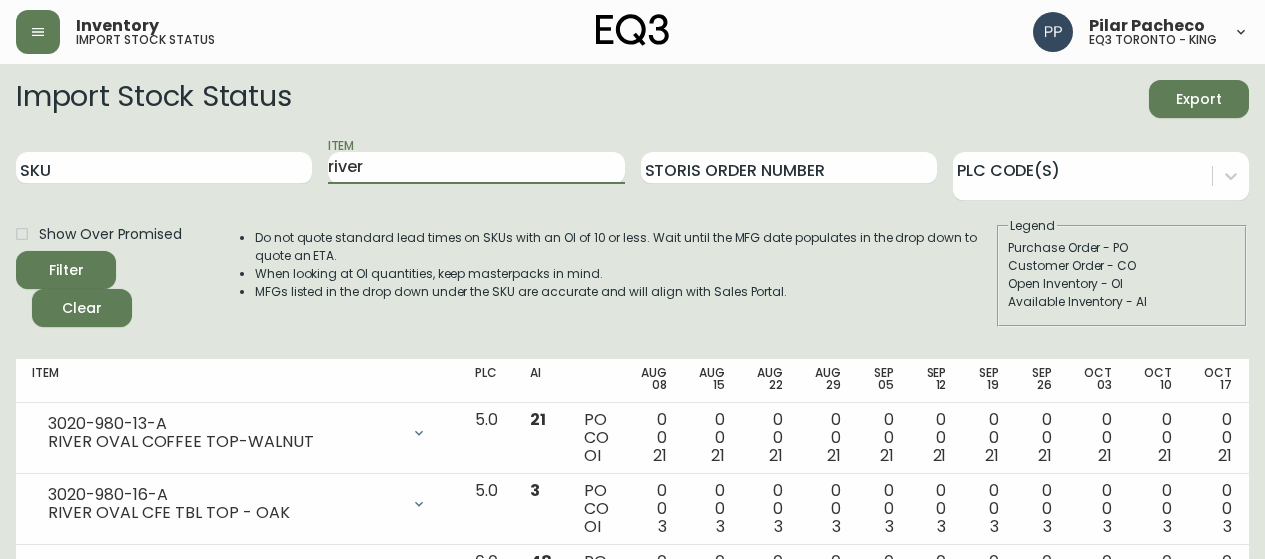 scroll, scrollTop: 0, scrollLeft: 0, axis: both 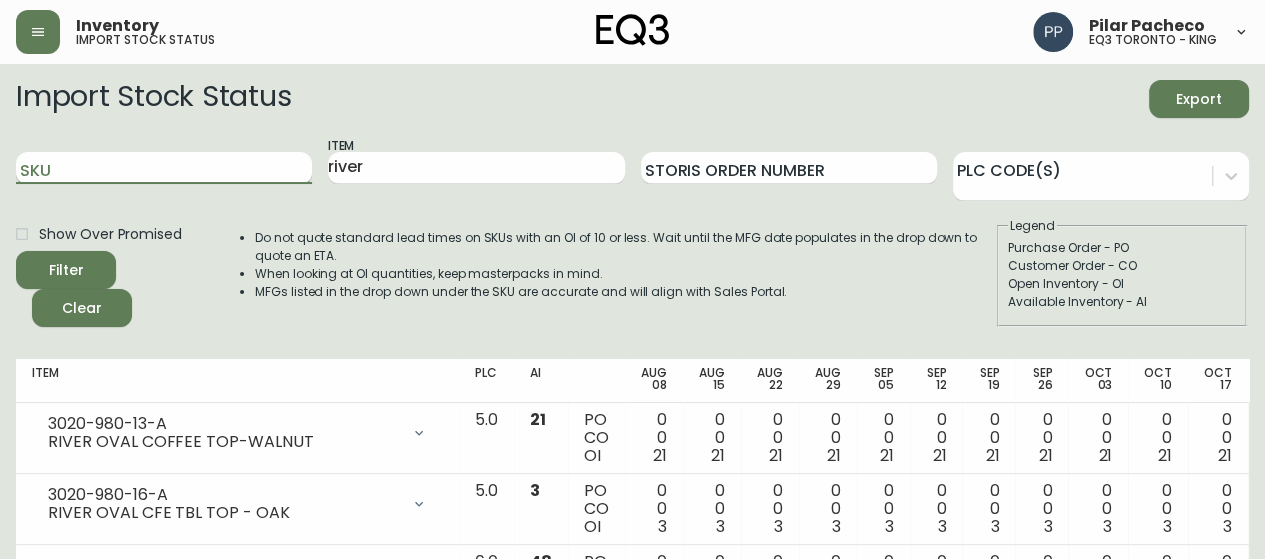 click on "SKU" at bounding box center (164, 168) 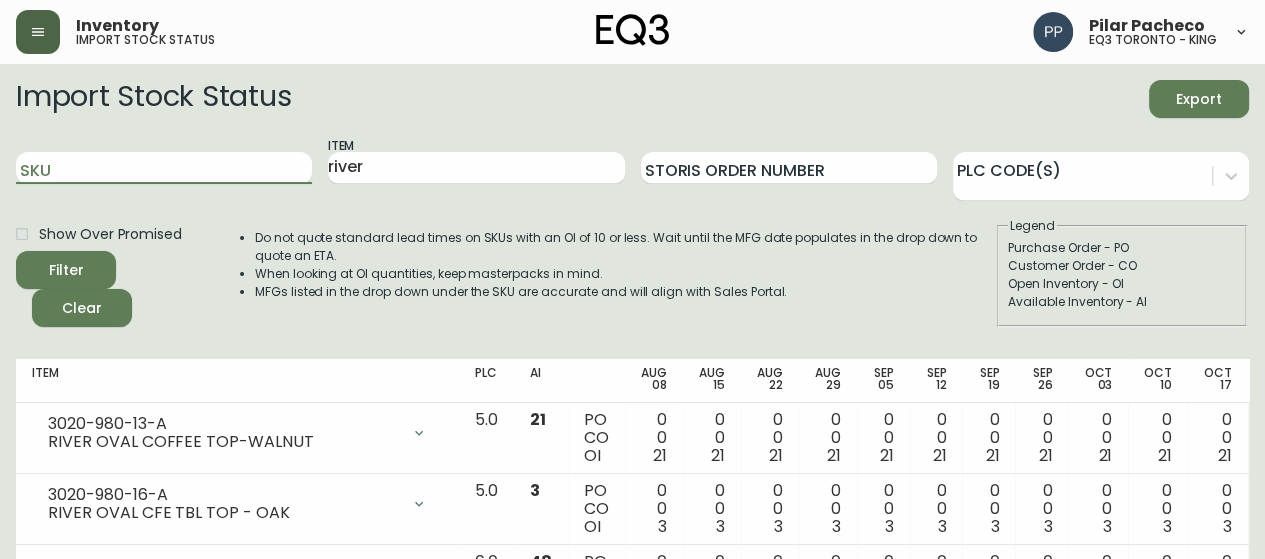 click 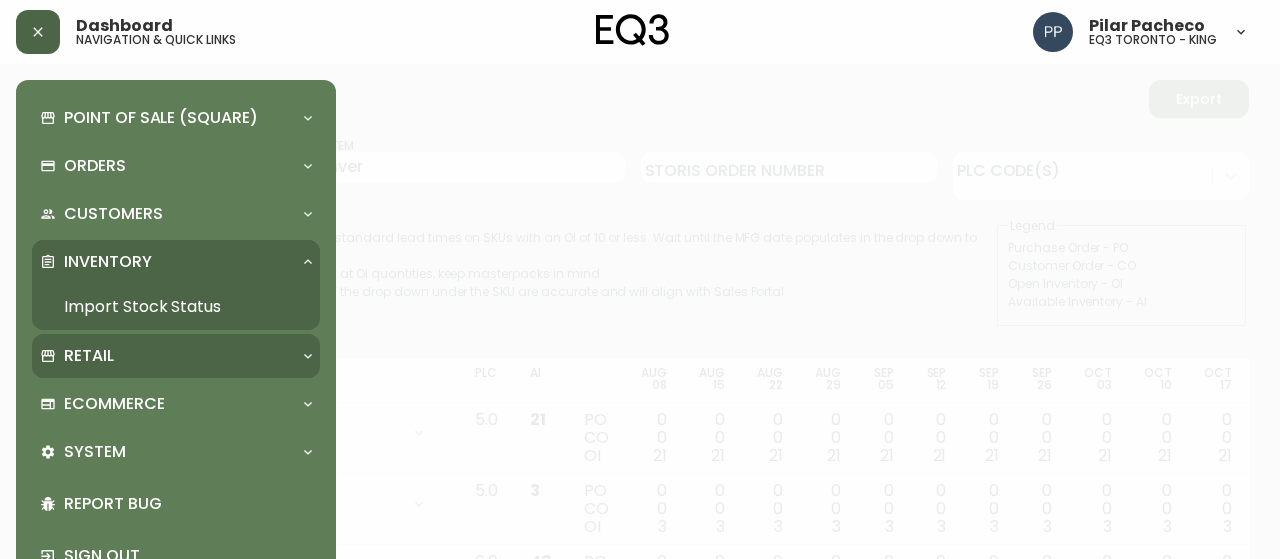 click on "Retail" at bounding box center (89, 356) 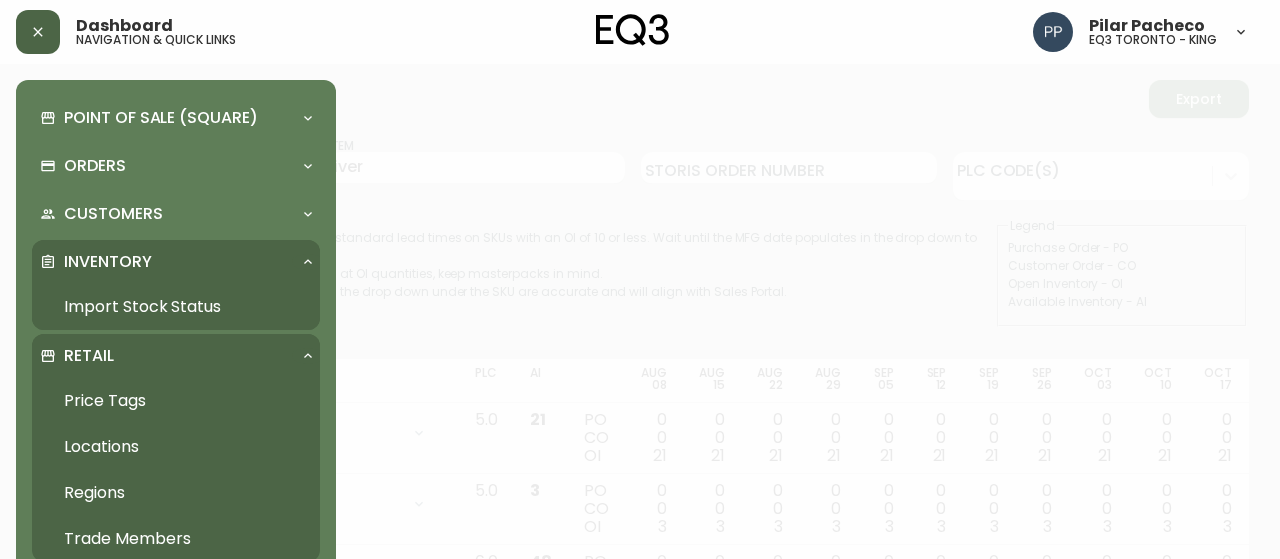 click on "Price Tags" at bounding box center [176, 401] 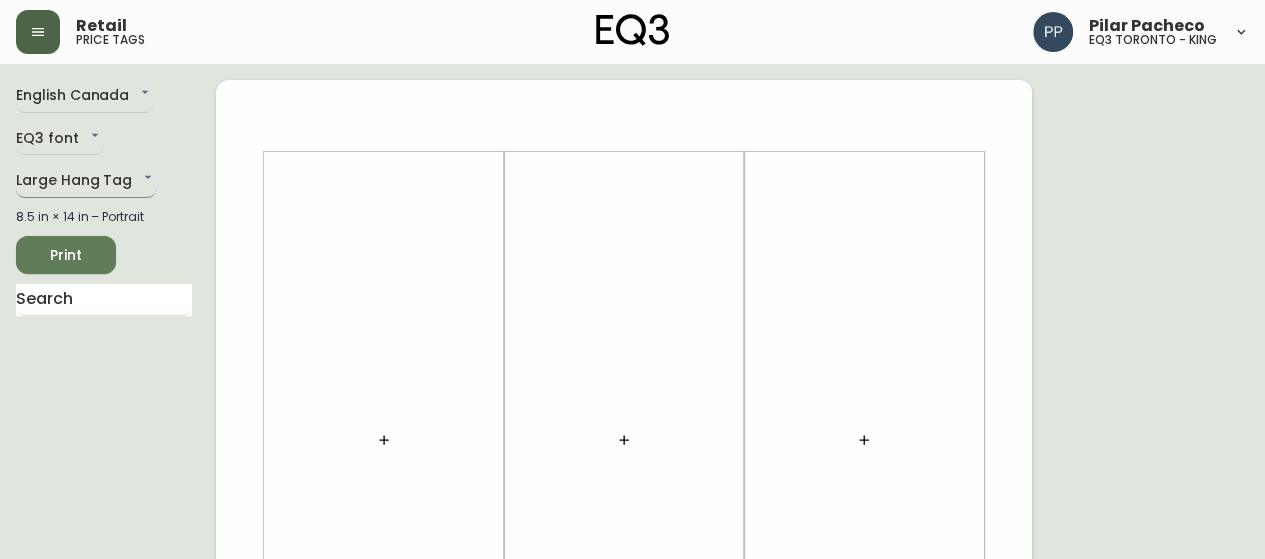 click on "Retail price tags Pilar Pacheco eq3 toronto - king   English Canada [STATE] EQ3 font EQ3 Large Hang Tag large 8.5 in × 14 in – Portrait Print" at bounding box center (632, 712) 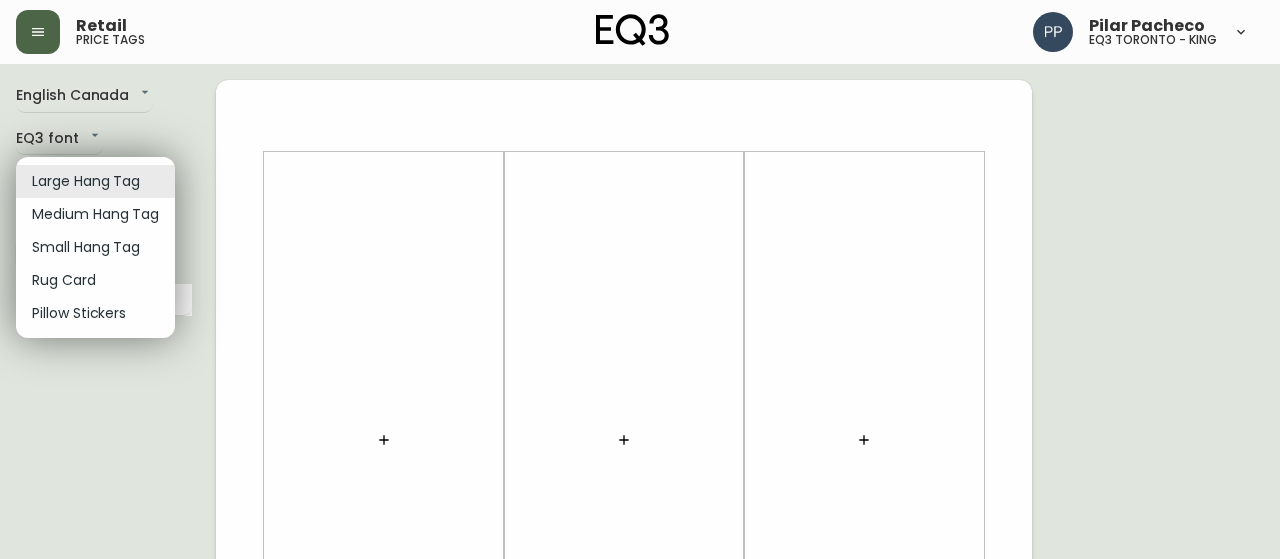 click on "Rug Card" at bounding box center [95, 280] 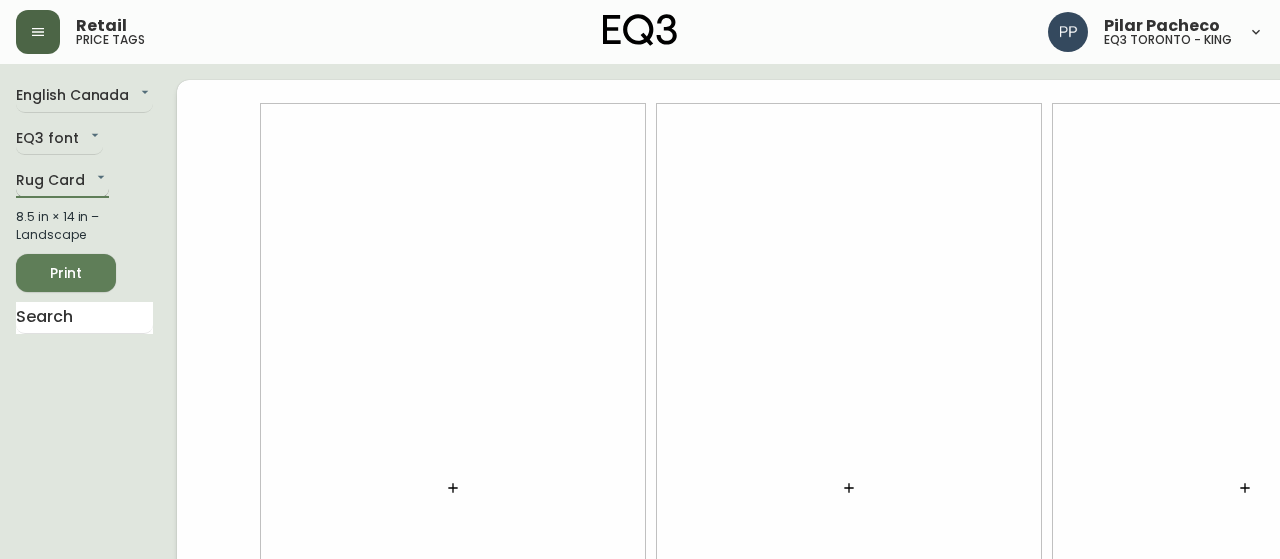 click on "Retail price tags Pilar Pacheco eq3 toronto - king   English Canada en_CA EQ3 font EQ3 Rug Card rugs 8.5 in × 14 in – Landscape Print" at bounding box center [640, 448] 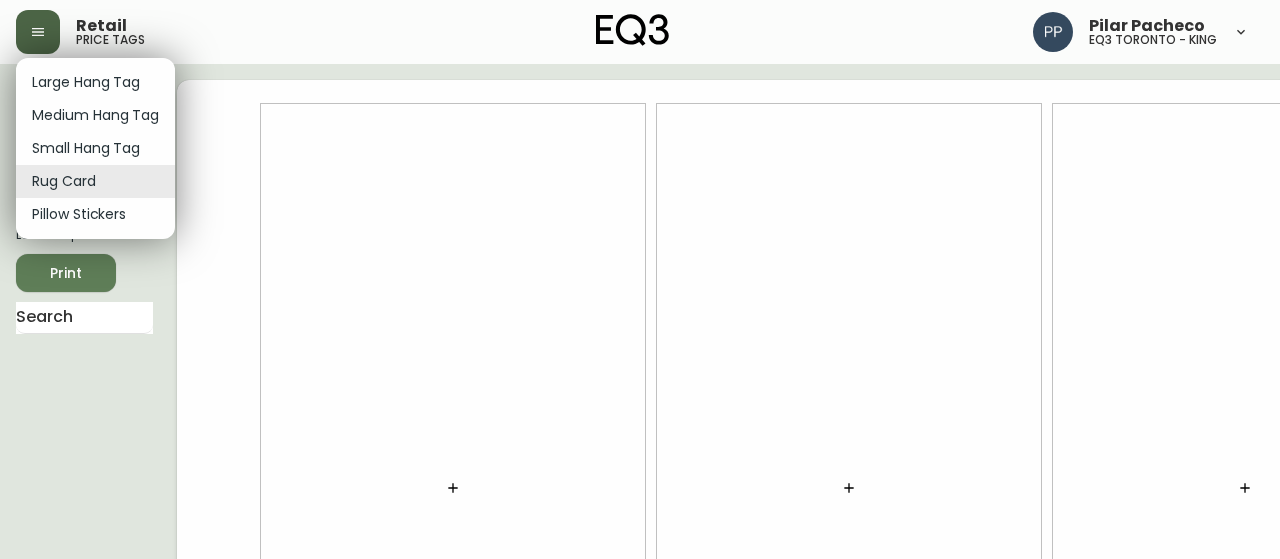 click on "Small Hang Tag" at bounding box center [95, 148] 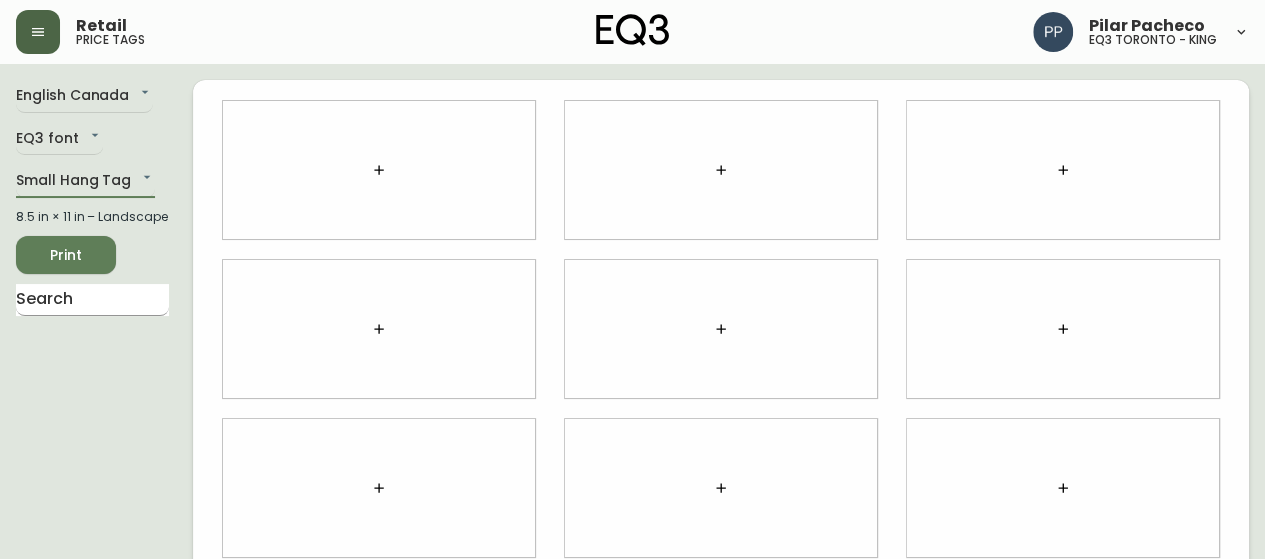 click at bounding box center (92, 300) 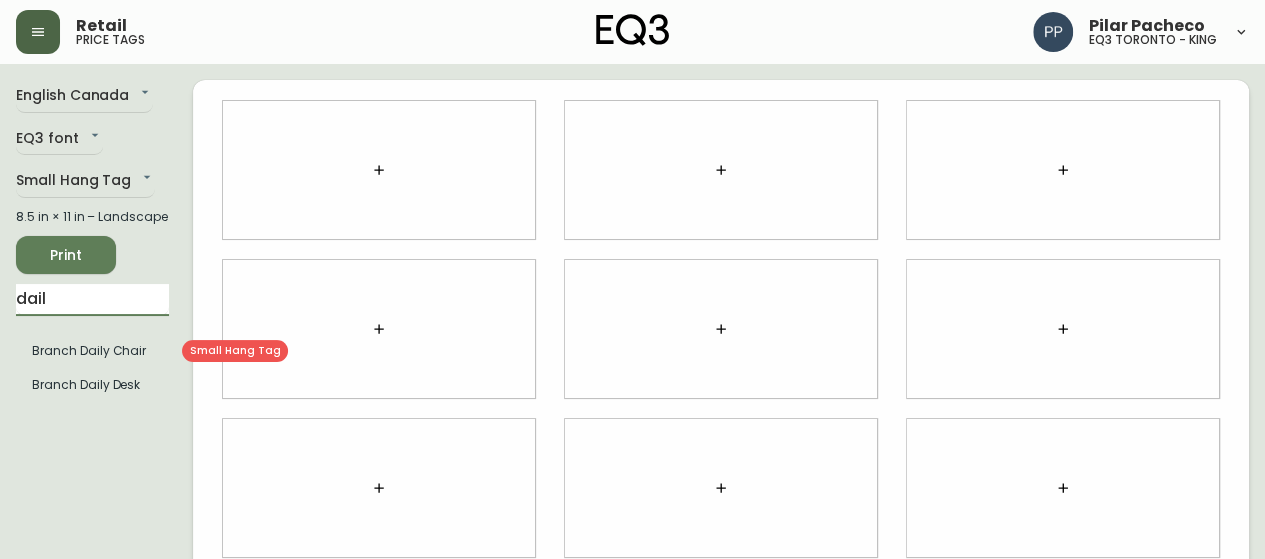 type on "dail" 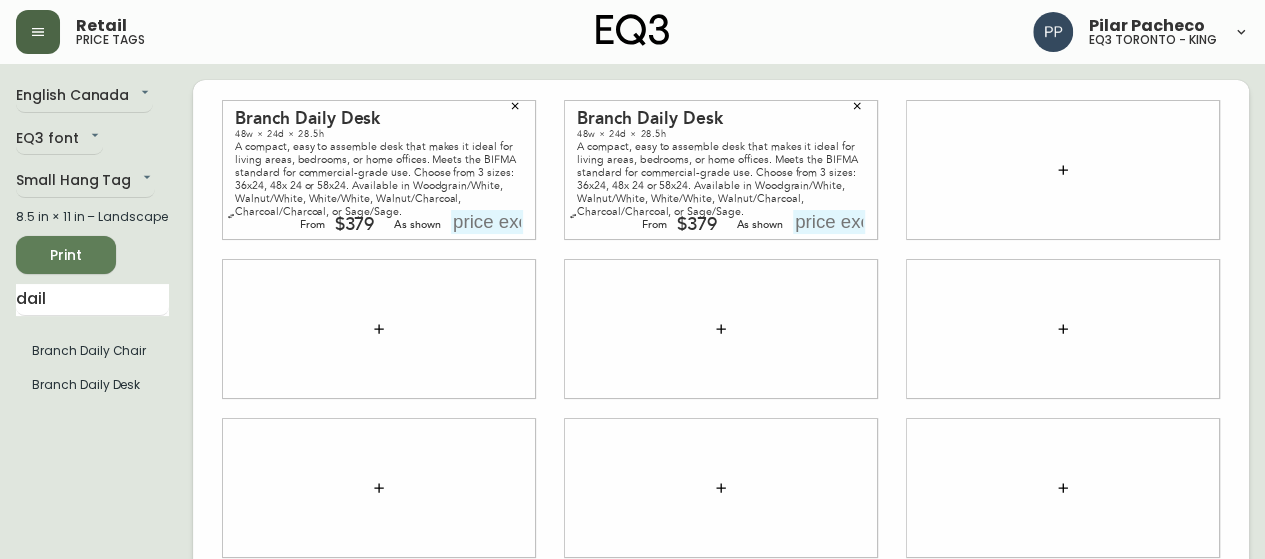 click 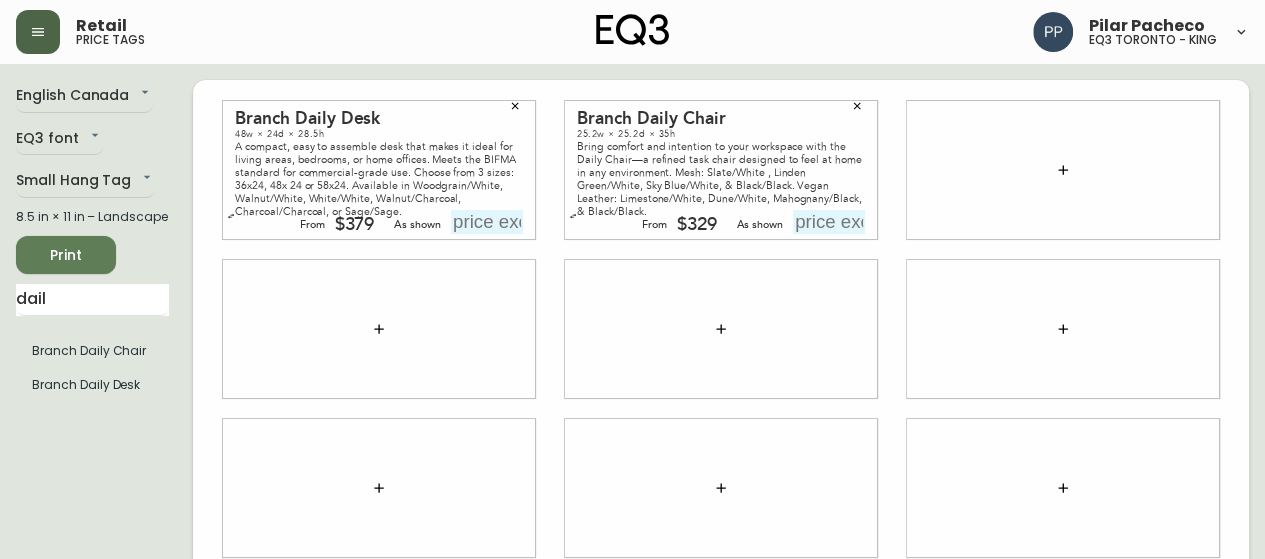 click at bounding box center (487, 222) 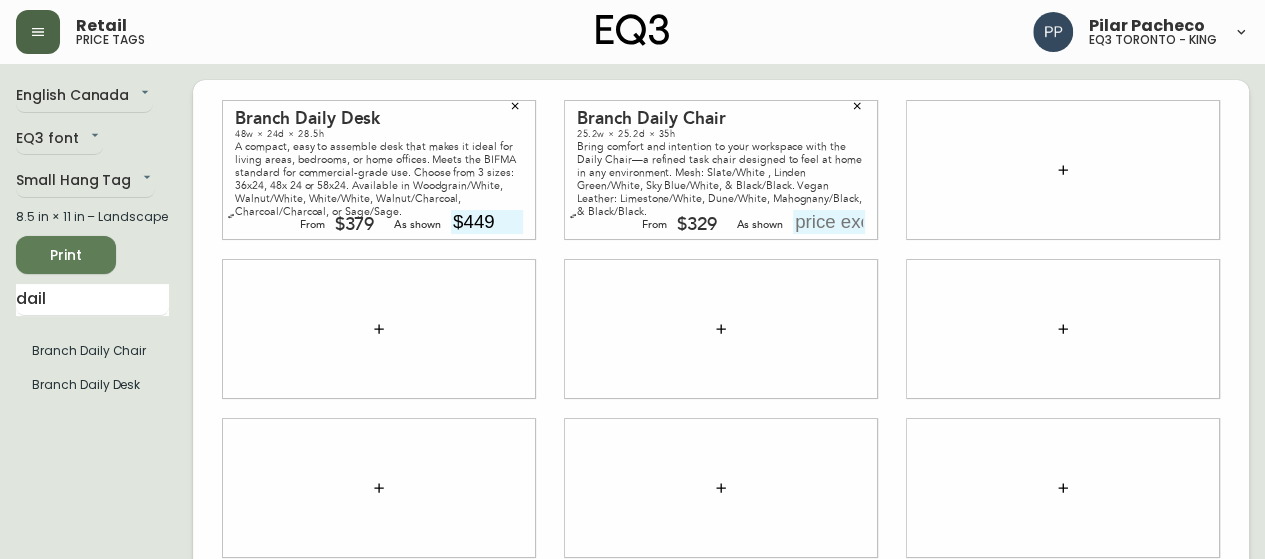 type on "$449" 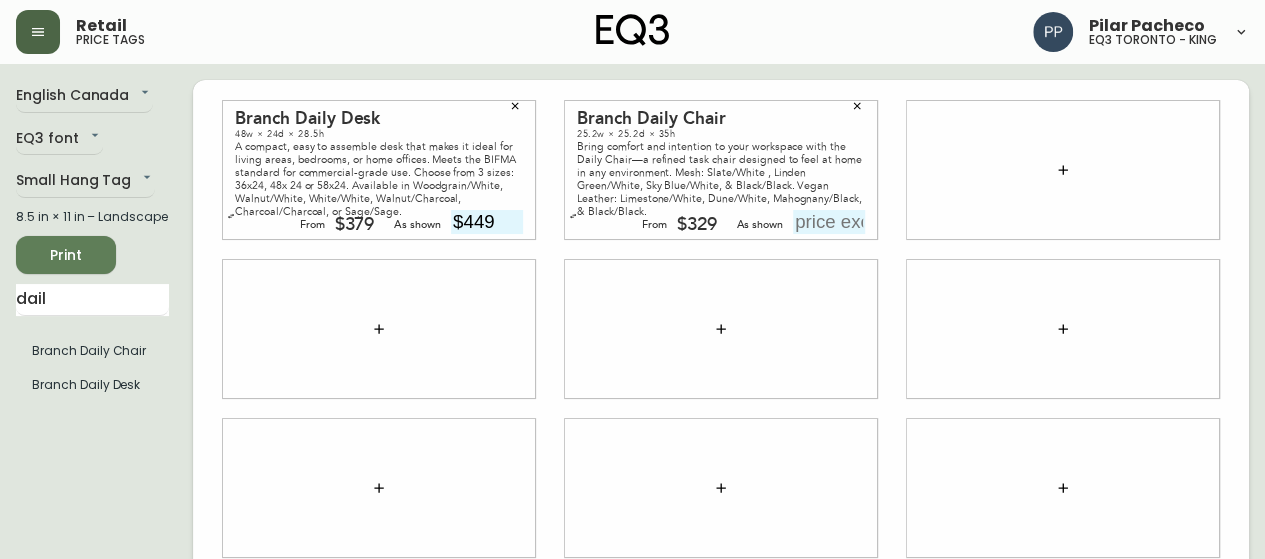 click 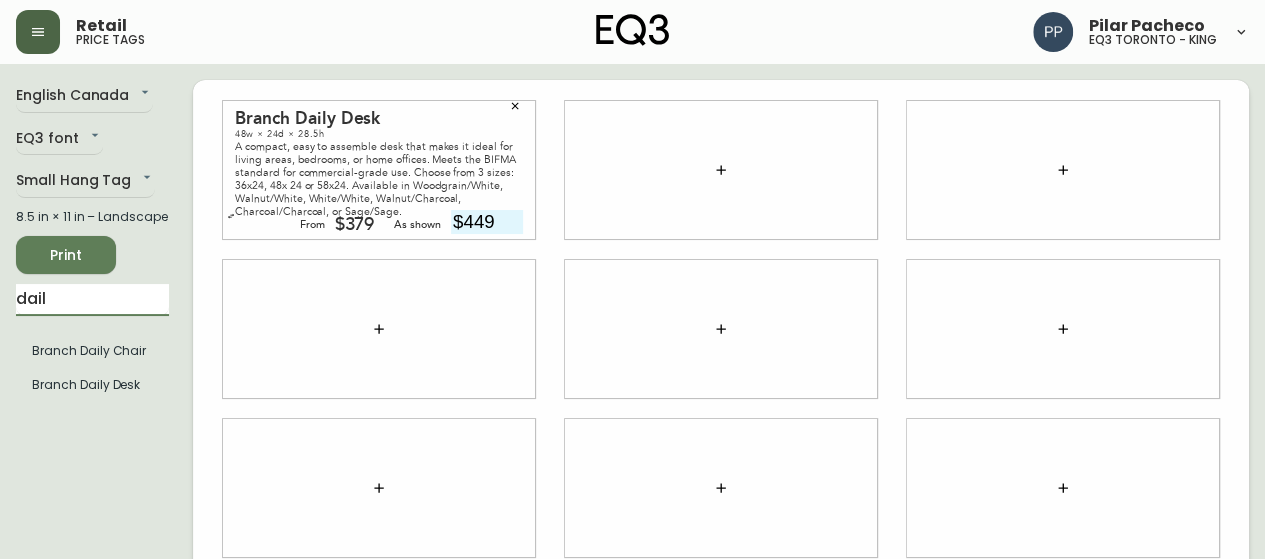 drag, startPoint x: 84, startPoint y: 300, endPoint x: 0, endPoint y: 316, distance: 85.51023 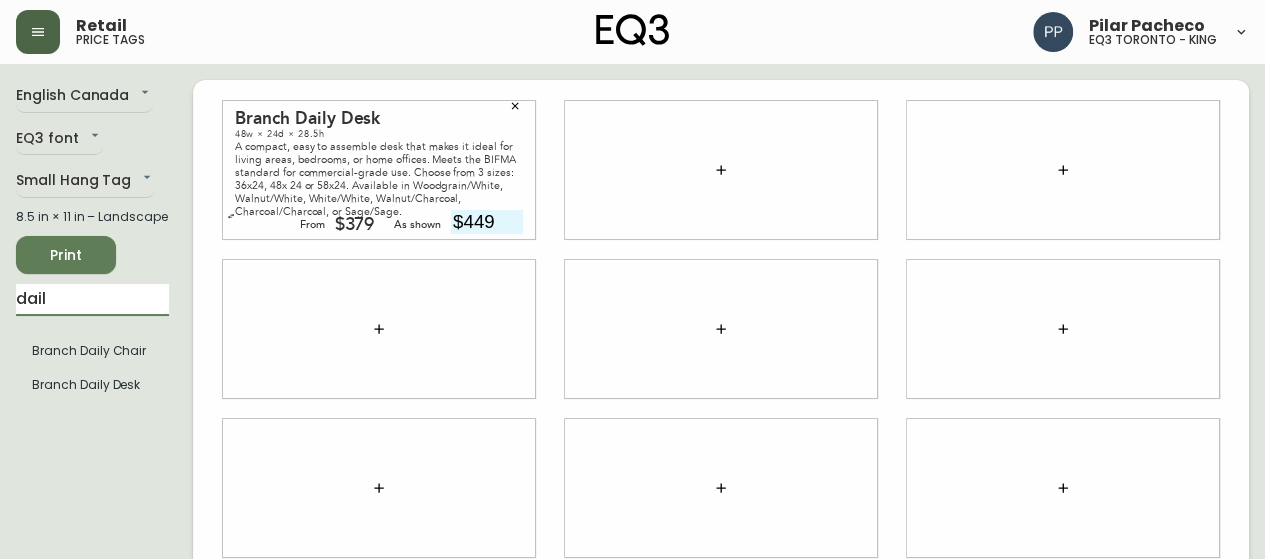 click on "English Canada [STATE] EQ3 font EQ3 Small Hang Tag small 8.5 in × 11 in – Landscape Print dail Branch Daily Chair Branch Daily Desk Branch Daily Desk 48w × 24d × 28.5h A compact, easy to assemble desk that makes it ideal for living areas, bedrooms, or home offices. Meets the BIFMA standard for commercial-grade use. Choose from 3 sizes: 36x24, 48x 24 or 58x24. Available in Woodgrain/White, Walnut/White, White/White, Walnut/Charcoal, Charcoal/Charcoal, or Sage/Sage. From   $379 As shown $449" at bounding box center (632, 480) 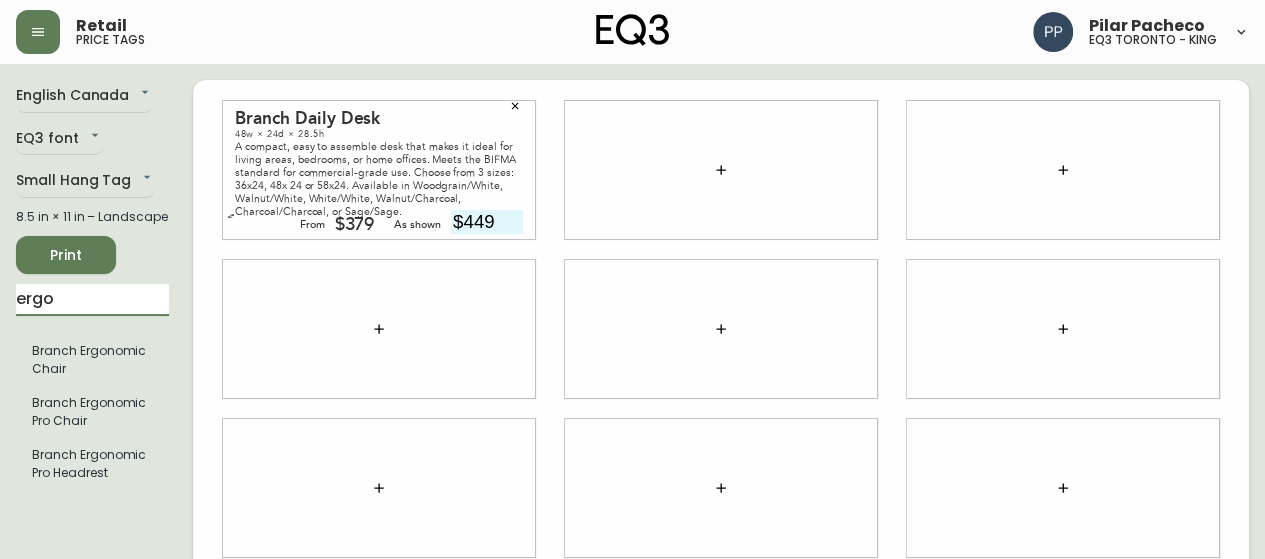 type on "ergo" 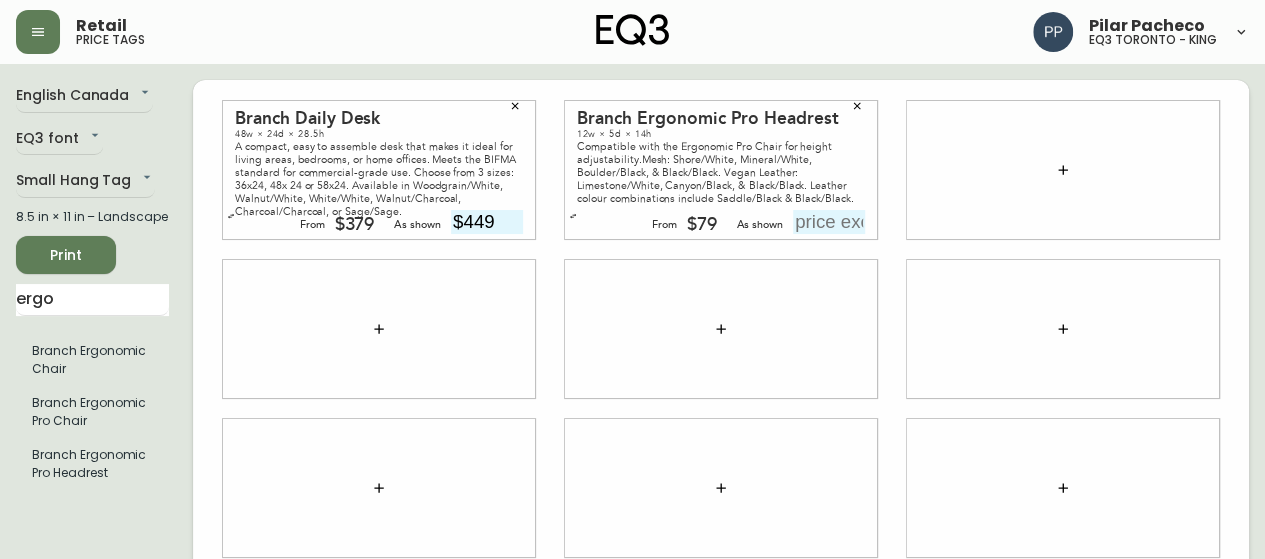 click at bounding box center [829, 222] 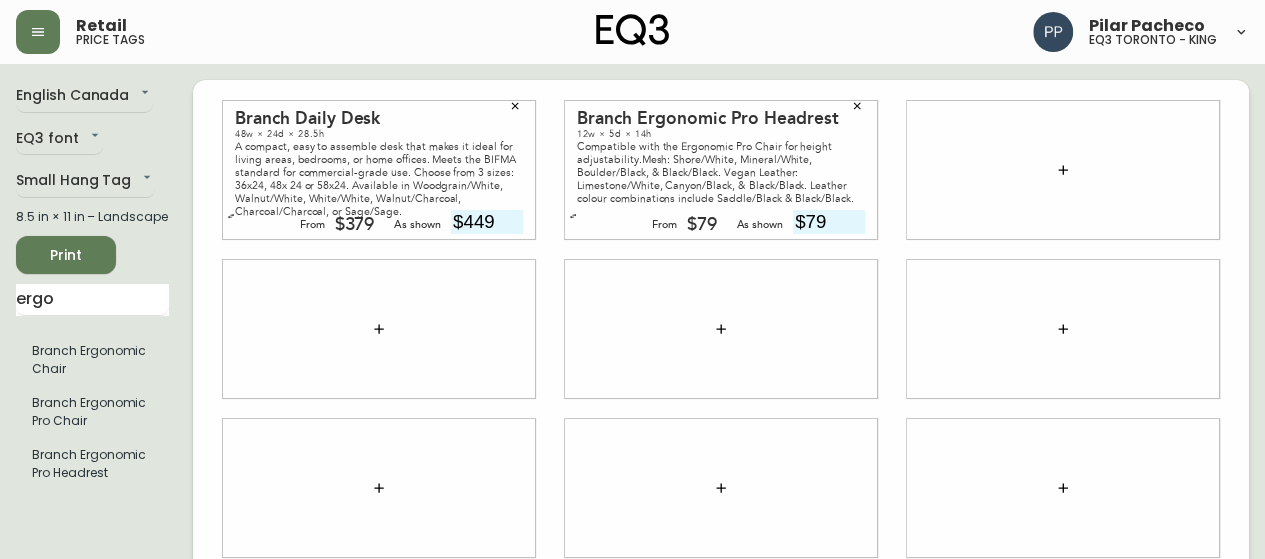 type on "$79" 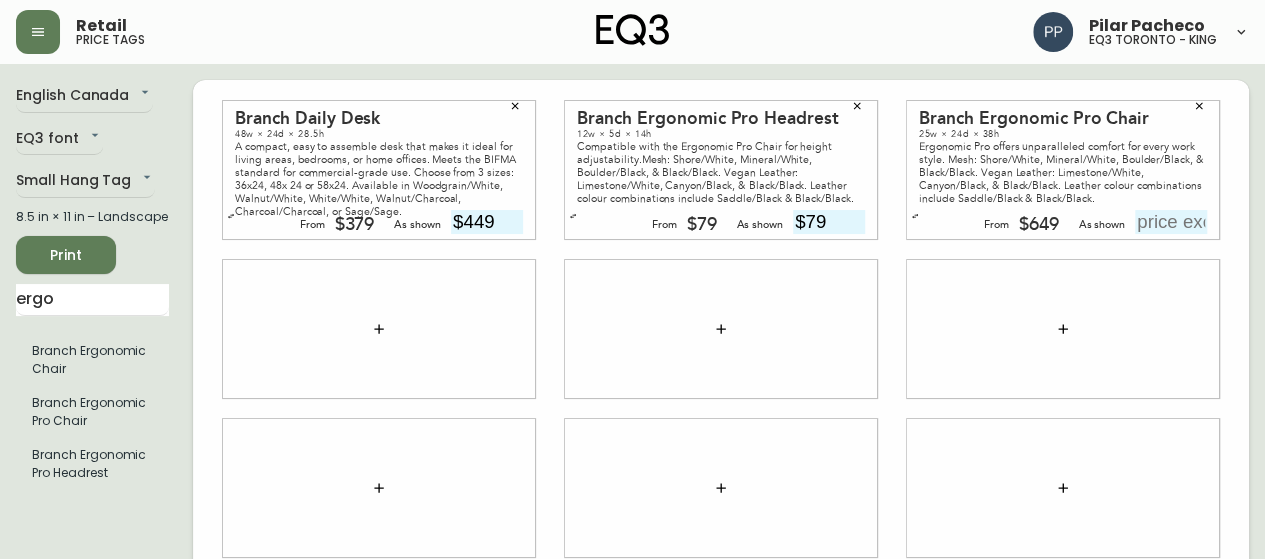 click at bounding box center [1171, 222] 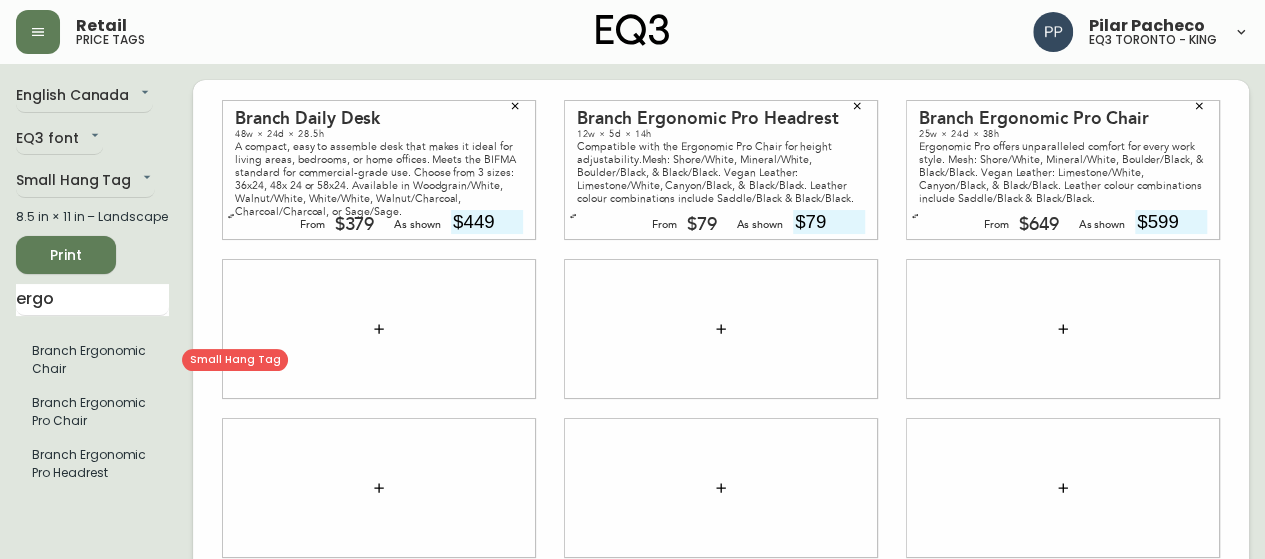 type on "$599" 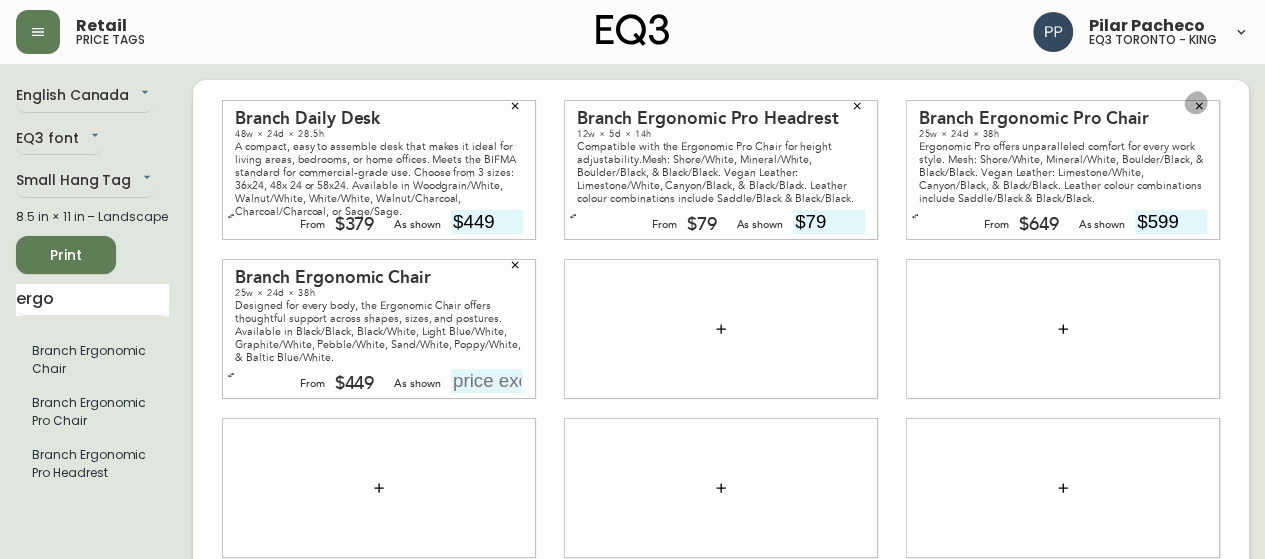 click at bounding box center (1199, 106) 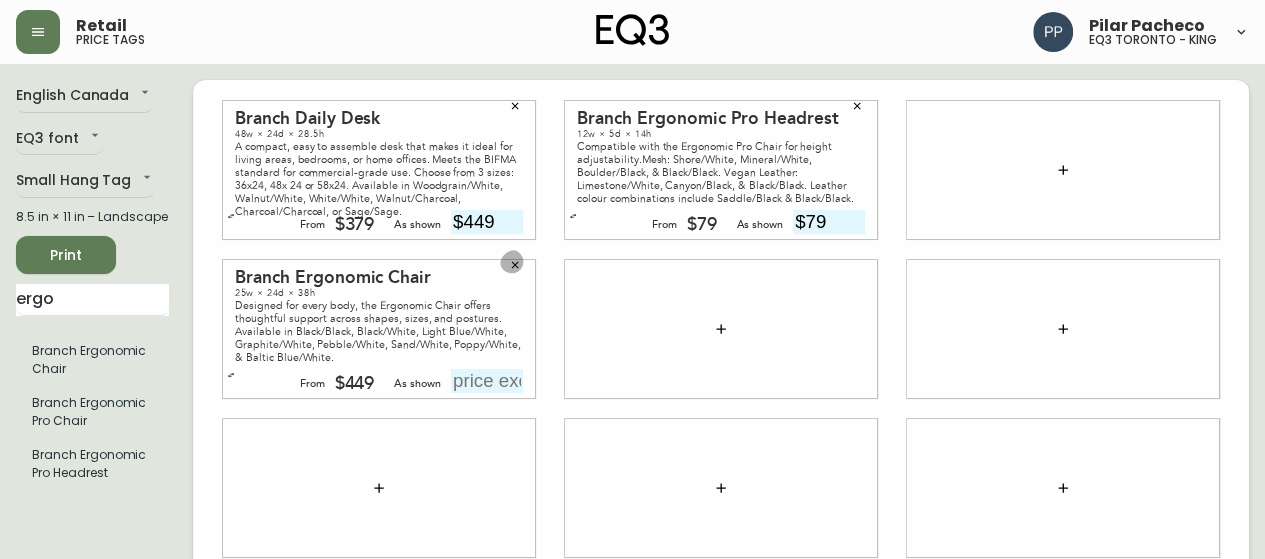 click 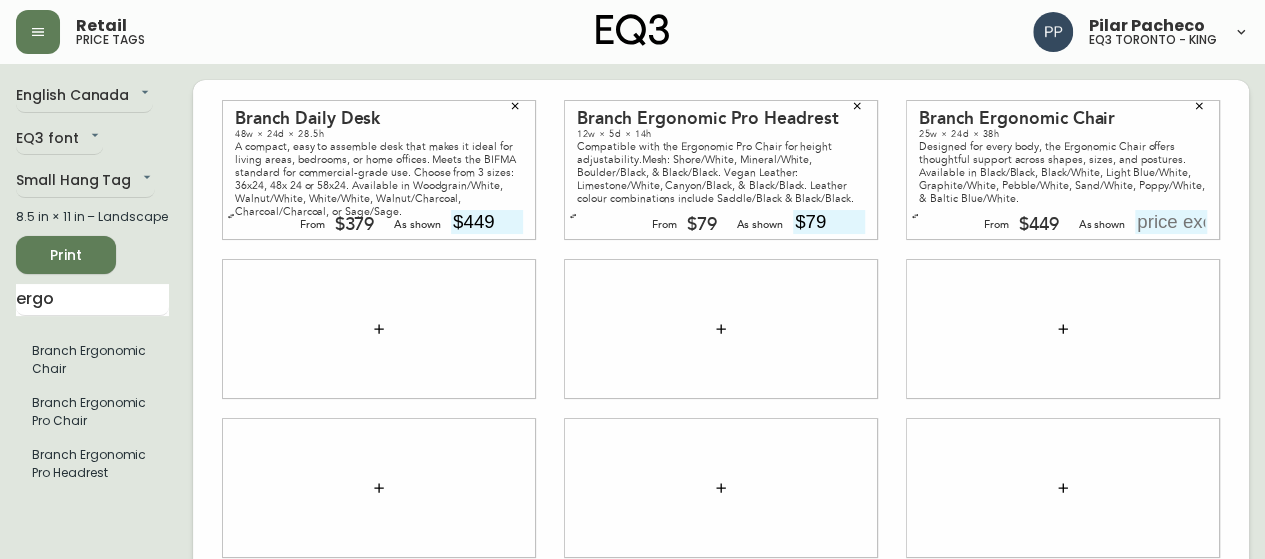 click at bounding box center [1171, 222] 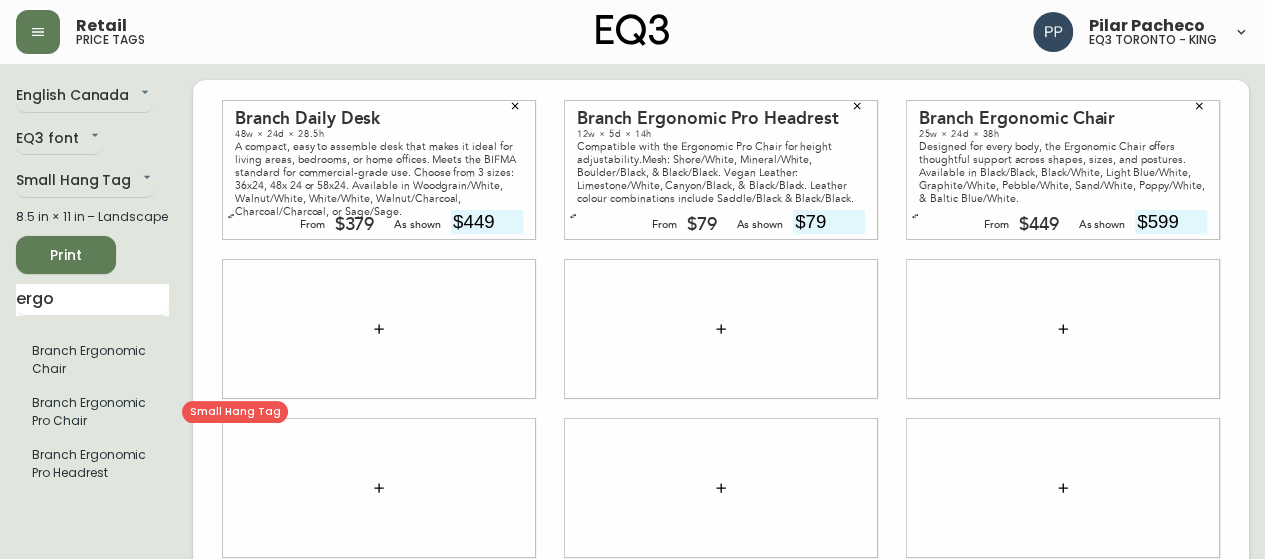 type on "$599" 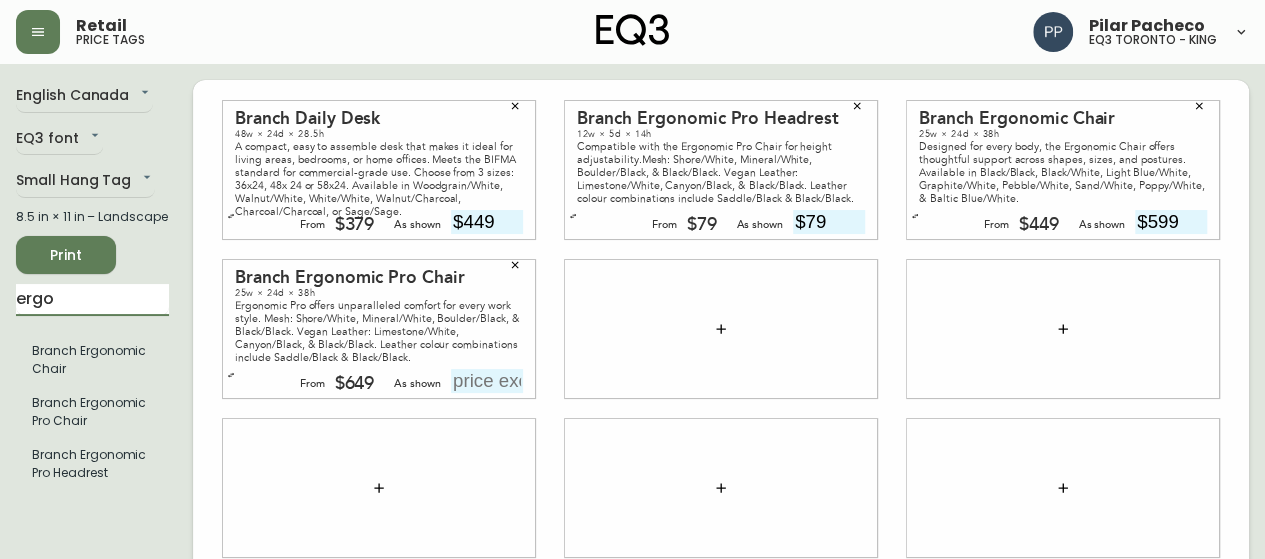 drag, startPoint x: 70, startPoint y: 293, endPoint x: 0, endPoint y: 313, distance: 72.8011 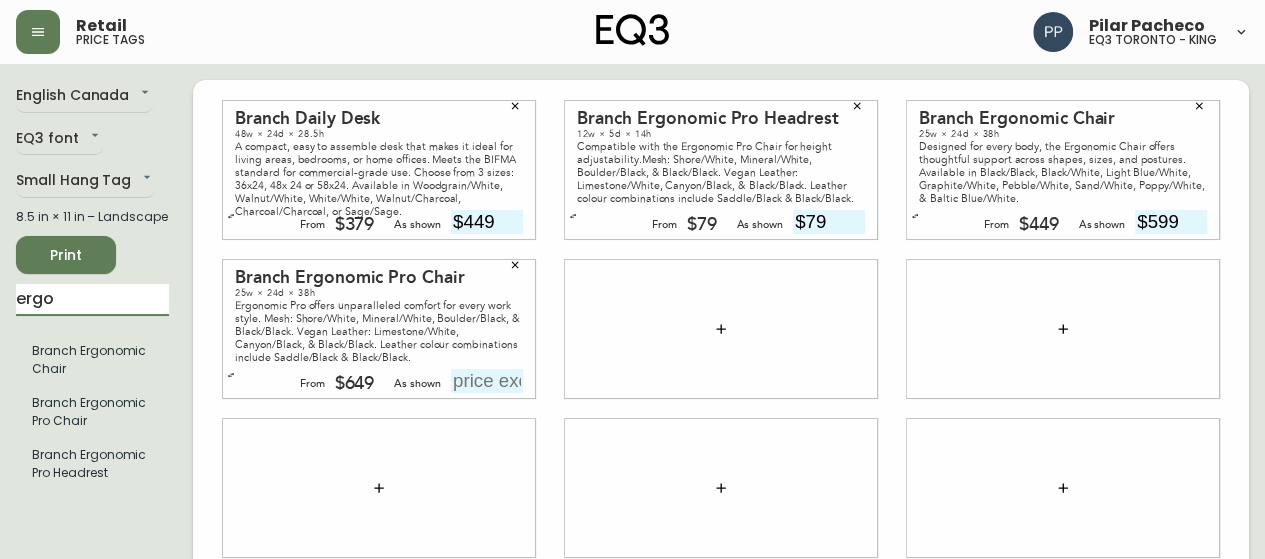 click on "English Canada [STATE] EQ3 font EQ3 Small Hang Tag small 8.5 in × 11 in – Landscape Print ergo Branch Ergonomic Chair Branch Ergonomic Pro Chair Branch Ergonomic Pro Headrest Branch Daily Desk 48w × 24d × 28.5h A compact, easy to assemble desk that makes it ideal for living areas, bedrooms, or home offices. Meets the BIFMA standard for commercial-grade use. Choose from 3 sizes: 36x24, 48x 24 or 58x24. Available in Woodgrain/White, Walnut/White, White/White, Walnut/Charcoal, Charcoal/Charcoal, or Sage/Sage. From   $379 As shown $449 Branch Ergonomic Pro Headrest 12w × 5d × 14h Compatible with the Ergonomic Pro Chair for height adjustability.Mesh: Shore/White, Mineral/White, Boulder/Black, & Black/Black. Vegan Leather: Limestone/White, Canyon/Black, & Black/Black. Leather colour combinations include Saddle/Black & Black/Black. From   $79 As shown $79 Branch Ergonomic Chair 25w × 24d × 38h From   $449 As shown $599 Branch Ergonomic Pro Chair 25w × 24d × 38h From   $649 As shown" at bounding box center (632, 480) 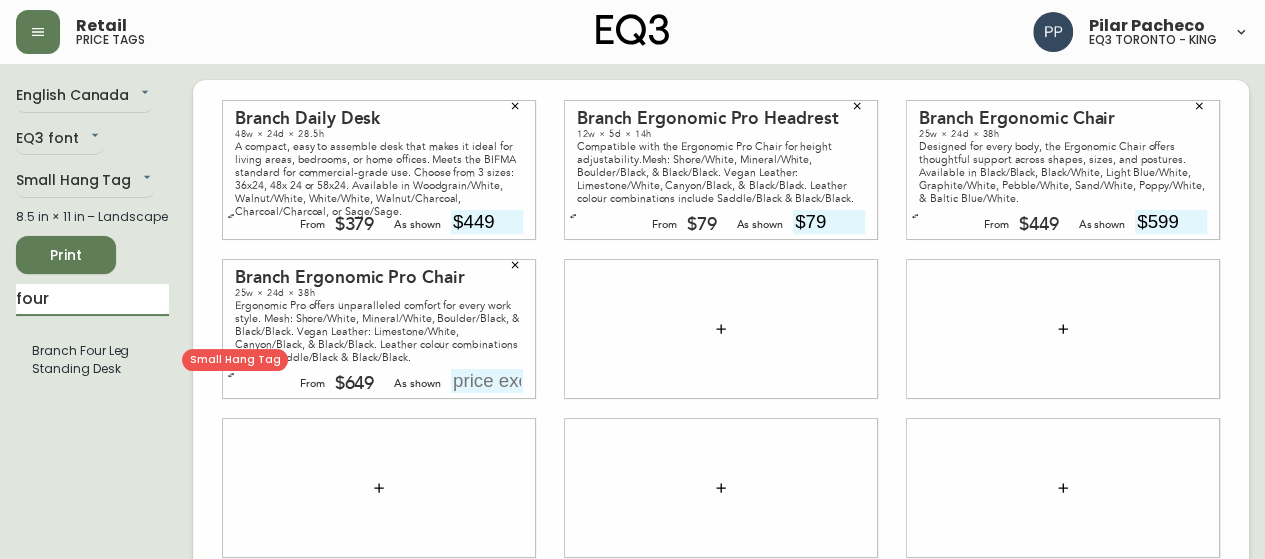 type on "four" 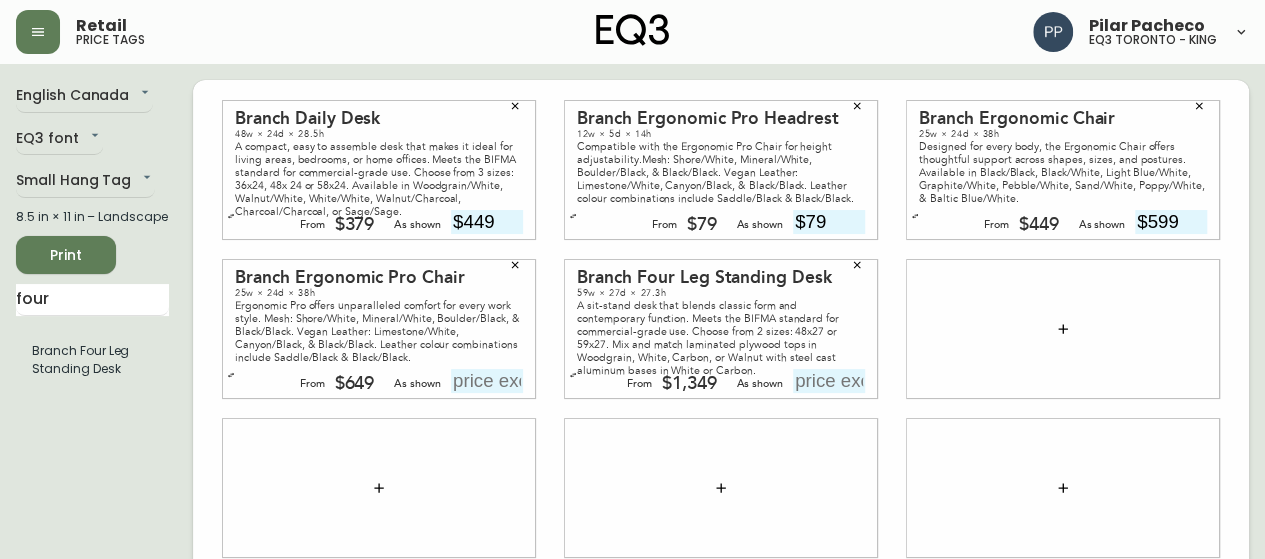 click at bounding box center [829, 381] 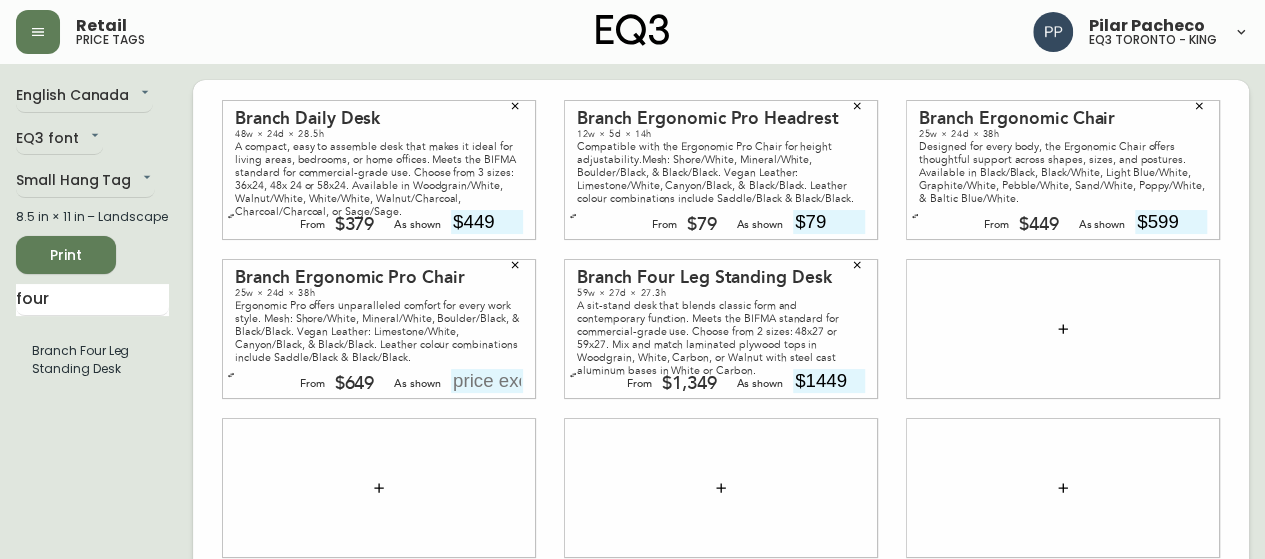 type on "$1449" 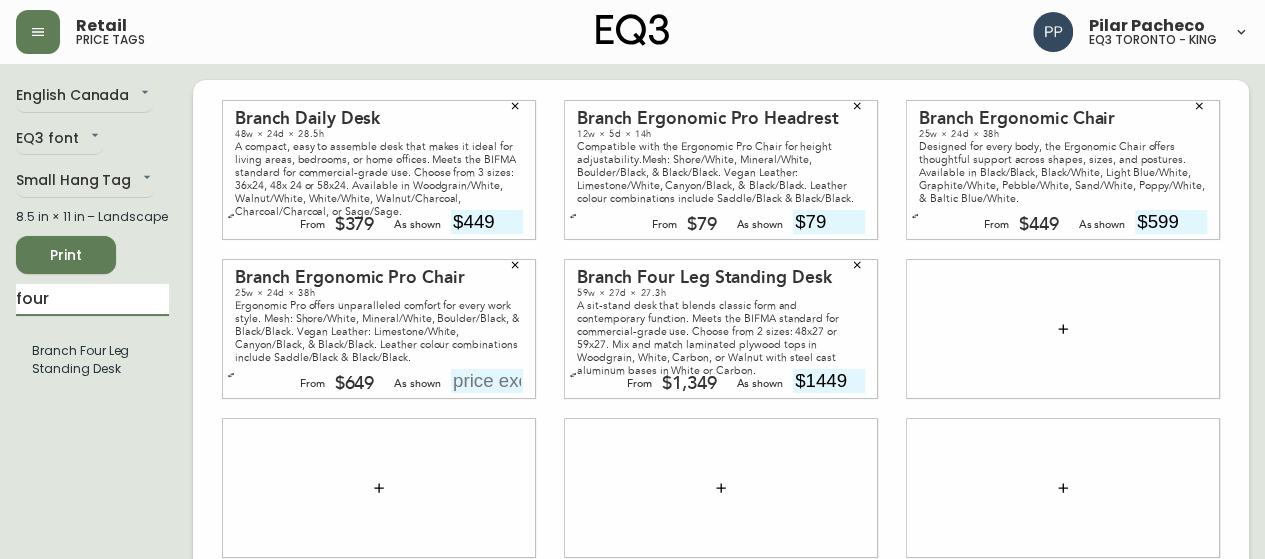 drag, startPoint x: 66, startPoint y: 308, endPoint x: 0, endPoint y: 326, distance: 68.41052 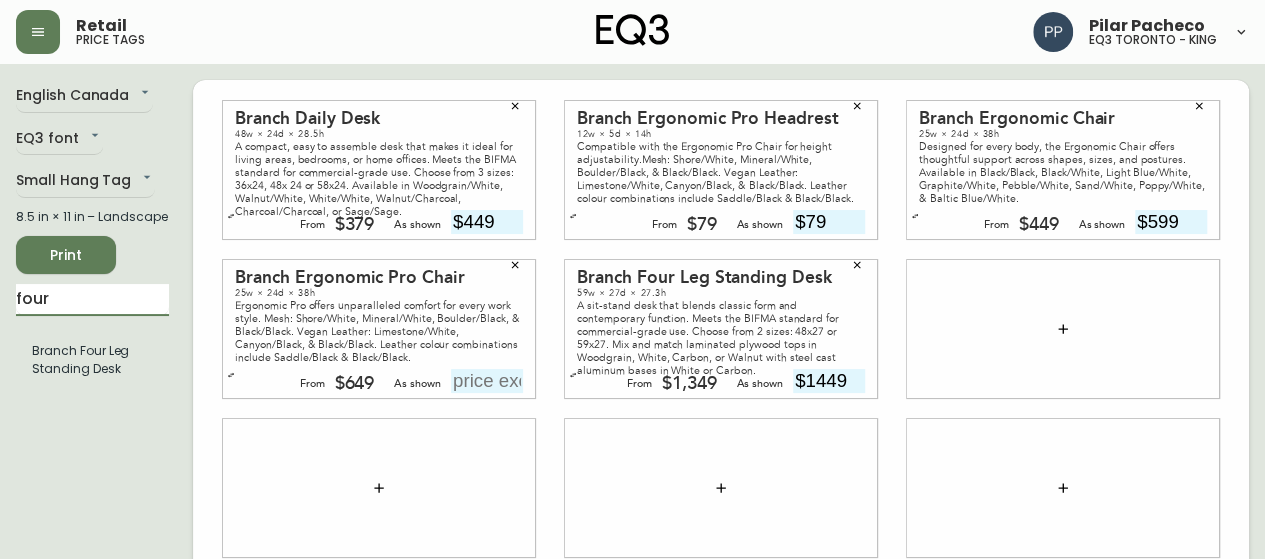 click on "English Canada [STATE] EQ3 font EQ3 Small Hang Tag small 8.5 in × 11 in – Landscape Print four Branch Four Leg Standing Desk Branch Daily Desk 48w × 24d × 28.5h A compact, easy to assemble desk that makes it ideal for living areas, bedrooms, or home offices. Meets the BIFMA standard for commercial-grade use. Choose from 3 sizes: 36x24, 48x 24 or 58x24. Available in Woodgrain/White, Walnut/White, White/White, Walnut/Charcoal, Charcoal/Charcoal, or Sage/Sage. From   $379 As shown $449 Branch Ergonomic Pro Headrest 12w × 5d × 14h Compatible with the Ergonomic Pro Chair for height adjustability.Mesh: Shore/White, Mineral/White, Boulder/Black, & Black/Black. Vegan Leather: Limestone/White, Canyon/Black, & Black/Black. Leather colour combinations include Saddle/Black & Black/Black. From   $79 As shown $79 Branch Ergonomic Chair 25w × 24d × 38h From   $449 As shown $599 Branch Ergonomic Pro Chair 25w × 24d × 38h From   $649 As shown Branch Four Leg Standing Desk 59w × 27d × 27.3h From   $1,349 As shown" at bounding box center (632, 480) 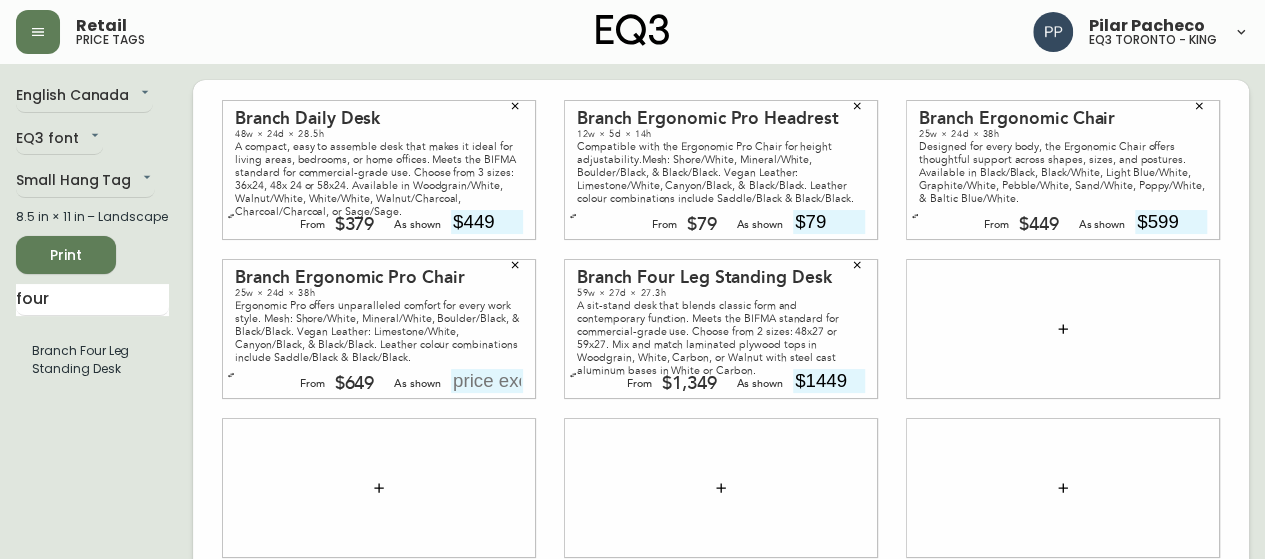 click on "English Canada [STATE] EQ3 font EQ3 Small Hang Tag small 8.5 in × 11 in – Landscape Print four Branch Four Leg Standing Desk Branch Daily Desk 48w × 24d × 28.5h A compact, easy to assemble desk that makes it ideal for living areas, bedrooms, or home offices. Meets the BIFMA standard for commercial-grade use. Choose from 3 sizes: 36x24, 48x 24 or 58x24. Available in Woodgrain/White, Walnut/White, White/White, Walnut/Charcoal, Charcoal/Charcoal, or Sage/Sage. From   $379 As shown $449 Branch Ergonomic Pro Headrest 12w × 5d × 14h Compatible with the Ergonomic Pro Chair for height adjustability.Mesh: Shore/White, Mineral/White, Boulder/Black, & Black/Black. Vegan Leather: Limestone/White, Canyon/Black, & Black/Black. Leather colour combinations include Saddle/Black & Black/Black. From   $79 As shown $79 Branch Ergonomic Chair 25w × 24d × 38h From   $449 As shown $599 Branch Ergonomic Pro Chair 25w × 24d × 38h From   $649 As shown Branch Four Leg Standing Desk 59w × 27d × 27.3h From   $1,349 As shown" at bounding box center (632, 480) 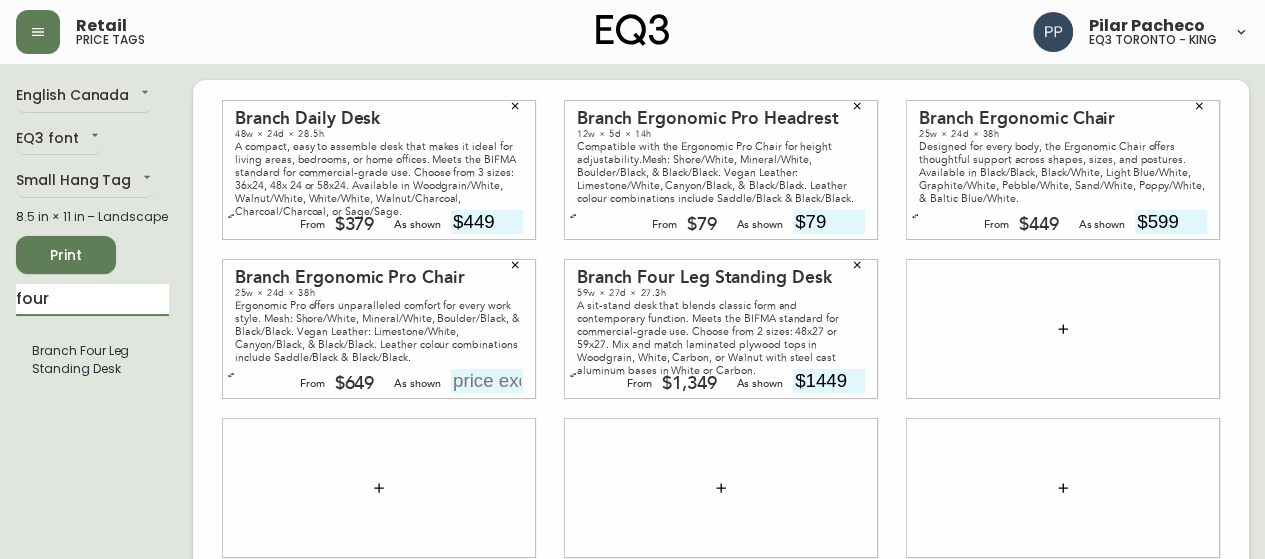 drag, startPoint x: 102, startPoint y: 309, endPoint x: 0, endPoint y: 322, distance: 102.825096 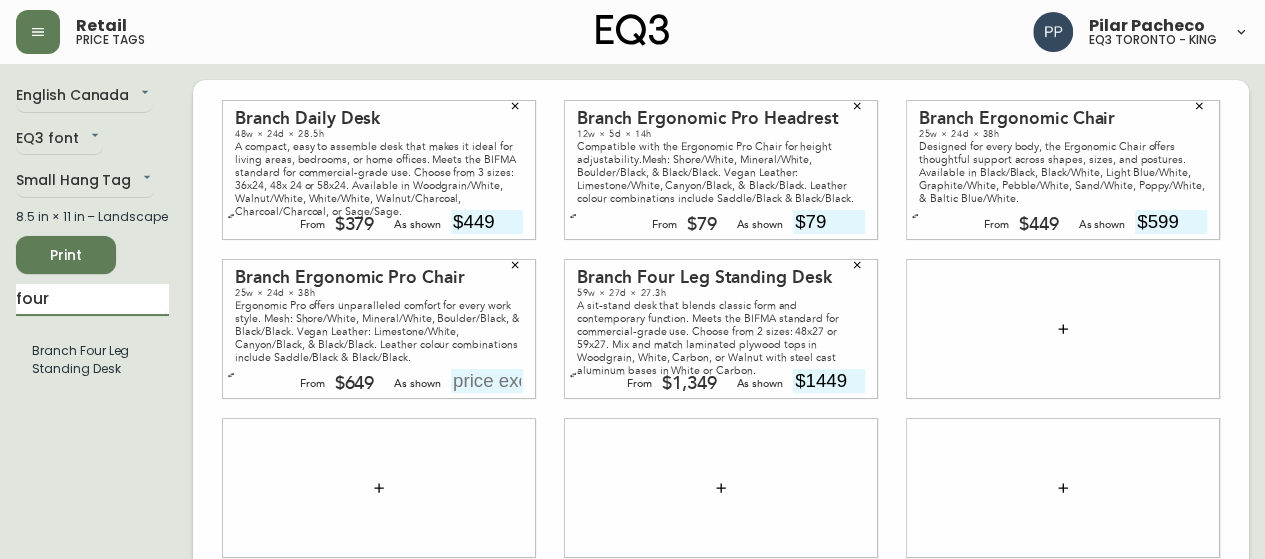 click on "English Canada [STATE] EQ3 font EQ3 Small Hang Tag small 8.5 in × 11 in – Landscape Print four Branch Four Leg Standing Desk Branch Daily Desk 48w × 24d × 28.5h A compact, easy to assemble desk that makes it ideal for living areas, bedrooms, or home offices. Meets the BIFMA standard for commercial-grade use. Choose from 3 sizes: 36x24, 48x 24 or 58x24. Available in Woodgrain/White, Walnut/White, White/White, Walnut/Charcoal, Charcoal/Charcoal, or Sage/Sage. From   $379 As shown $449 Branch Ergonomic Pro Headrest 12w × 5d × 14h Compatible with the Ergonomic Pro Chair for height adjustability.Mesh: Shore/White, Mineral/White, Boulder/Black, & Black/Black. Vegan Leather: Limestone/White, Canyon/Black, & Black/Black. Leather colour combinations include Saddle/Black & Black/Black. From   $79 As shown $79 Branch Ergonomic Chair 25w × 24d × 38h From   $449 As shown $599 Branch Ergonomic Pro Chair 25w × 24d × 38h From   $649 As shown Branch Four Leg Standing Desk 59w × 27d × 27.3h From   $1,349 As shown" at bounding box center (632, 480) 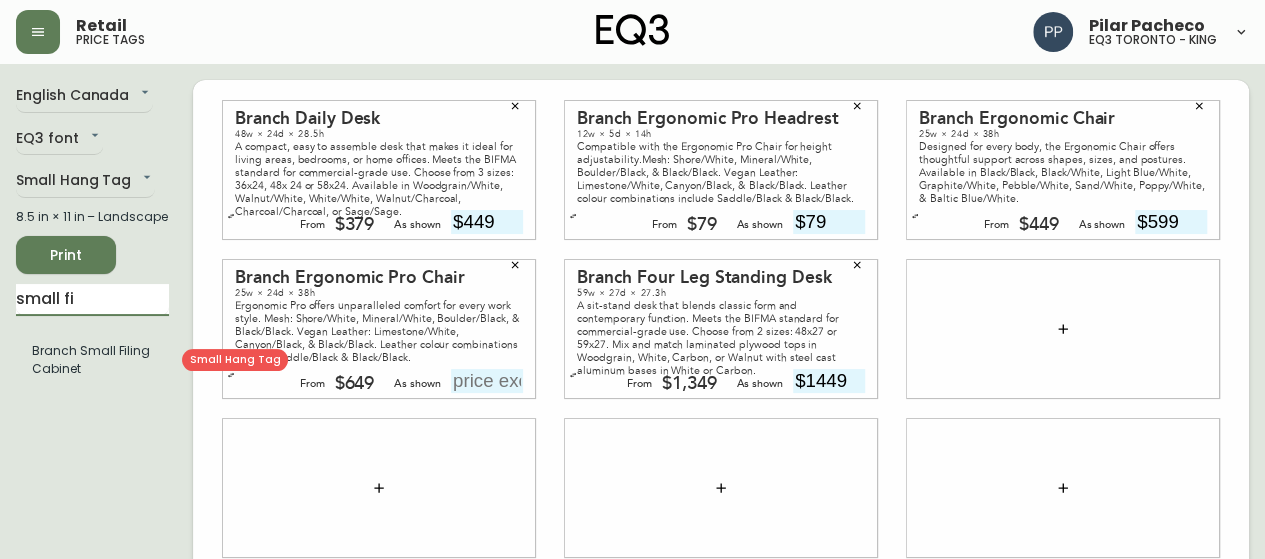 type on "small fi" 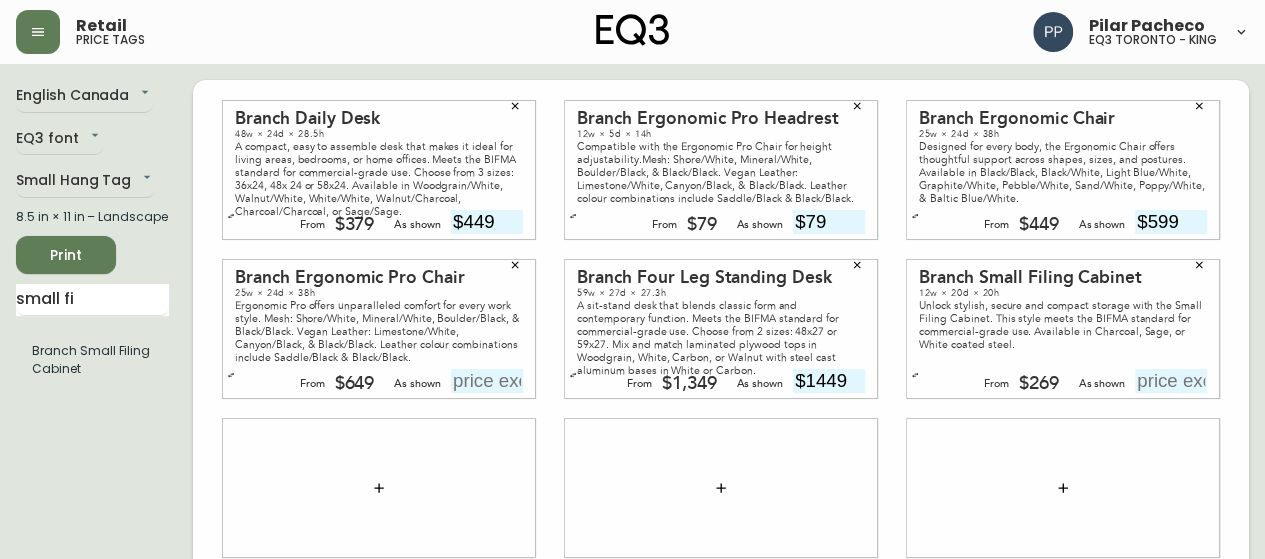 click at bounding box center (1171, 381) 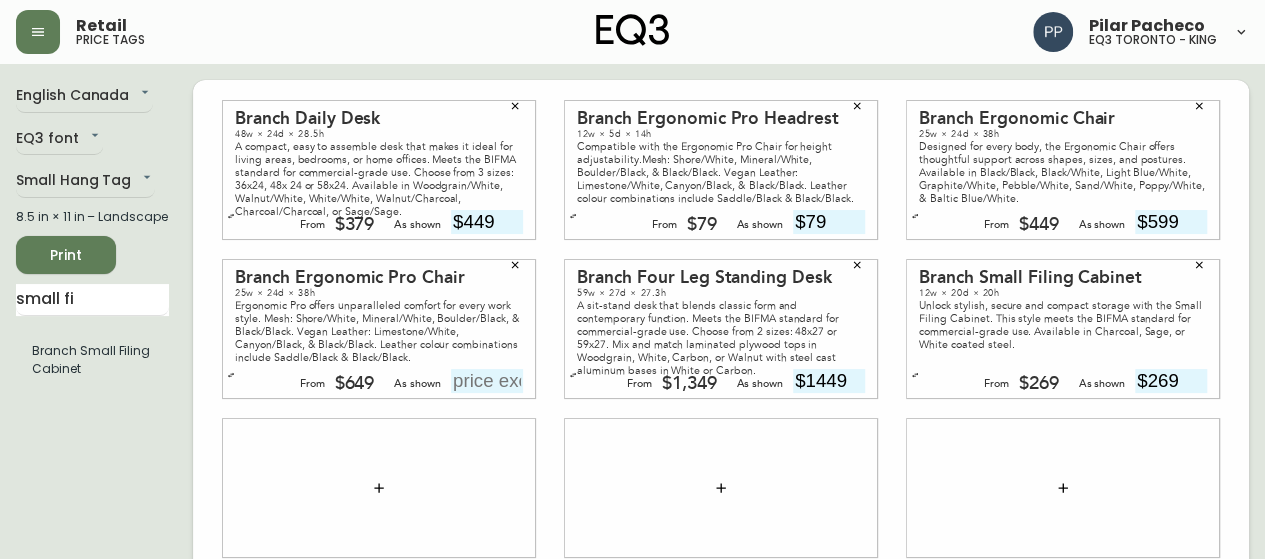 type on "$269" 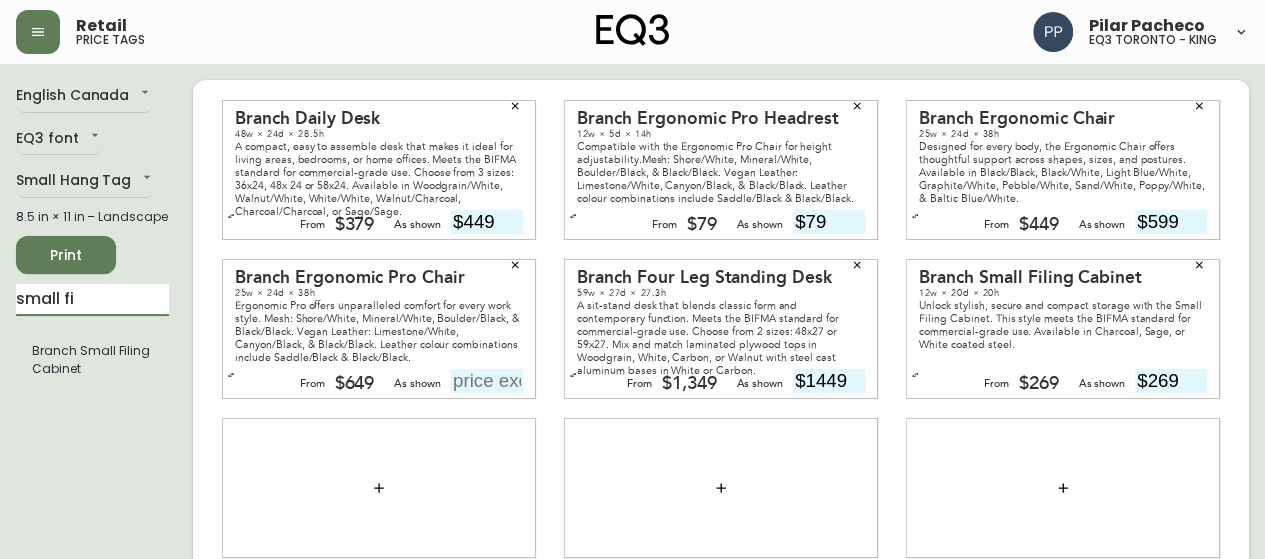 drag, startPoint x: 111, startPoint y: 299, endPoint x: 0, endPoint y: 323, distance: 113.56496 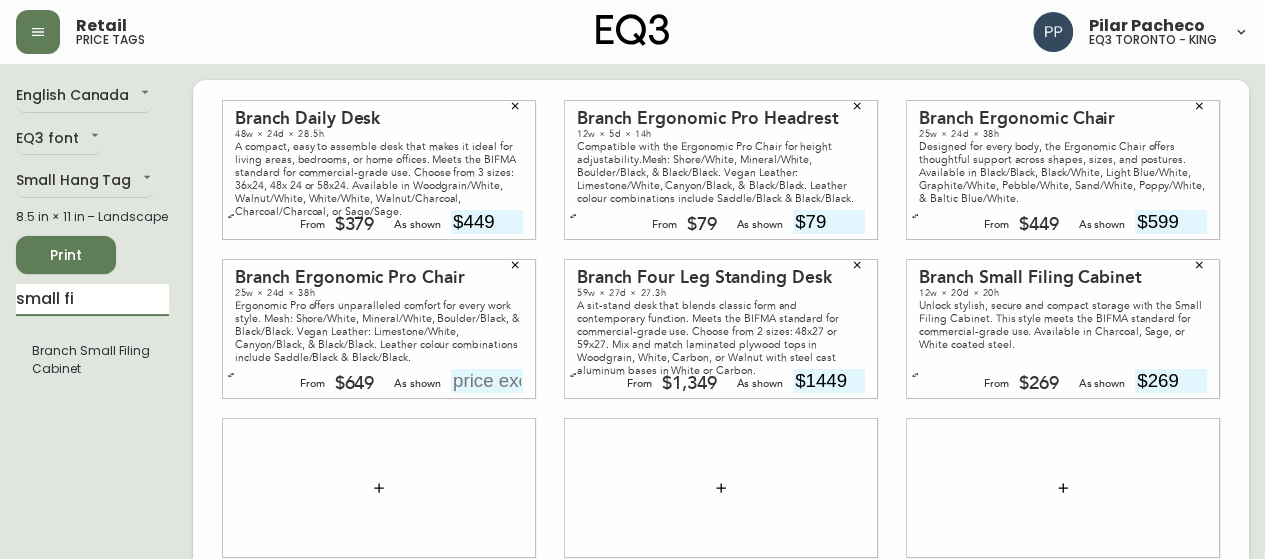 click on "English Canada en_CA EQ3 font EQ3 Small Hang Tag small 8.5 in × 11 in – Landscape Print small fi Branch Small Filing Cabinet Branch Daily Desk 48w × 24d × 28.5h A compact, easy to assemble desk that makes it ideal for living areas, bedrooms, or home offices. Meets the BIFMA standard for commercial-grade use. Choose from 3 sizes: 36x24, 48x 24 or 58x24. Available in Woodgrain/White, Walnut/White, White/White, Walnut/Charcoal, Charcoal/Charcoal, or Sage/Sage. From   $[PRICE] As shown $[PRICE] Branch Ergonomic Pro Headrest 12w × 5d × 14h Compatible with the Ergonomic Pro Chair for height adjustability.Mesh: Shore/White, Mineral/White, Boulder/Black, & Black/Black. Vegan Leather: Limestone/White, Canyon/Black, & Black/Black. Leather colour combinations include Saddle/Black & Black/Black. From   $[PRICE] As shown $[PRICE] Branch Ergonomic Chair 25w × 24d × 38h From   $[PRICE] As shown $[PRICE] Branch Ergonomic Pro Chair 25w × 24d × 38h From   $[PRICE] As shown Branch Four Leg Standing Desk 59w × 27d × 27.3h From   $[PRICE] As shown" at bounding box center [632, 480] 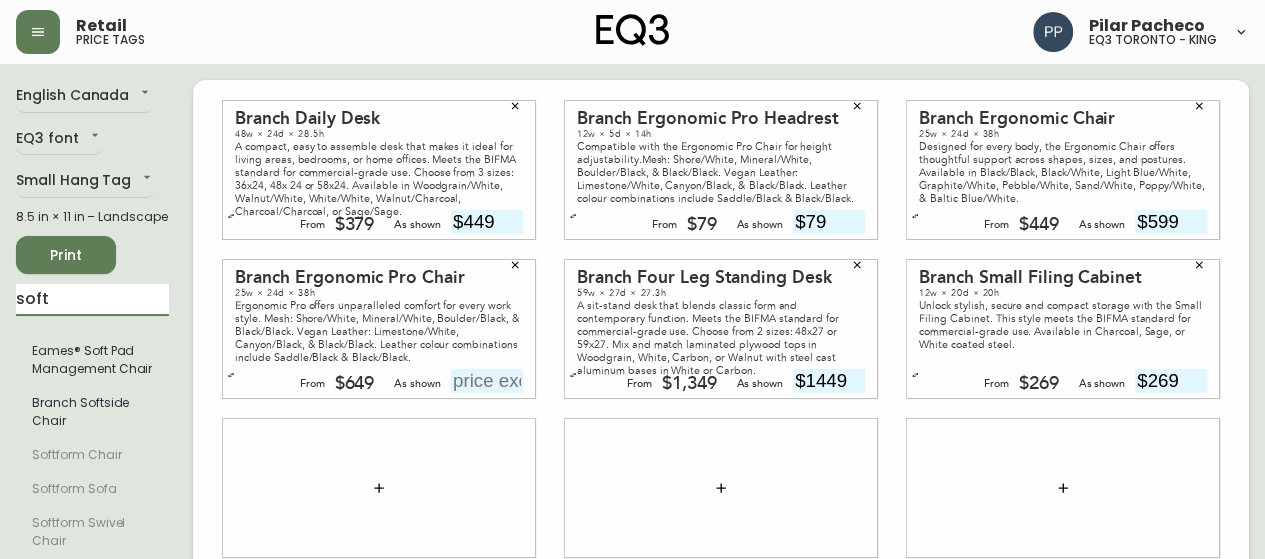 scroll, scrollTop: 100, scrollLeft: 0, axis: vertical 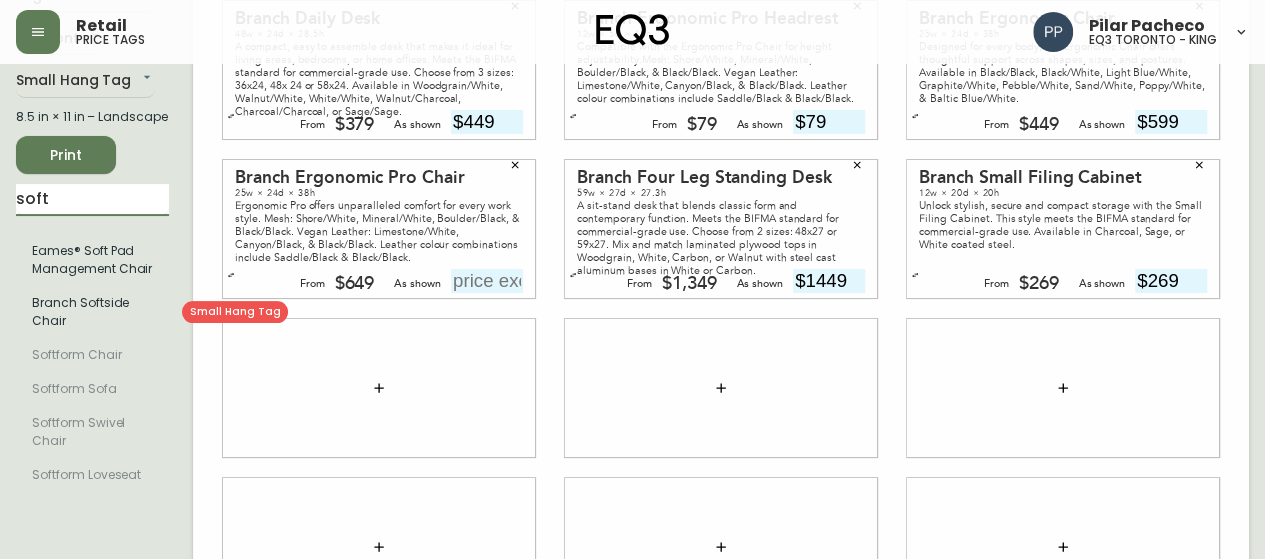 type on "soft" 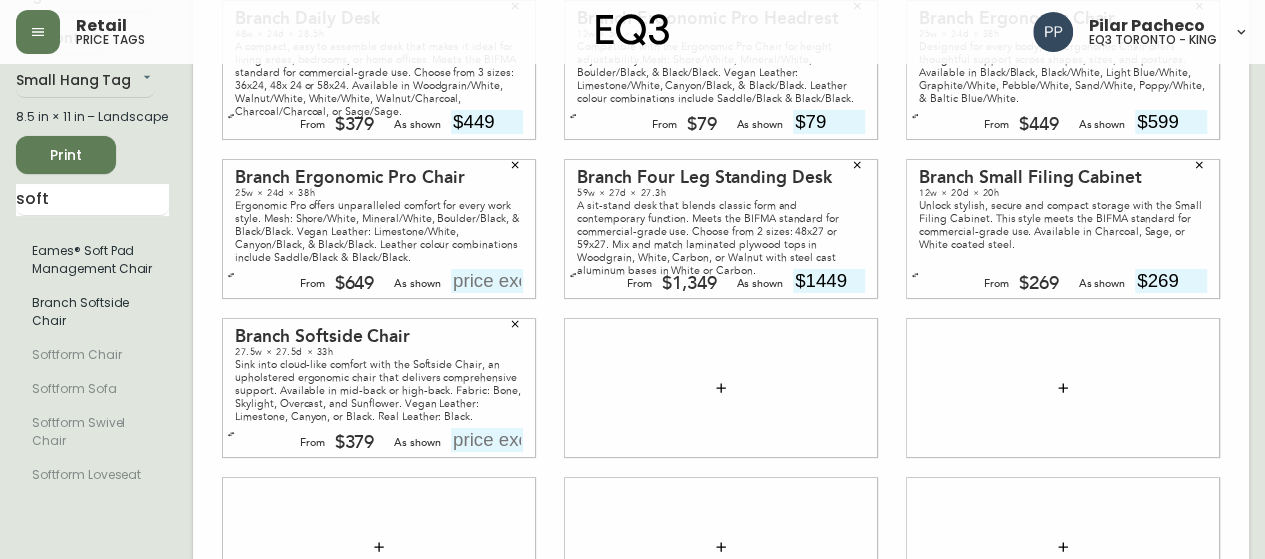 click at bounding box center (487, 440) 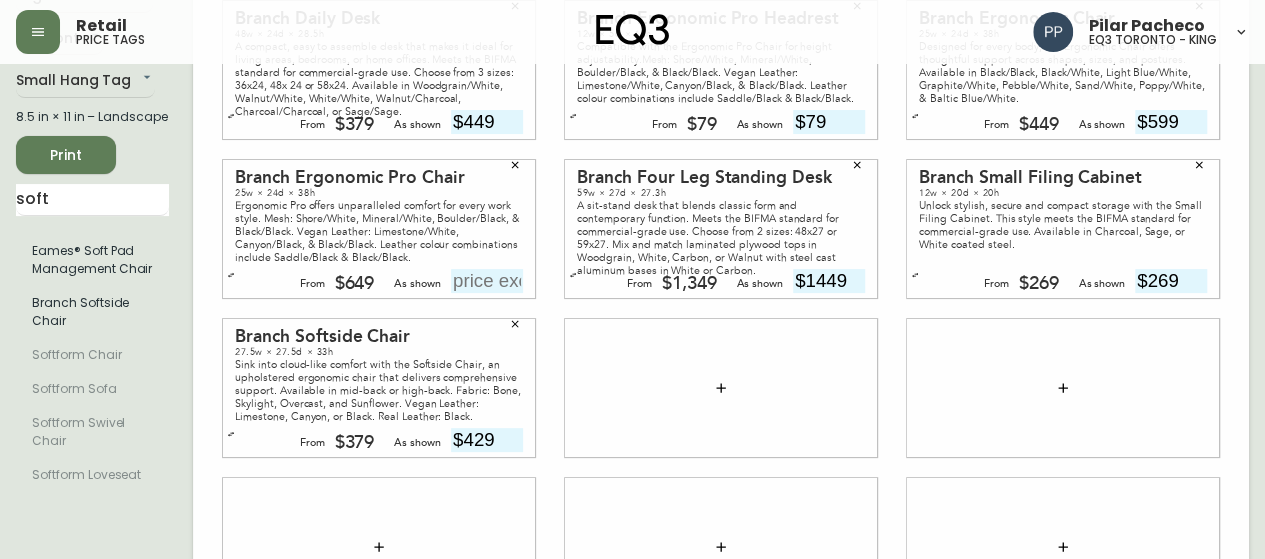 type on "$429" 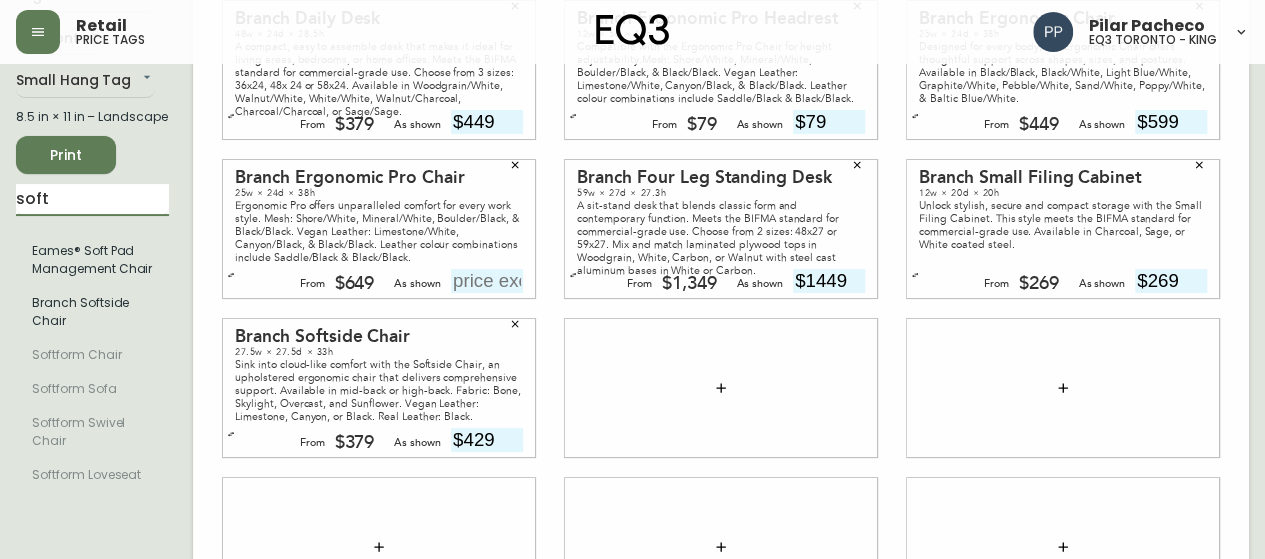 drag, startPoint x: 82, startPoint y: 197, endPoint x: 0, endPoint y: 217, distance: 84.40379 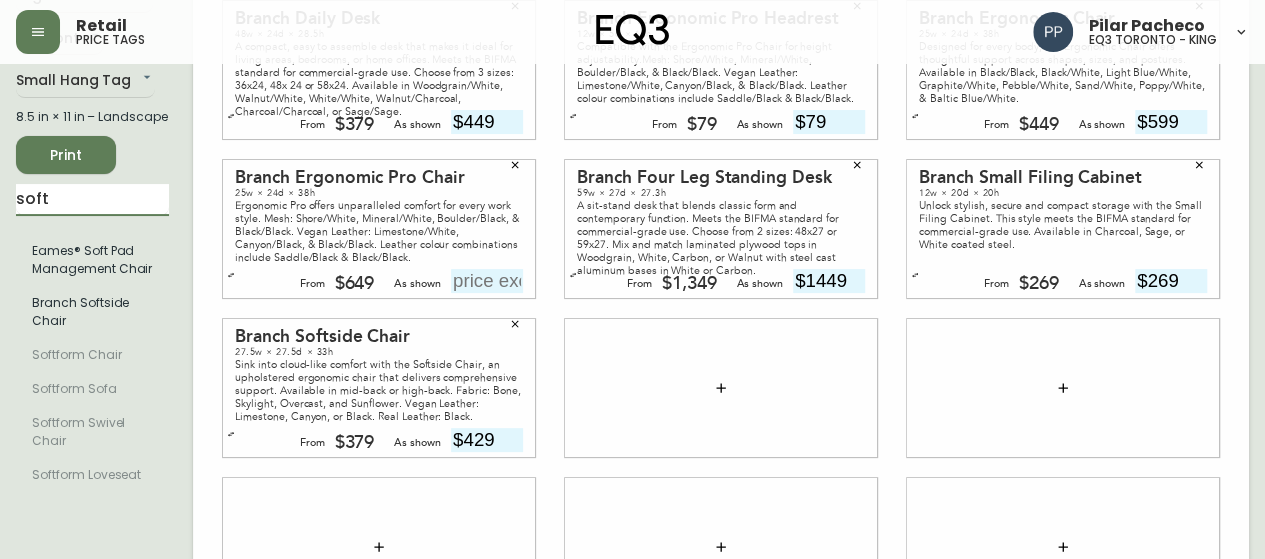 click on "English Canada [STATE] EQ3 font EQ3 Small Hang Tag small 8.5 in × 11 in – Landscape Print soft Eames® Soft Pad Management Chair Branch Softside Chair Softform Chair Softform Sofa Softform Swivel Chair Softform Loveseat Branch Daily Desk 48w × 24d × 28.5h A compact, easy to assemble desk that makes it ideal for living areas, bedrooms, or home offices. Meets the BIFMA standard for commercial-grade use. Choose from 3 sizes: 36x24, 48x 24 or 58x24. Available in Woodgrain/White, Walnut/White, White/White, Walnut/Charcoal, Charcoal/Charcoal, or Sage/Sage. From   $379 As shown $449 Branch Ergonomic Pro Headrest 12w × 5d × 14h Compatible with the Ergonomic Pro Chair for height adjustability.Mesh: Shore/White, Mineral/White, Boulder/Black, & Black/Black. Vegan Leather: Limestone/White, Canyon/Black, & Black/Black. Leather colour combinations include Saddle/Black & Black/Black. From   $79 As shown $79 Branch Ergonomic Chair 25w × 24d × 38h From   $449 As shown $599 Branch Ergonomic Pro Chair 25w × 24d × 38h" at bounding box center (632, 380) 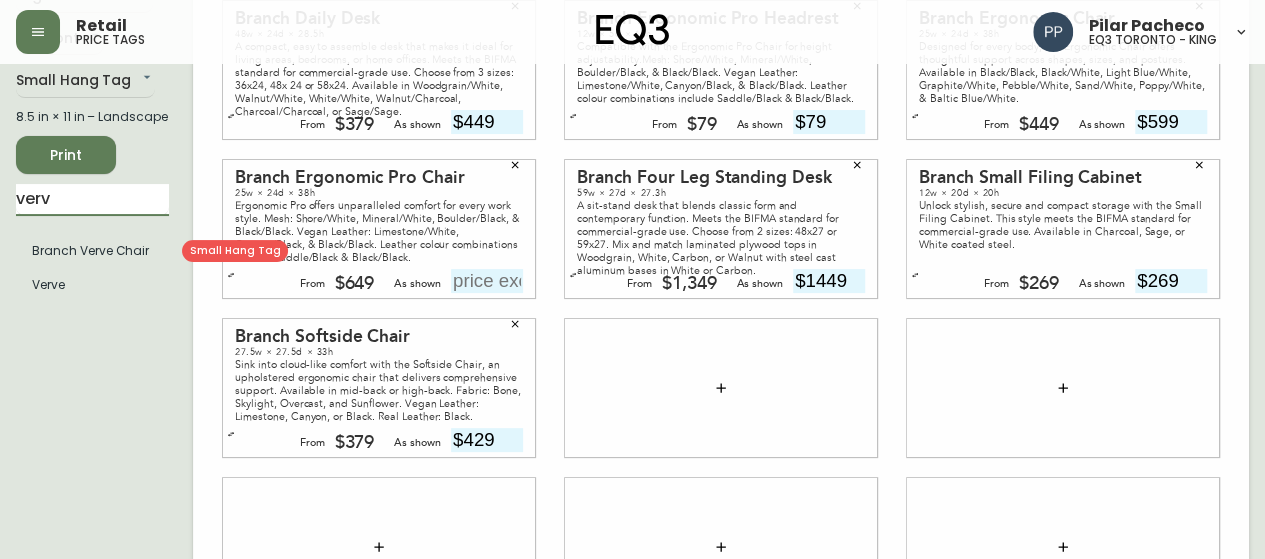 type on "verv" 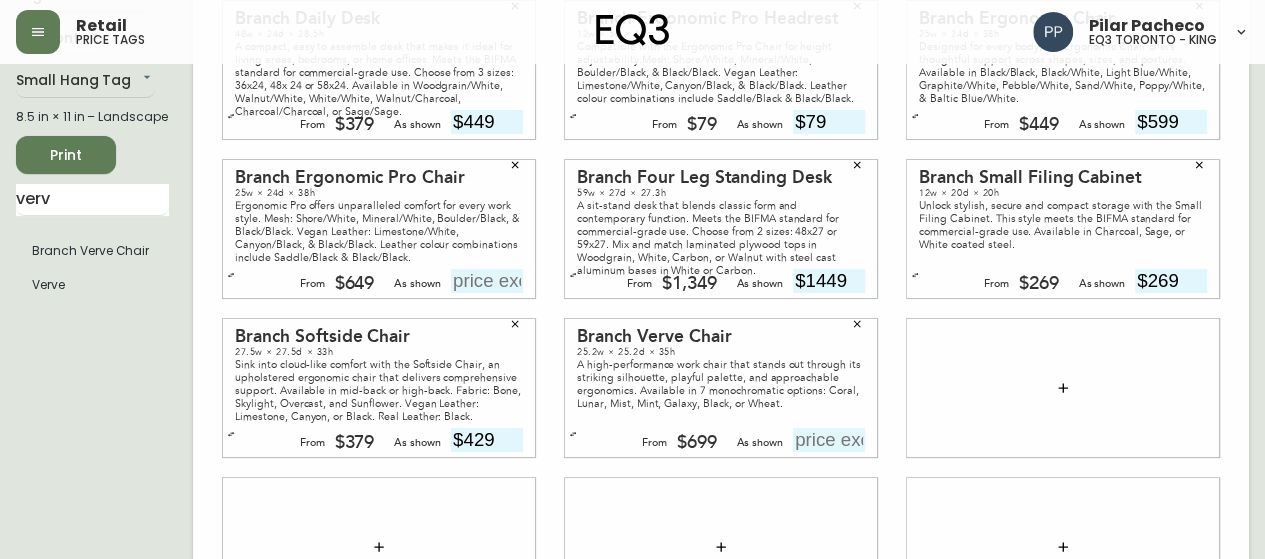 click at bounding box center [829, 440] 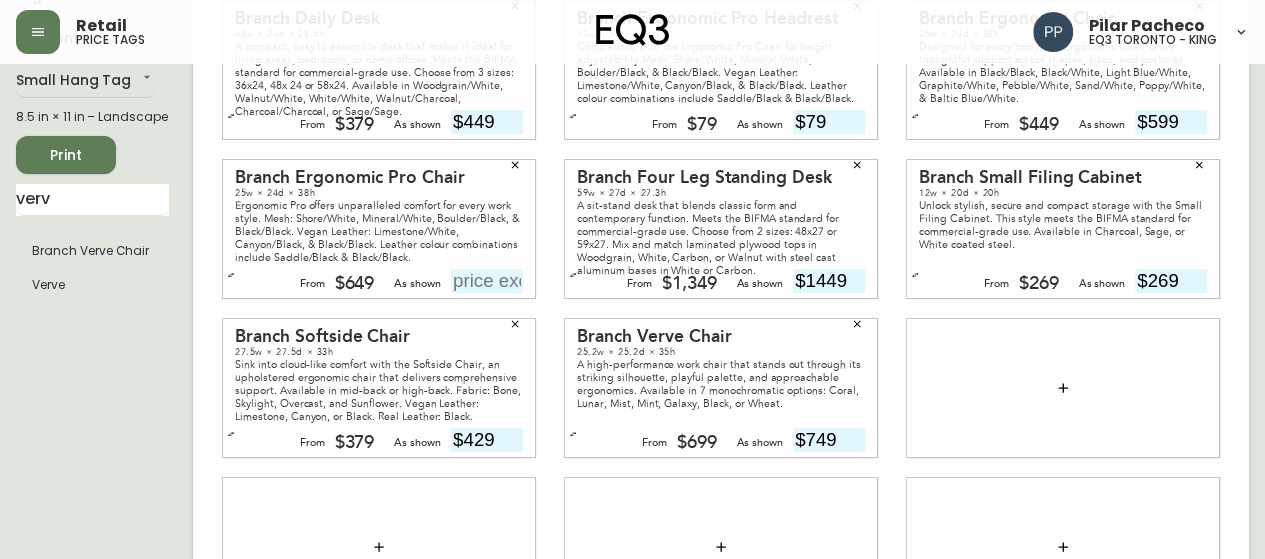 type on "$749" 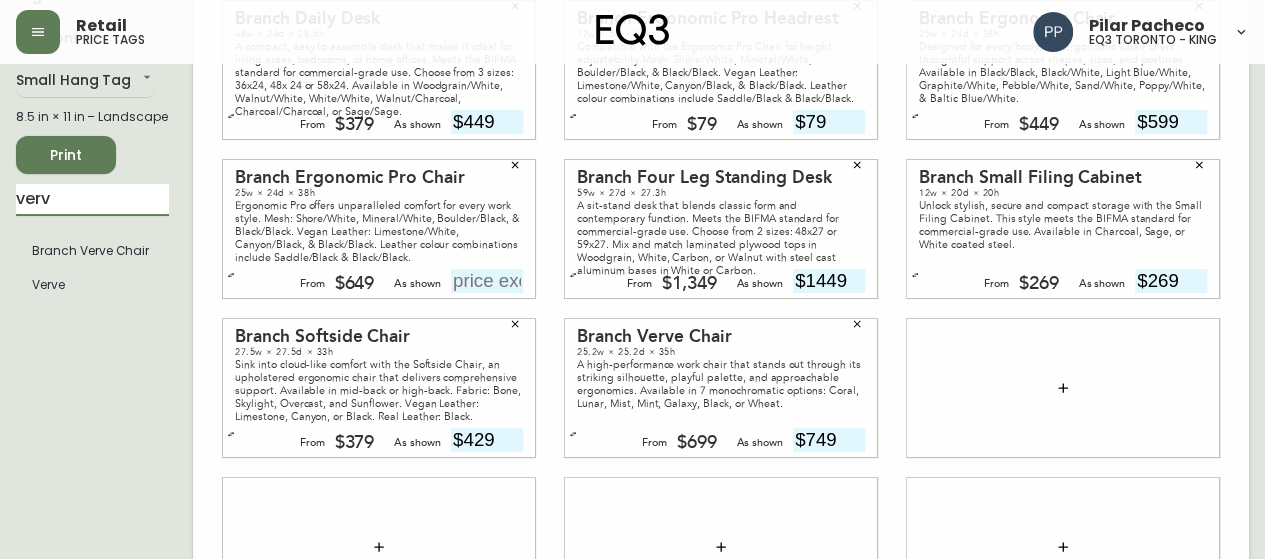 drag, startPoint x: 96, startPoint y: 195, endPoint x: 0, endPoint y: 209, distance: 97.015465 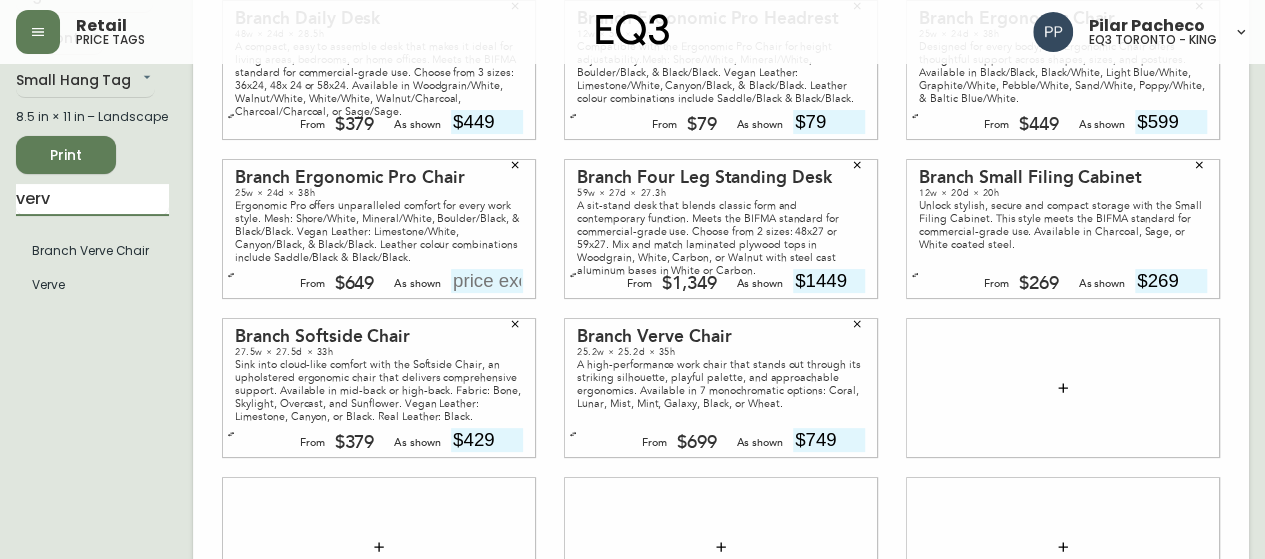 click on "English Canada en_CA EQ3 font EQ3 Small Hang Tag small 8.5 in × 11 in – Landscape Print verv Branch Verve Chair Verve Branch Daily Desk 48w × 24d × 28.5h A compact, easy to assemble desk that makes it ideal for living areas, bedrooms, or home offices. Meets the BIFMA standard for commercial-grade use. Choose from 3 sizes: 36x24, 48x 24 or 58x24. Available in Woodgrain/White, Walnut/White, White/White, Walnut/Charcoal, Charcoal/Charcoal, or Sage/Sage. From   $[PRICE] As shown $[PRICE] Branch Ergonomic Pro Headrest 12w × 5d × 14h Compatible with the Ergonomic Pro Chair for height adjustability.Mesh: Shore/White, Mineral/White, Boulder/Black, & Black/Black. Vegan Leather: Limestone/White, Canyon/Black, & Black/Black. Leather colour combinations include Saddle/Black & Black/Black. From   $[PRICE] As shown $[PRICE] Branch Ergonomic Chair 25w × 24d × 38h From   $[PRICE] As shown $[PRICE] Branch Ergonomic Pro Chair 25w × 24d × 38h From   $[PRICE] As shown Branch Four Leg Standing Desk 59w × 27d × 27.3h From   $[PRICE] As shown $[PRICE]" at bounding box center (632, 380) 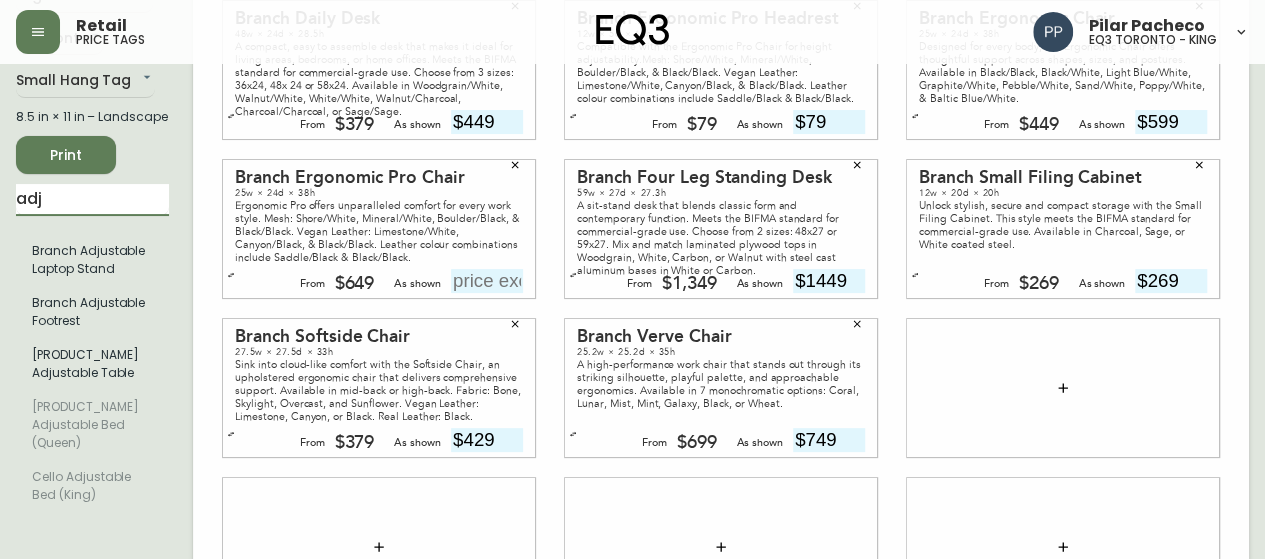 type on "adj" 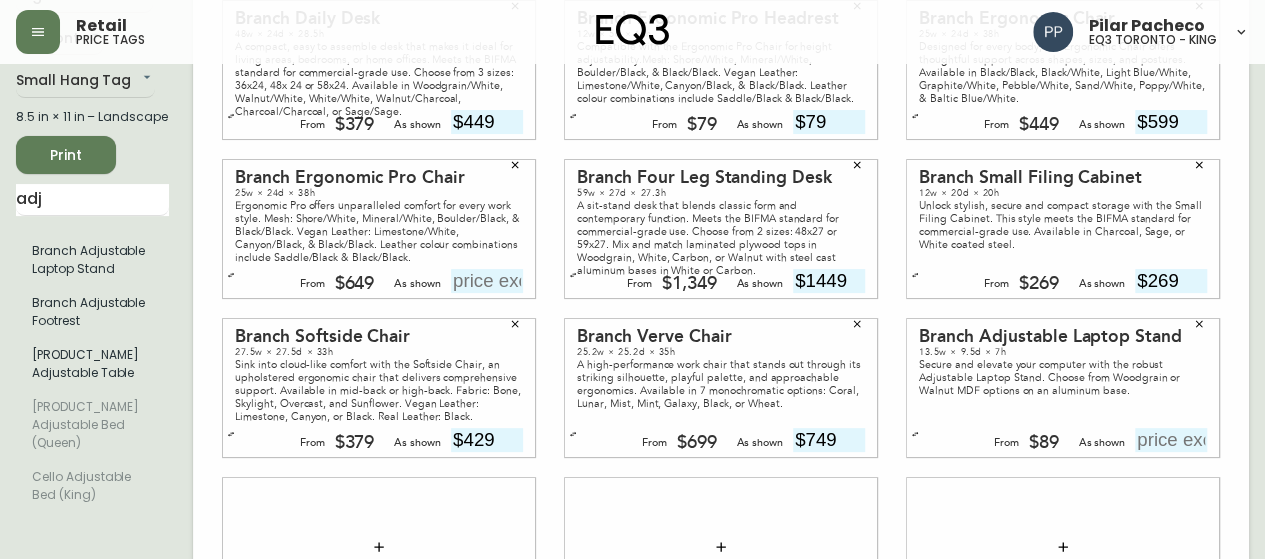 click at bounding box center (1171, 440) 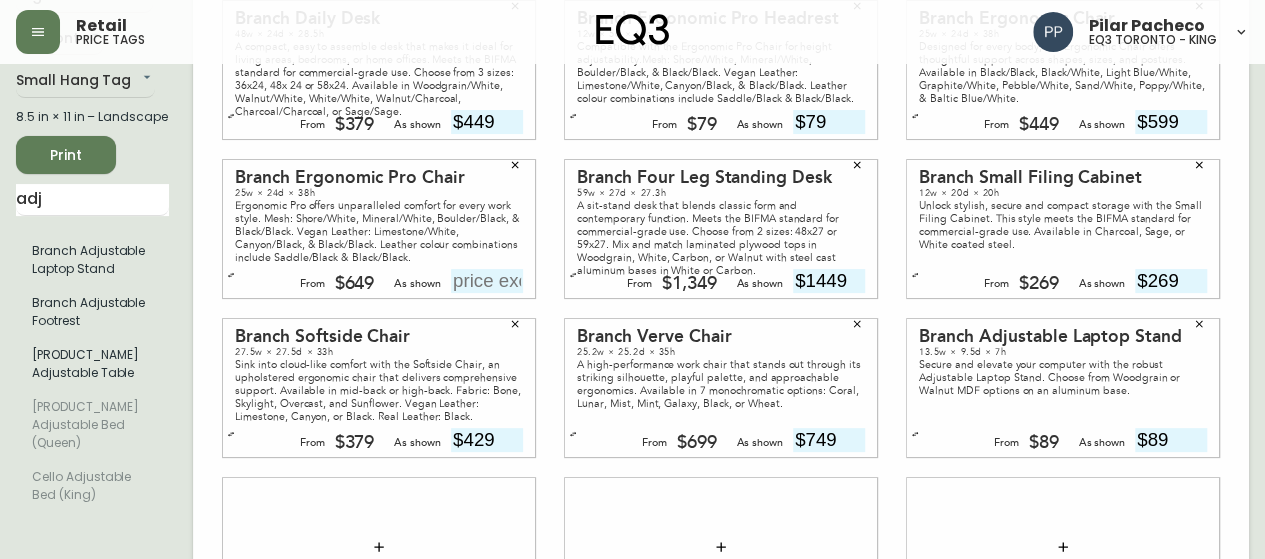 type on "$89" 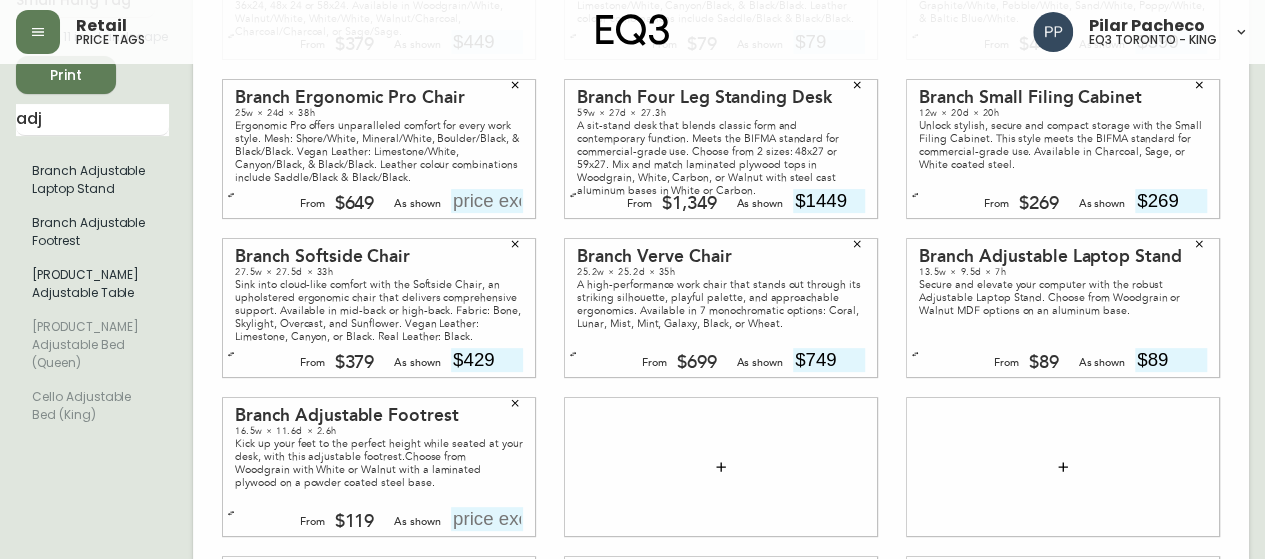 scroll, scrollTop: 300, scrollLeft: 0, axis: vertical 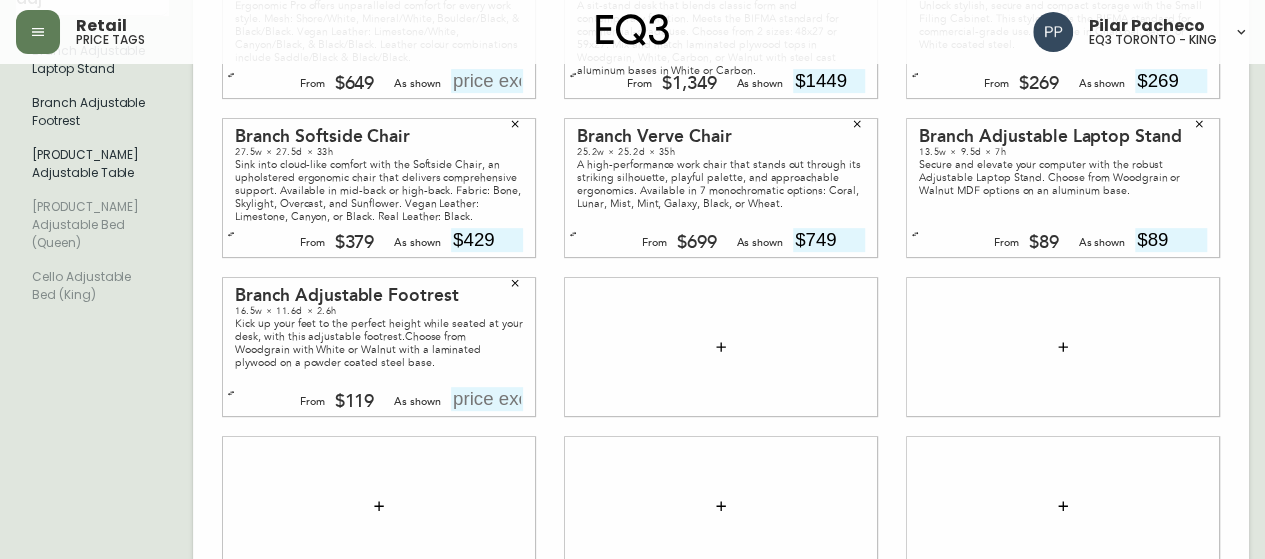 click at bounding box center [487, 399] 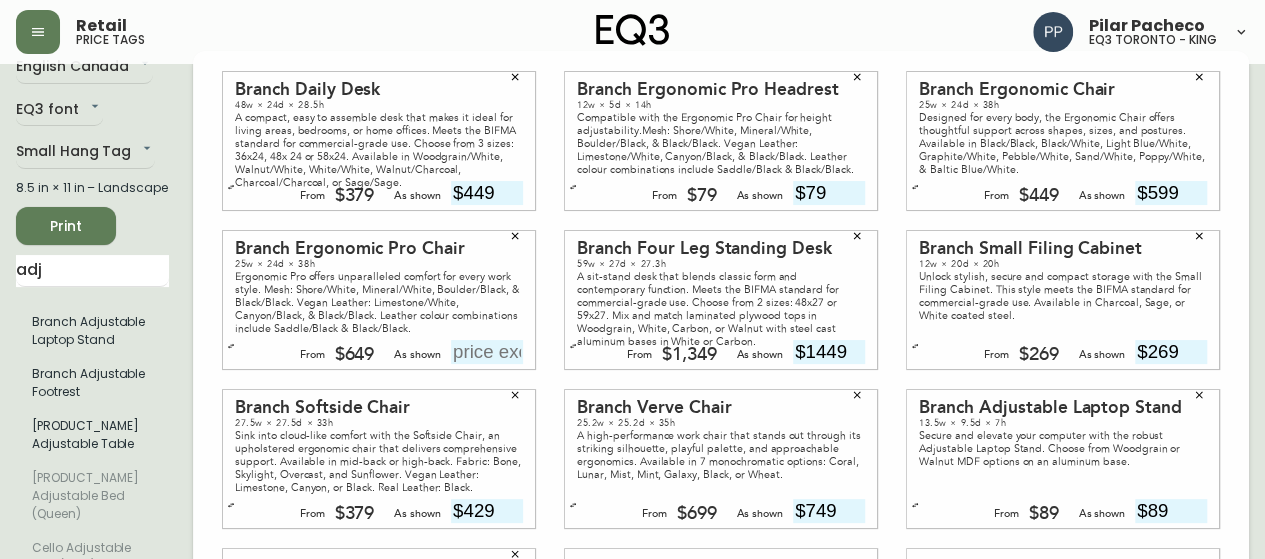 scroll, scrollTop: 0, scrollLeft: 0, axis: both 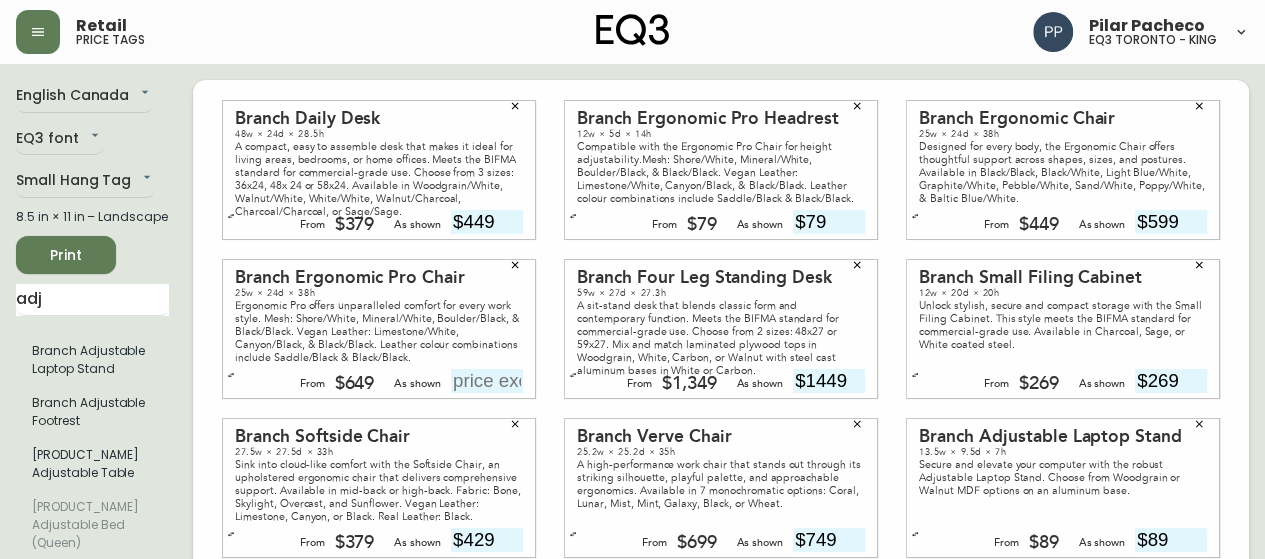 type on "$119" 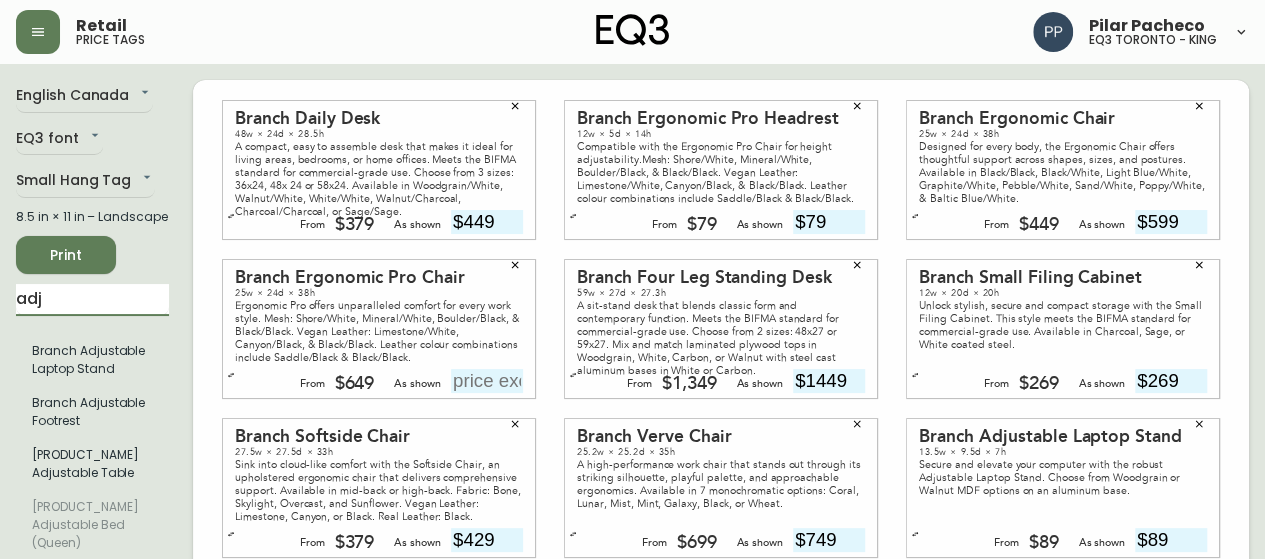 drag, startPoint x: 108, startPoint y: 302, endPoint x: 0, endPoint y: 302, distance: 108 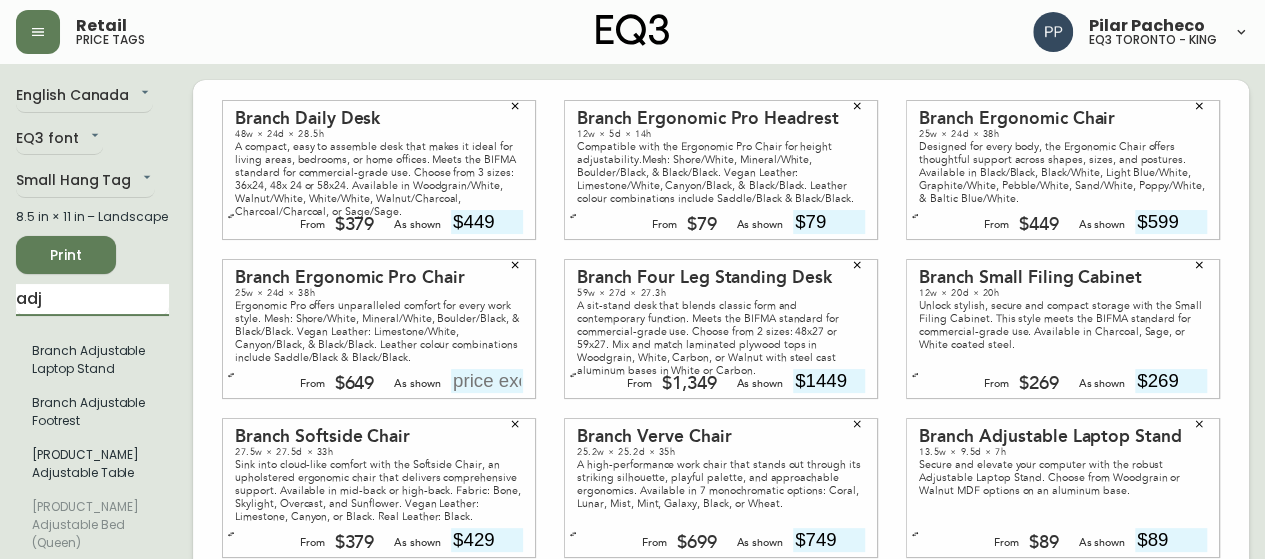 click on "English Canada [STATE] EQ3 font EQ3 Small Hang Tag small 8.5 in × 11 in – Landscape Print adj Branch Adjustable Laptop Stand  Branch Adjustable Footrest Finn Adjustable Table Cello Adjustable Bed (Queen) Cello Adjustable Bed (King) Branch Daily Desk 48w × 24d × 28.5h A compact, easy to assemble desk that makes it ideal for living areas, bedrooms, or home offices. Meets the BIFMA standard for commercial-grade use. Choose from 3 sizes: 36x24, 48x 24 or 58x24. Available in Woodgrain/White, Walnut/White, White/White, Walnut/Charcoal, Charcoal/Charcoal, or Sage/Sage. From   $379 As shown $449 Branch Ergonomic Pro Headrest 12w × 5d × 14h Compatible with the Ergonomic Pro Chair for height adjustability.Mesh: Shore/White, Mineral/White, Boulder/Black, & Black/Black. Vegan Leather: Limestone/White, Canyon/Black, & Black/Black. Leather colour combinations include Saddle/Black & Black/Black. From   $79 As shown $79 Branch Ergonomic Chair 25w × 24d × 38h From   $449 As shown $599 Branch Ergonomic Pro Chair From" at bounding box center (632, 480) 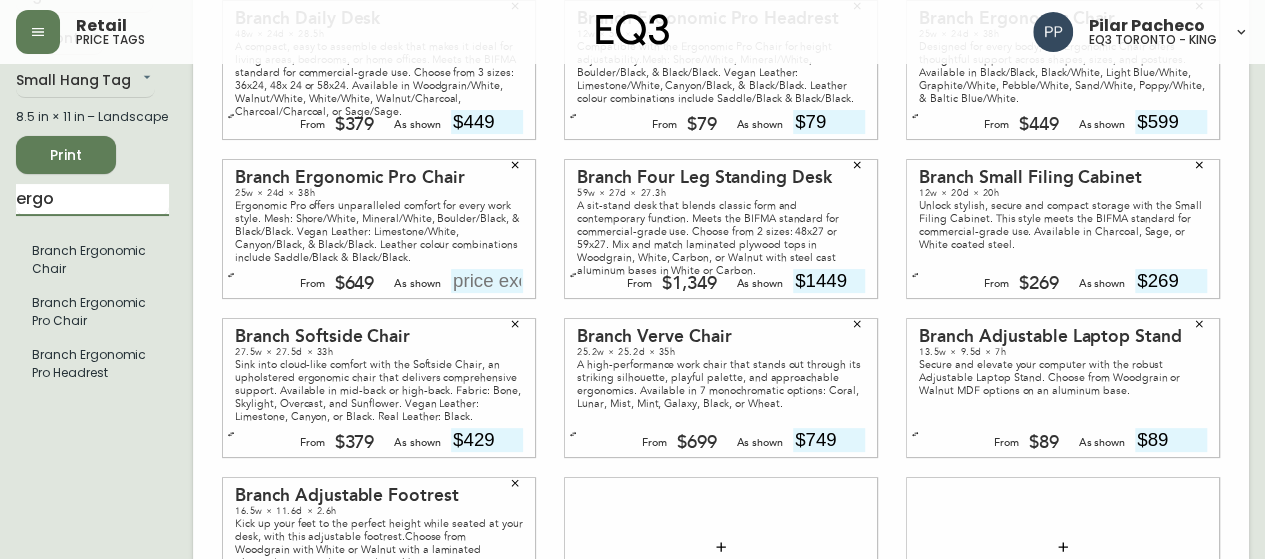 scroll, scrollTop: 0, scrollLeft: 0, axis: both 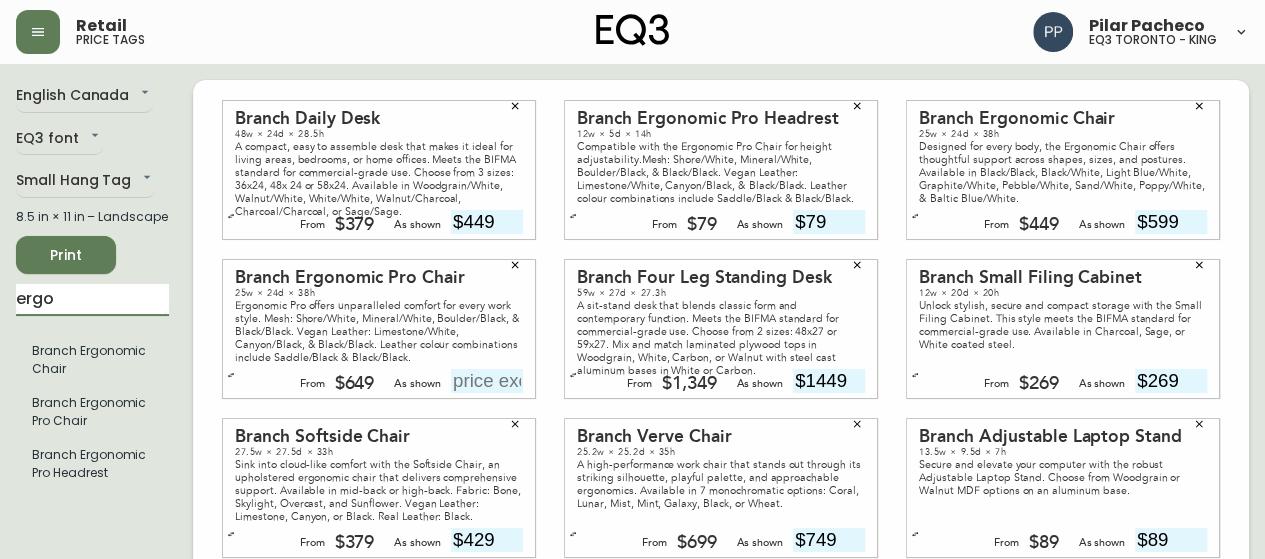 type on "ergo" 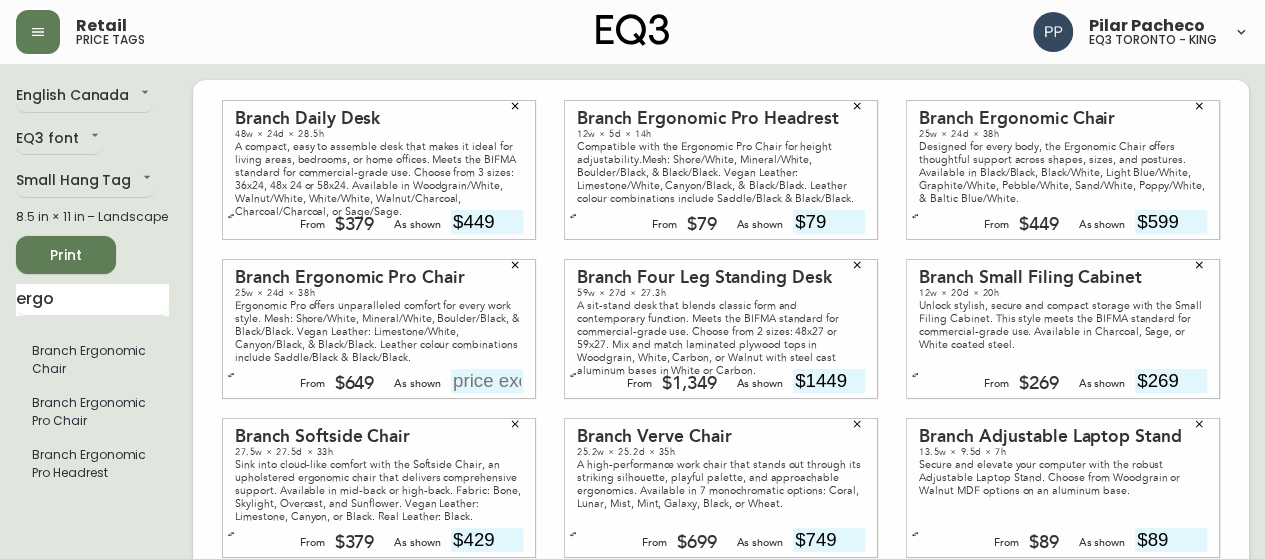 click on "Print" at bounding box center [66, 255] 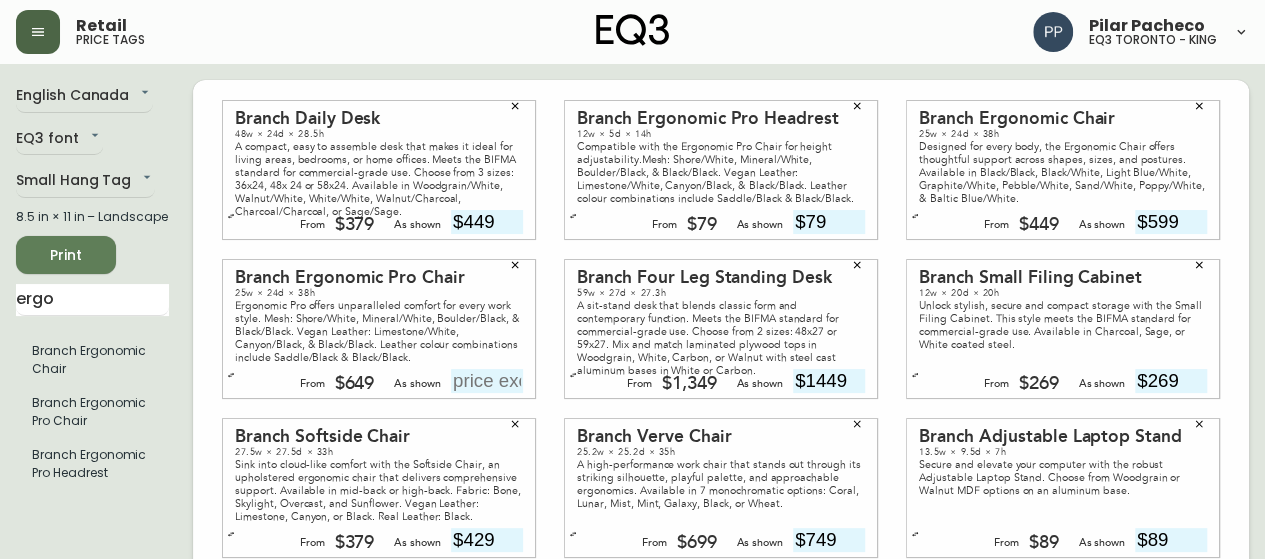 click at bounding box center [38, 32] 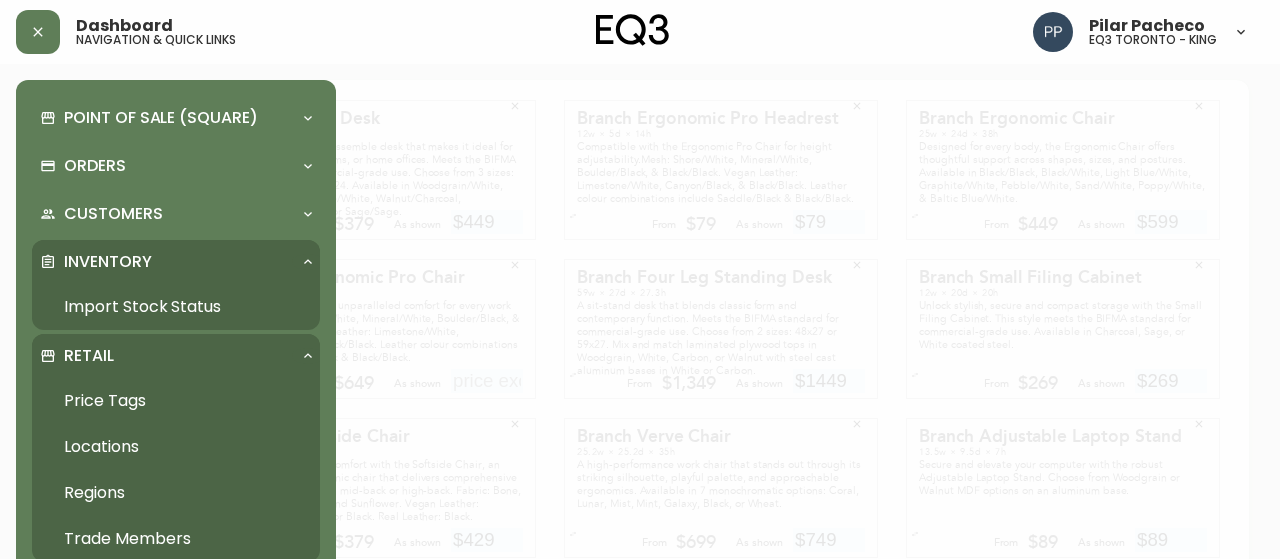 click on "Import Stock Status" at bounding box center (176, 307) 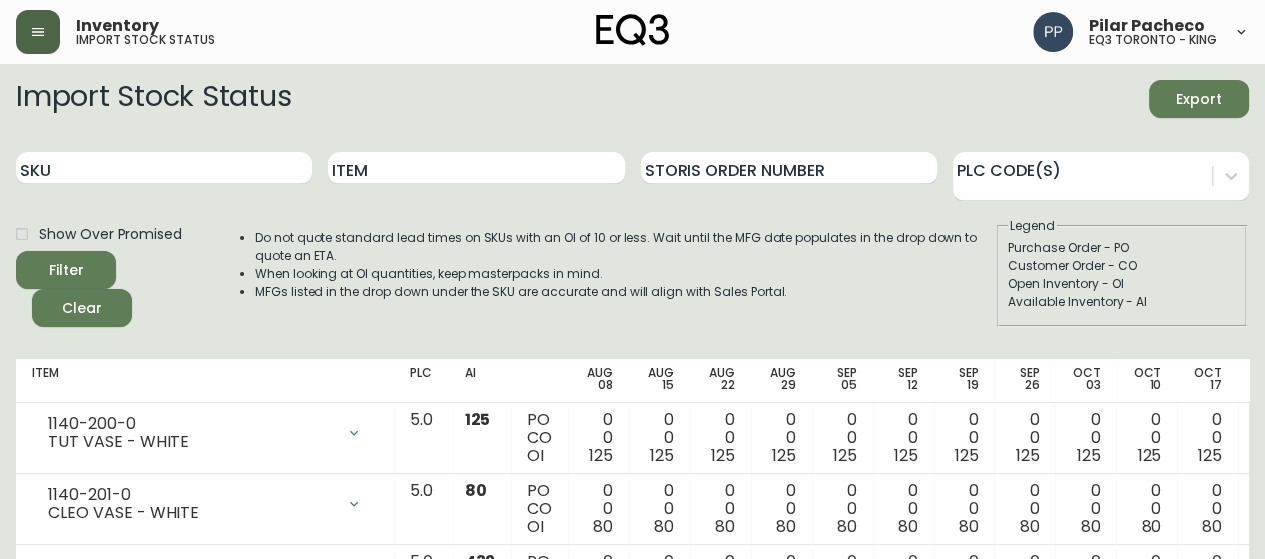 click at bounding box center [38, 32] 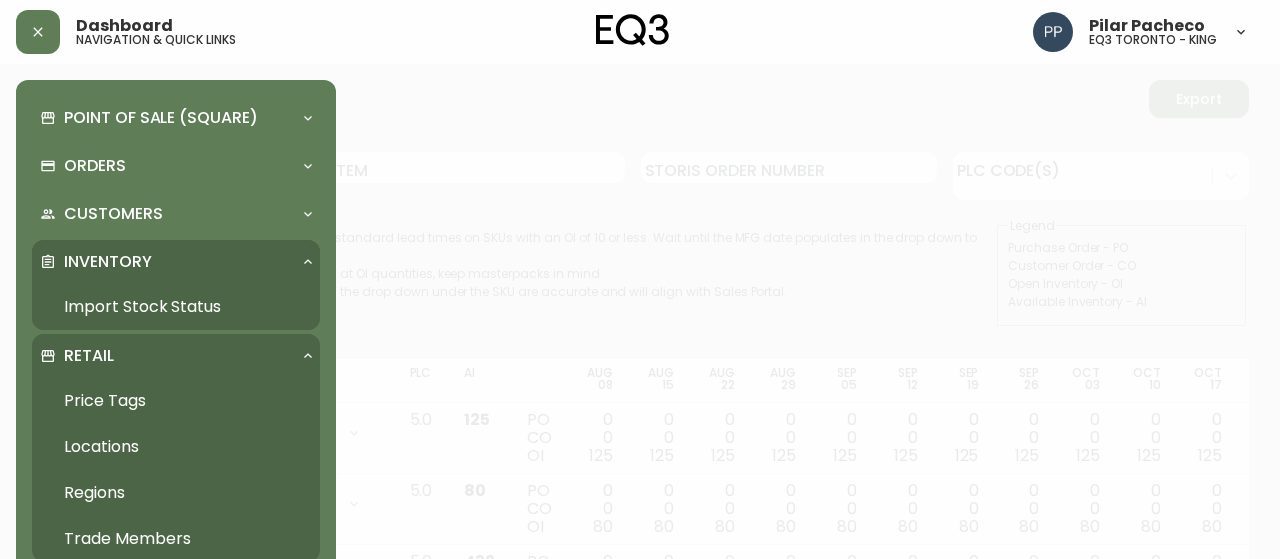 click on "Import Stock Status" at bounding box center [176, 307] 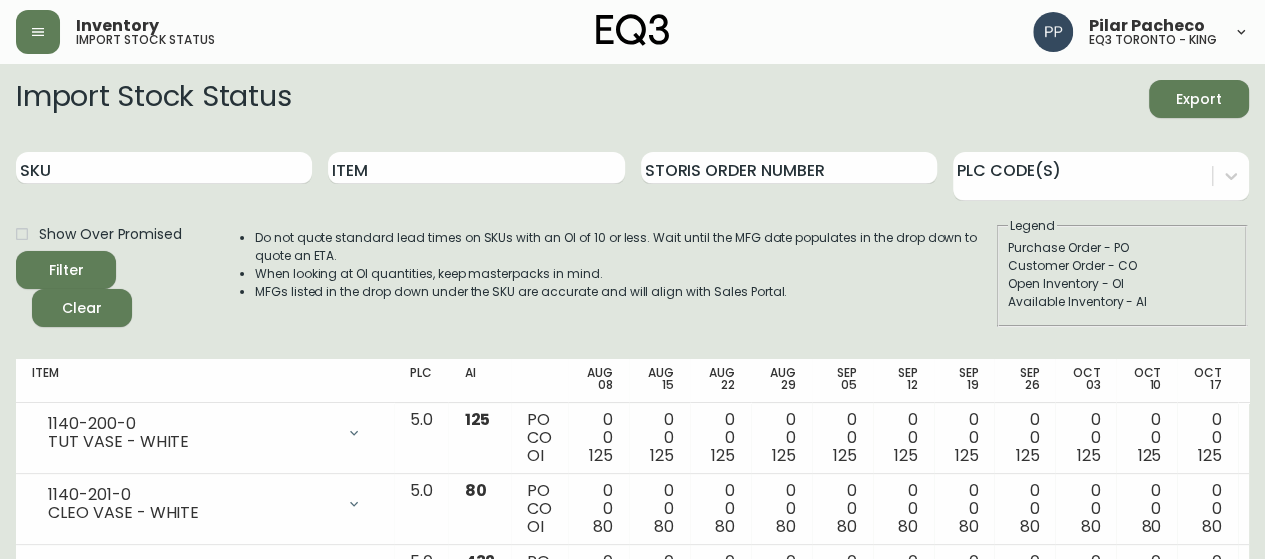 click on "Inventory import stock status Pilar Pacheco eq3 toronto - king" at bounding box center [632, 32] 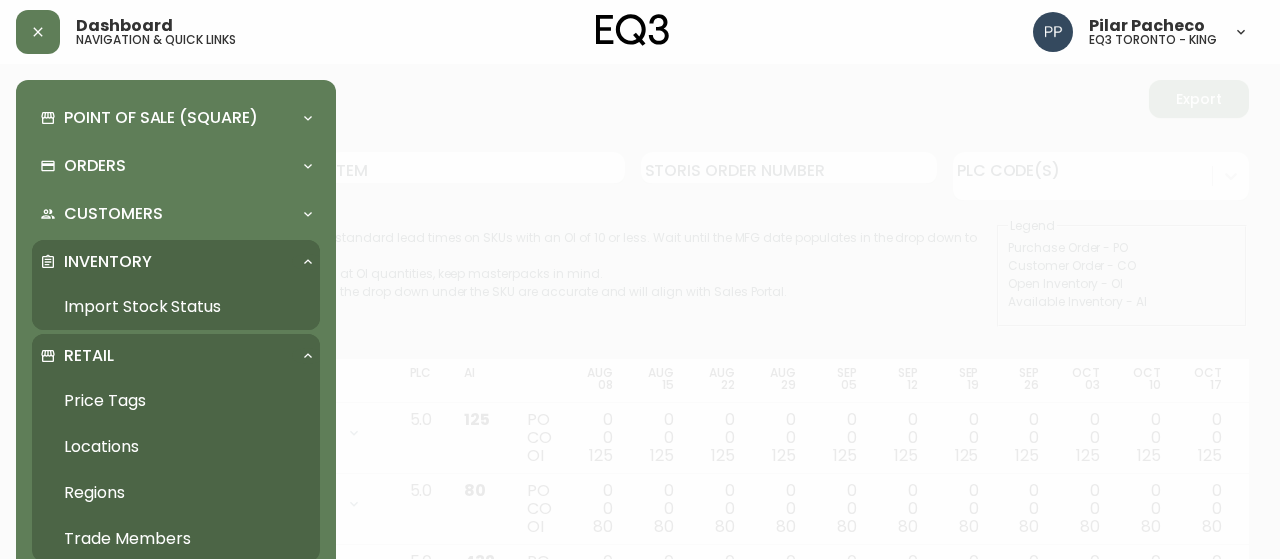 click on "Price Tags" at bounding box center (176, 401) 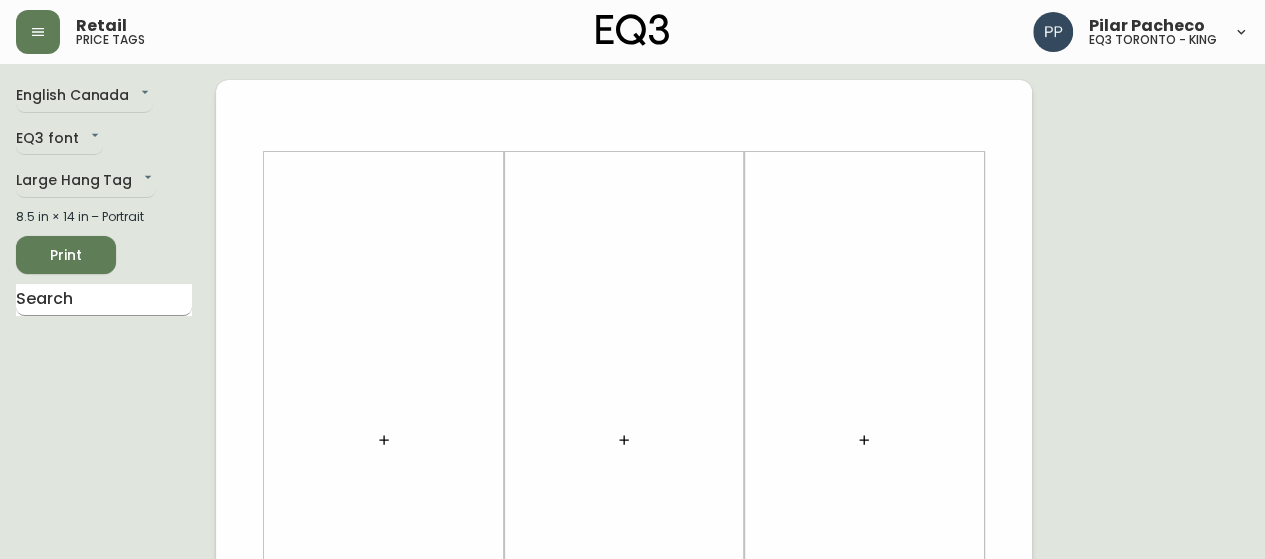 click at bounding box center [104, 300] 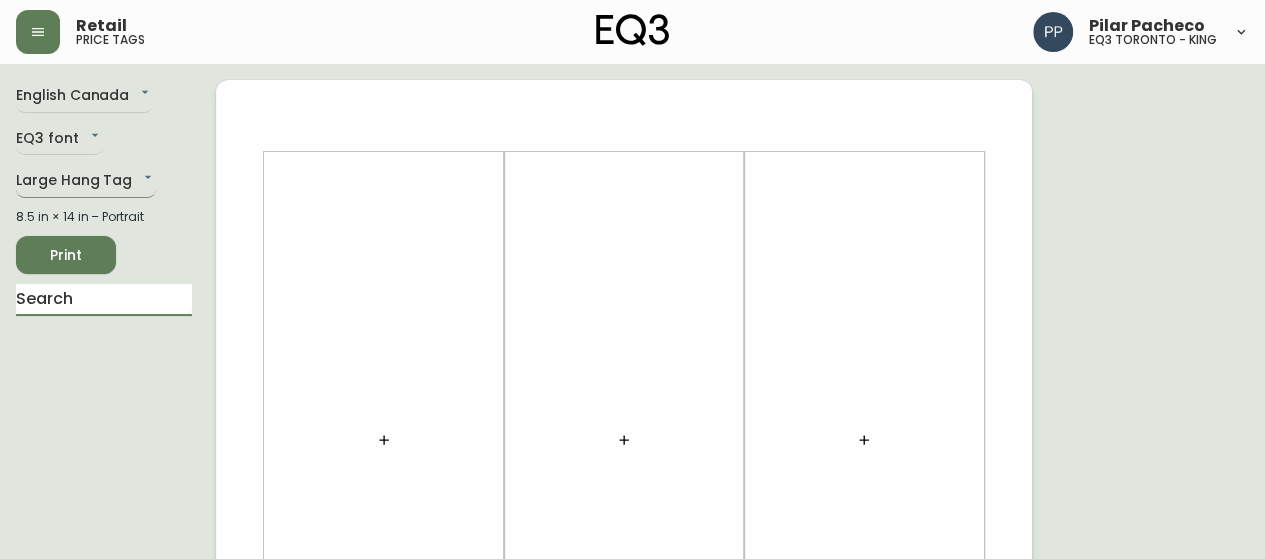 click on "Retail price tags Pilar Pacheco eq3 toronto - king   English Canada [STATE] EQ3 font EQ3 Large Hang Tag large 8.5 in × 14 in – Portrait Print" at bounding box center (632, 712) 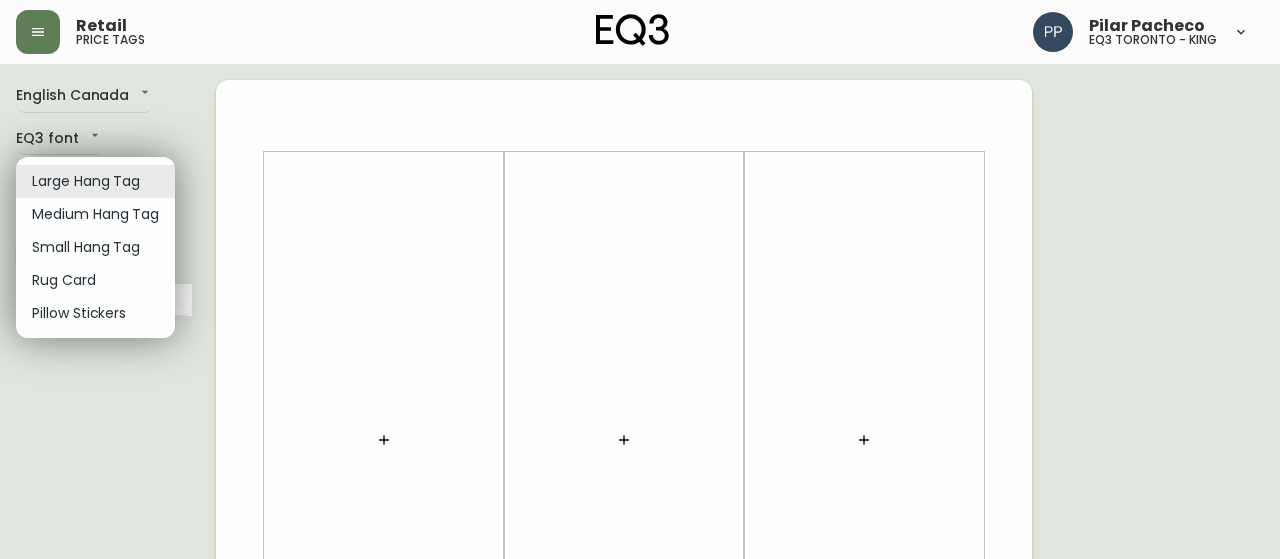 drag, startPoint x: 140, startPoint y: 245, endPoint x: 127, endPoint y: 266, distance: 24.698177 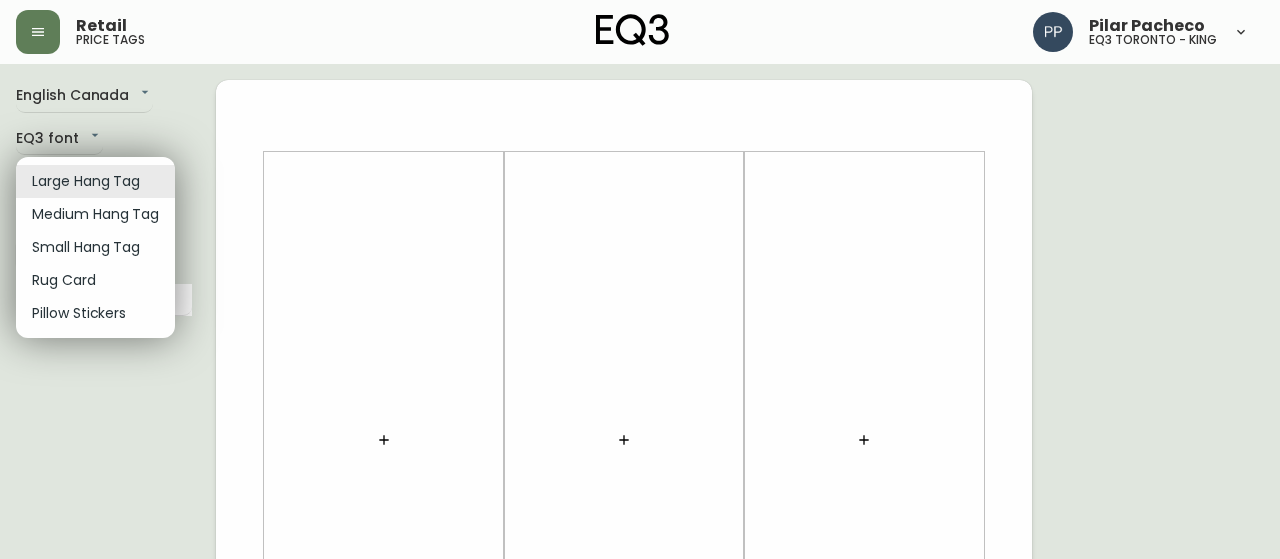 type on "small" 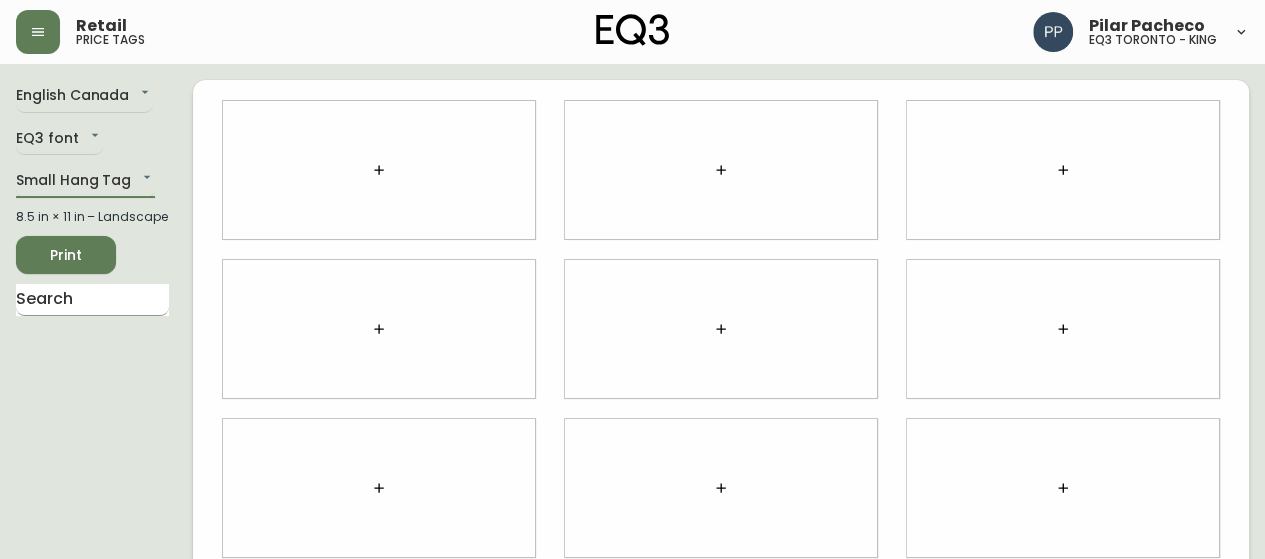 click at bounding box center (92, 300) 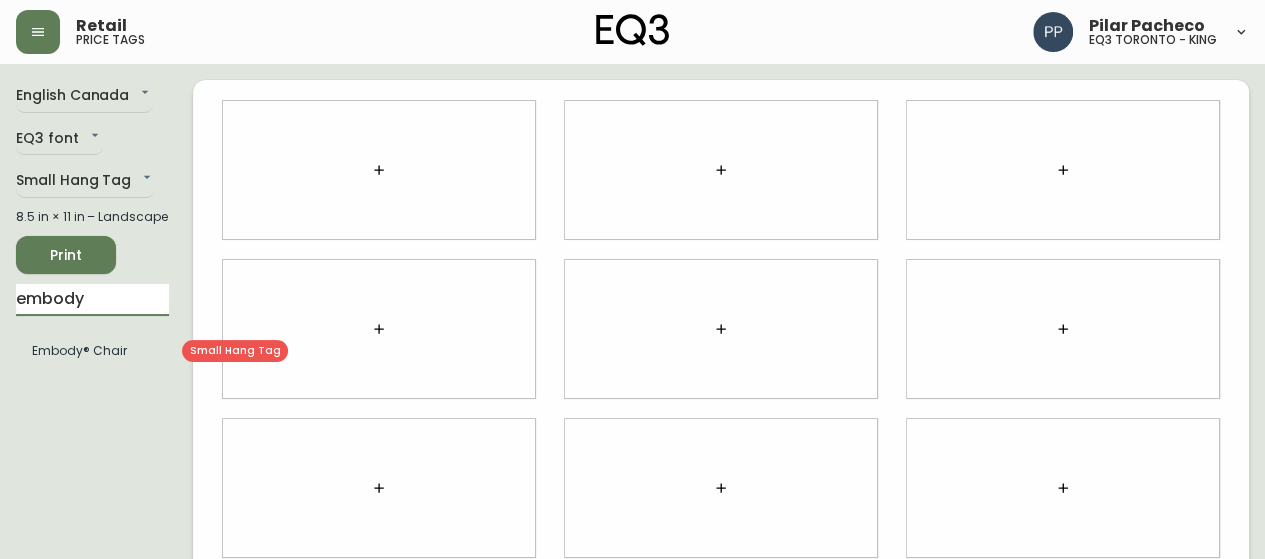 type on "embody" 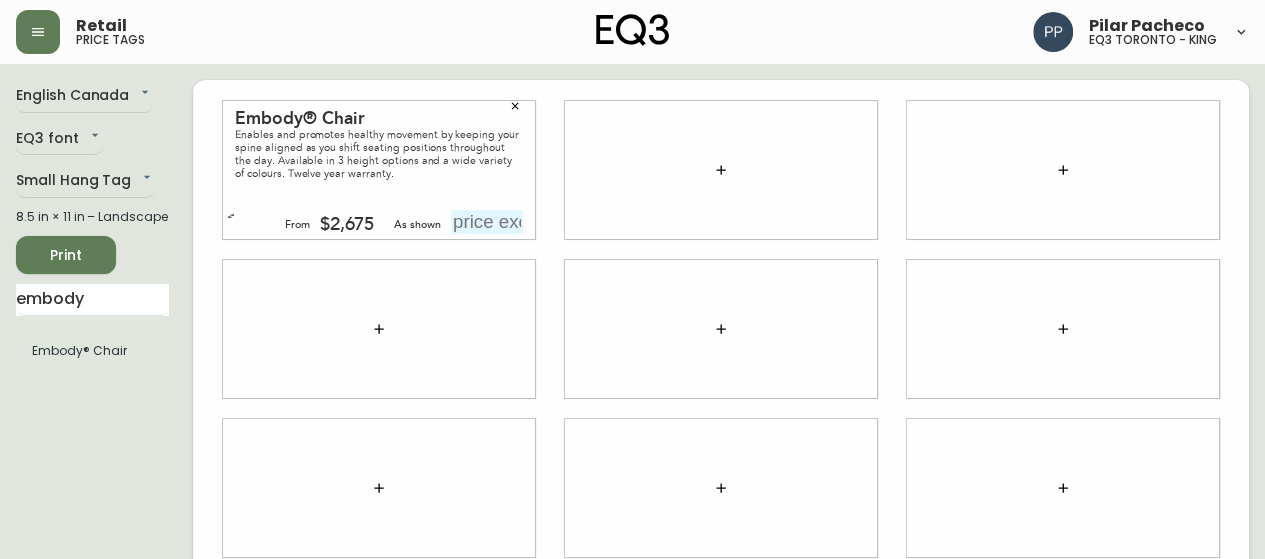 click 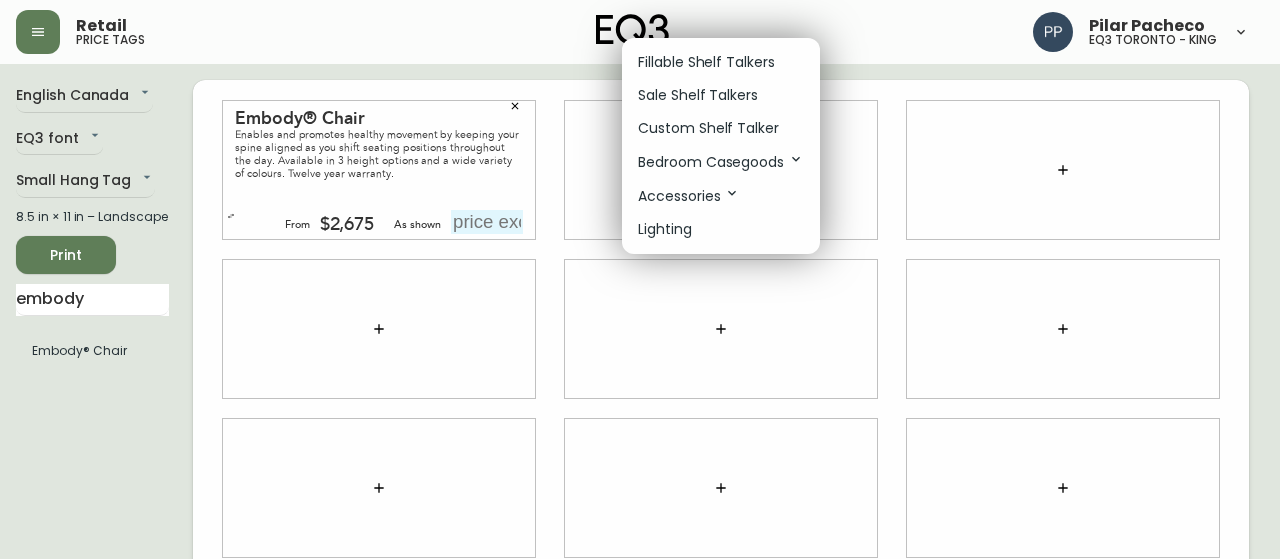 click at bounding box center [640, 279] 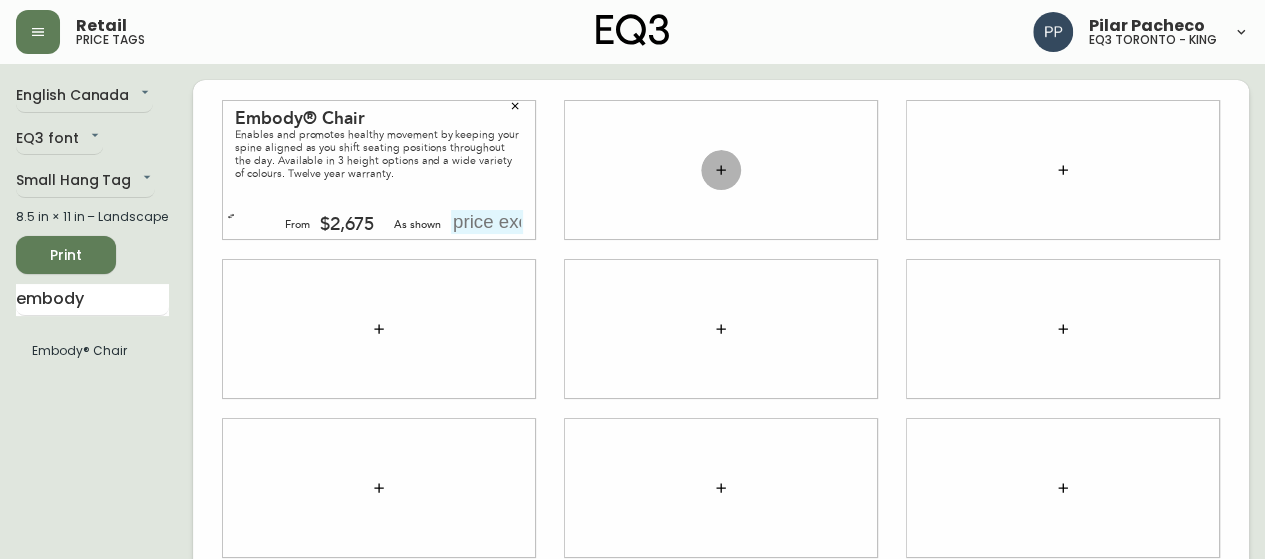 click 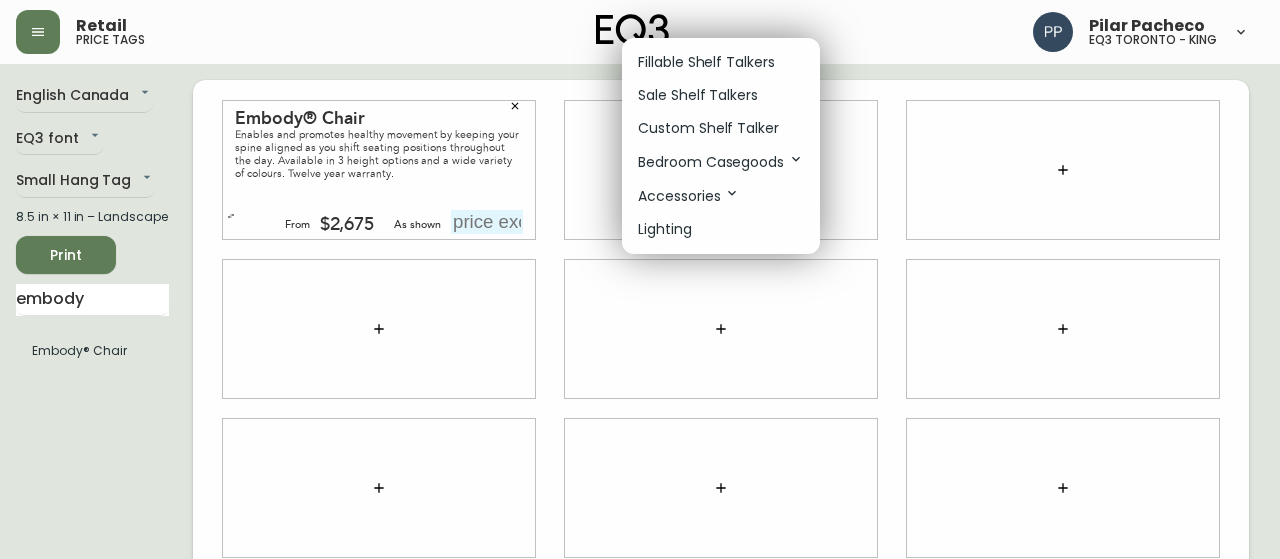 click on "Fillable Shelf Talkers" at bounding box center [706, 62] 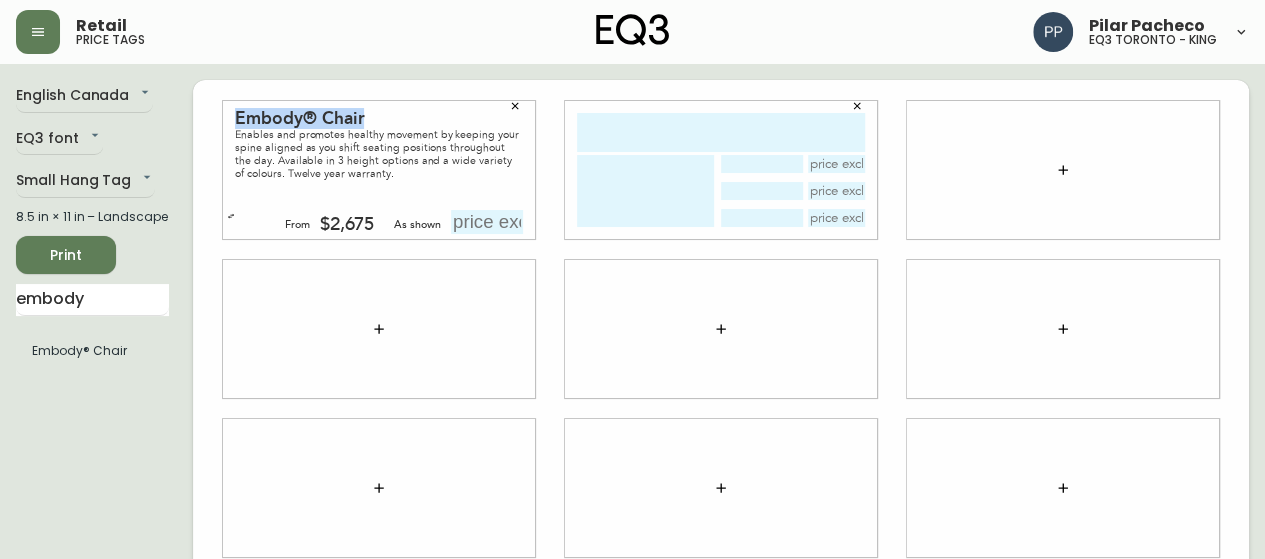 drag, startPoint x: 395, startPoint y: 126, endPoint x: 233, endPoint y: 127, distance: 162.00308 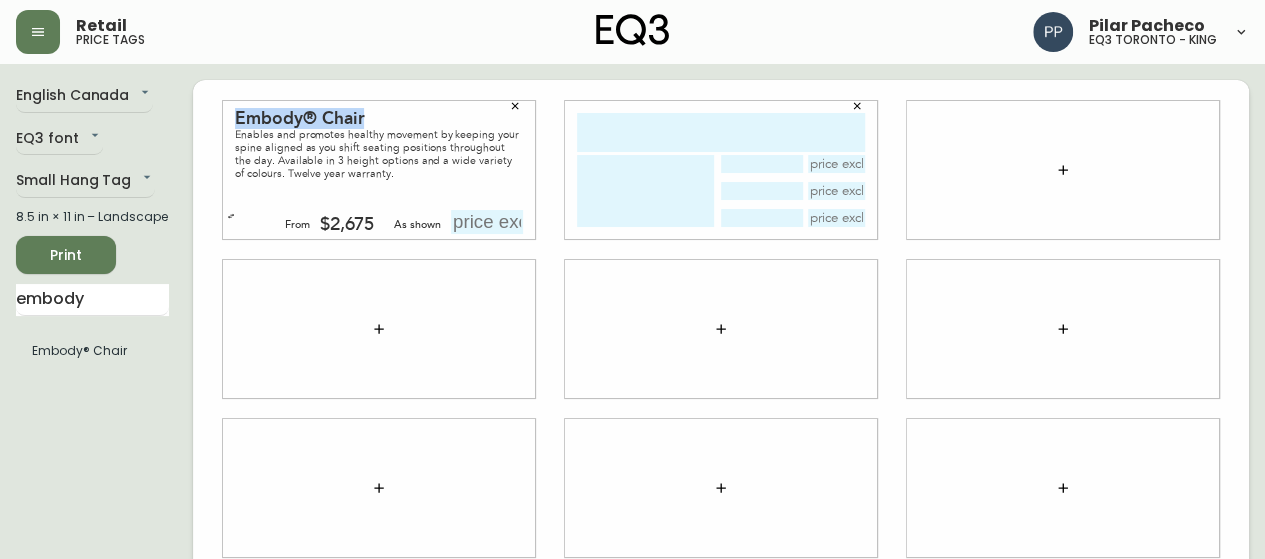 click on "Embody® Chair Enables and promotes healthy movement by keeping your spine aligned as you shift seating positions throughout the day. Available in 3 height options and a wide variety of colours. Twelve year warranty. From   $[PRICE] As shown" at bounding box center (379, 170) 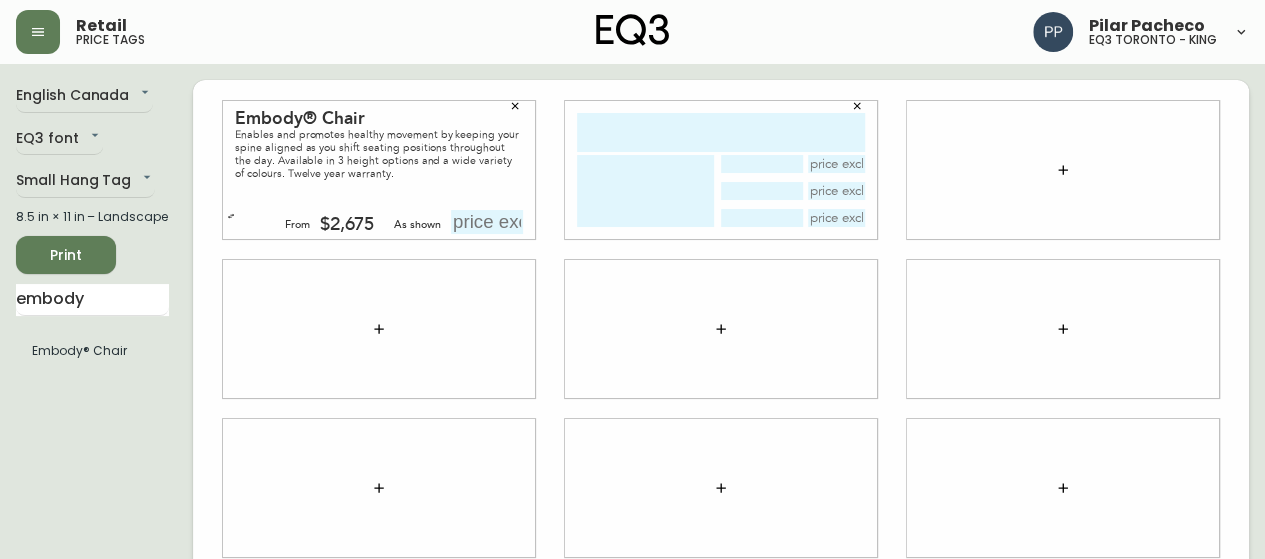 drag, startPoint x: 590, startPoint y: 143, endPoint x: 610, endPoint y: 135, distance: 21.540659 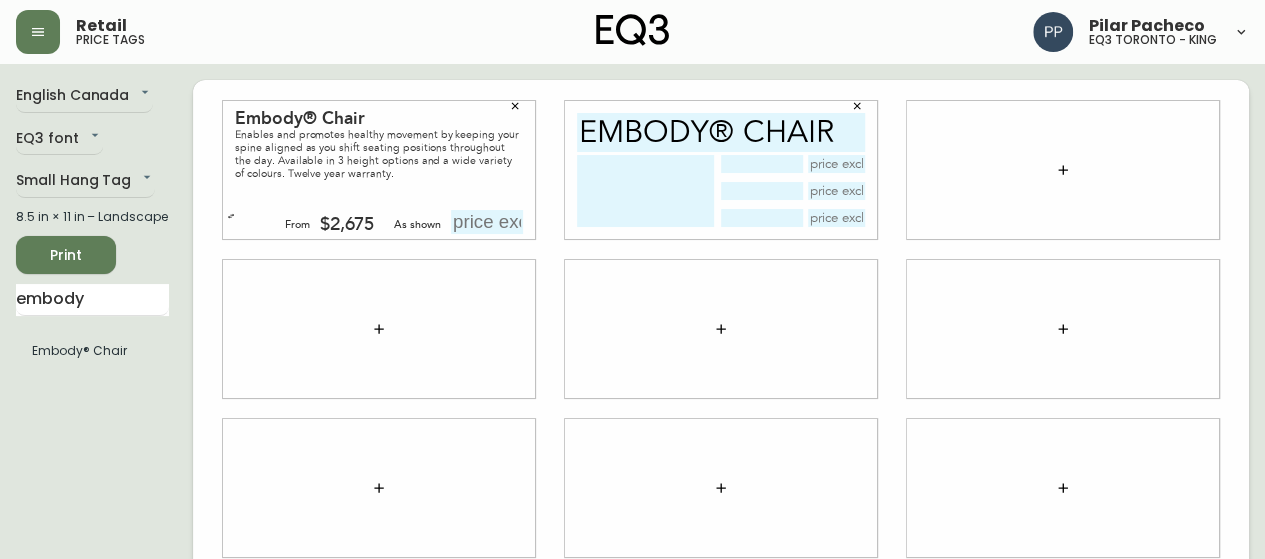 type on "Embody® Chair" 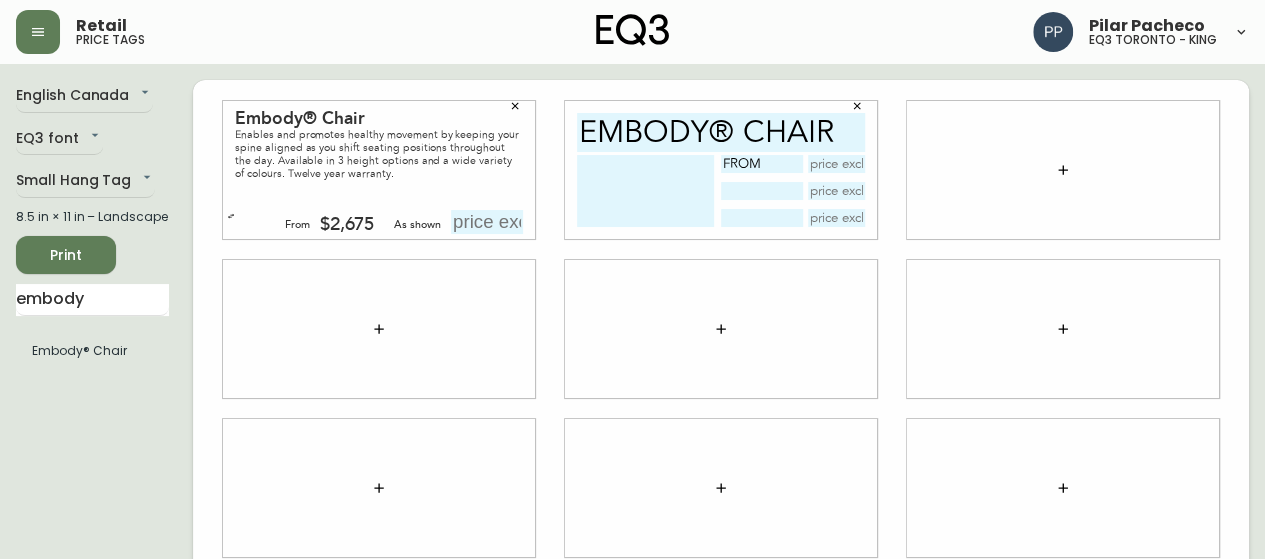 type on "FROM" 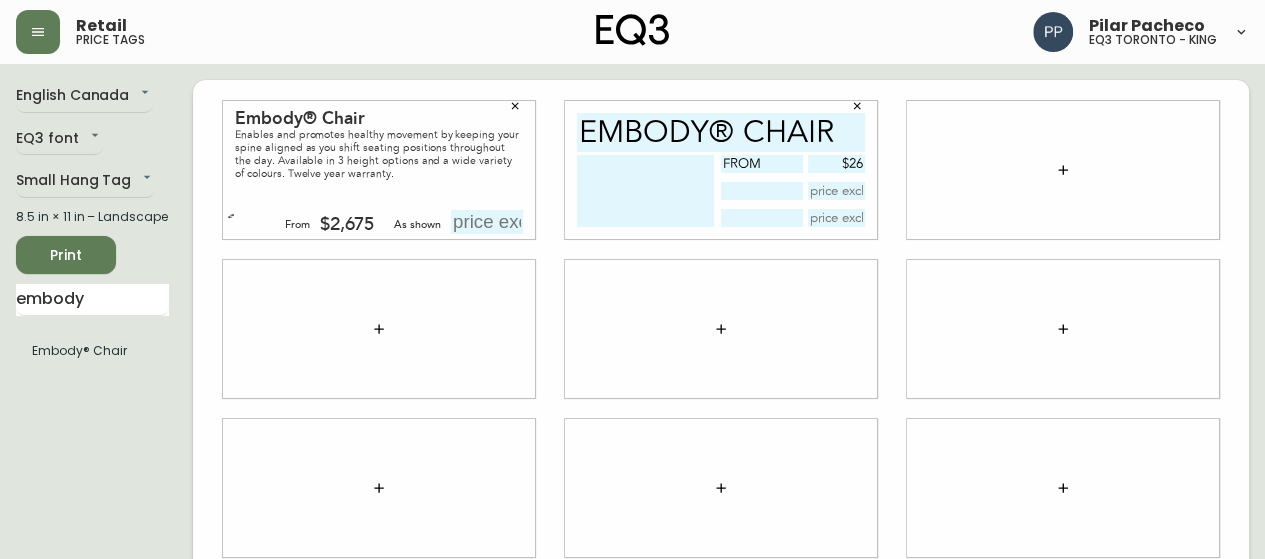 type on "$2" 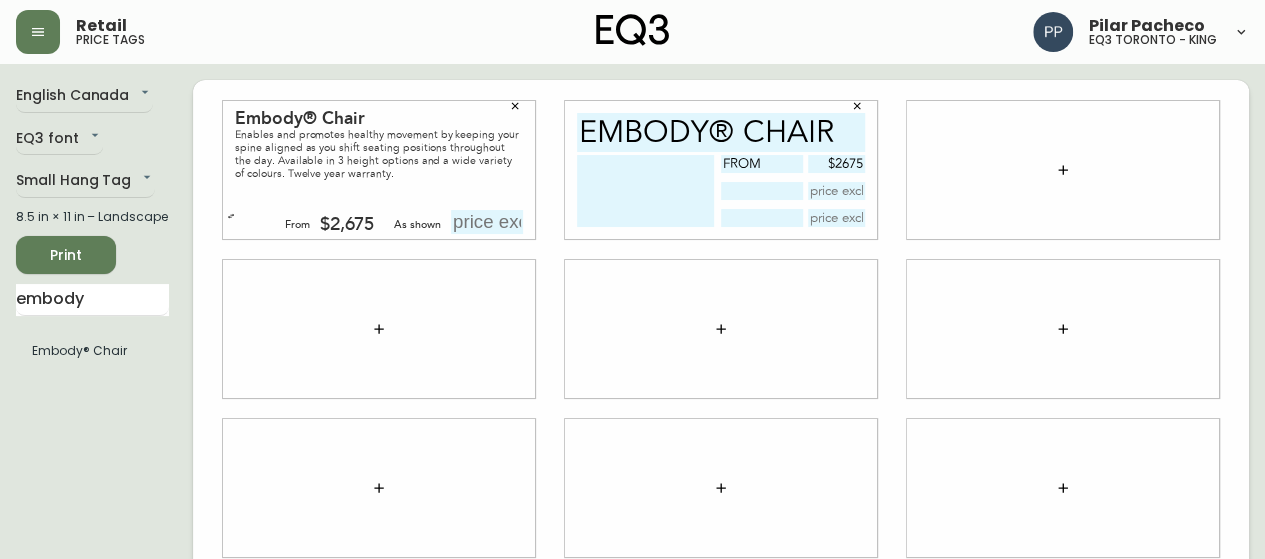 type on "$2675" 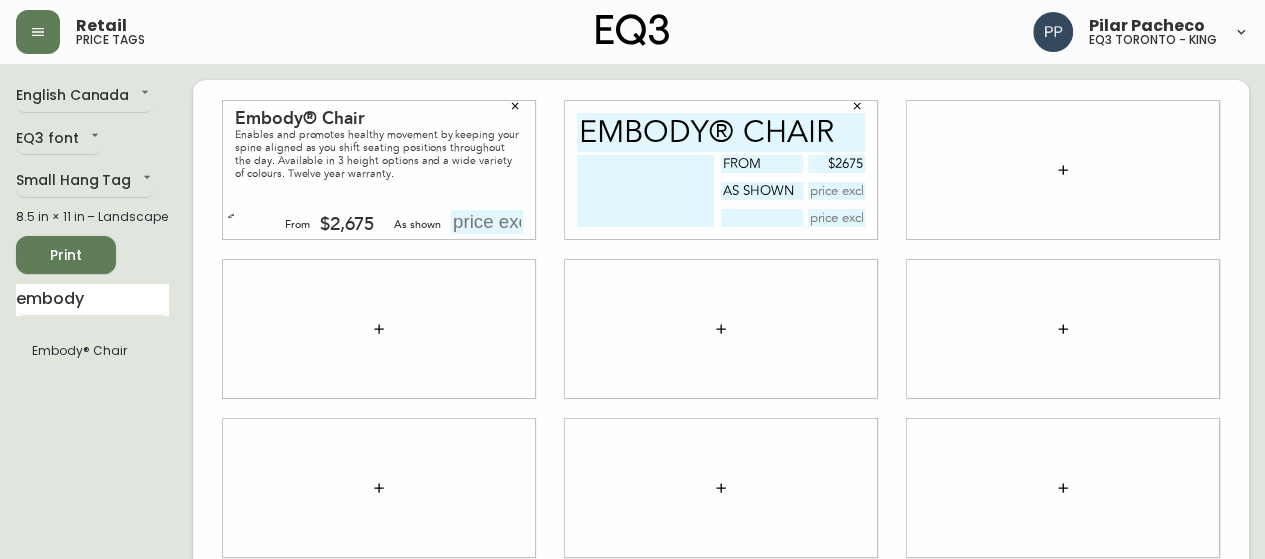 type on "AS SHOWN" 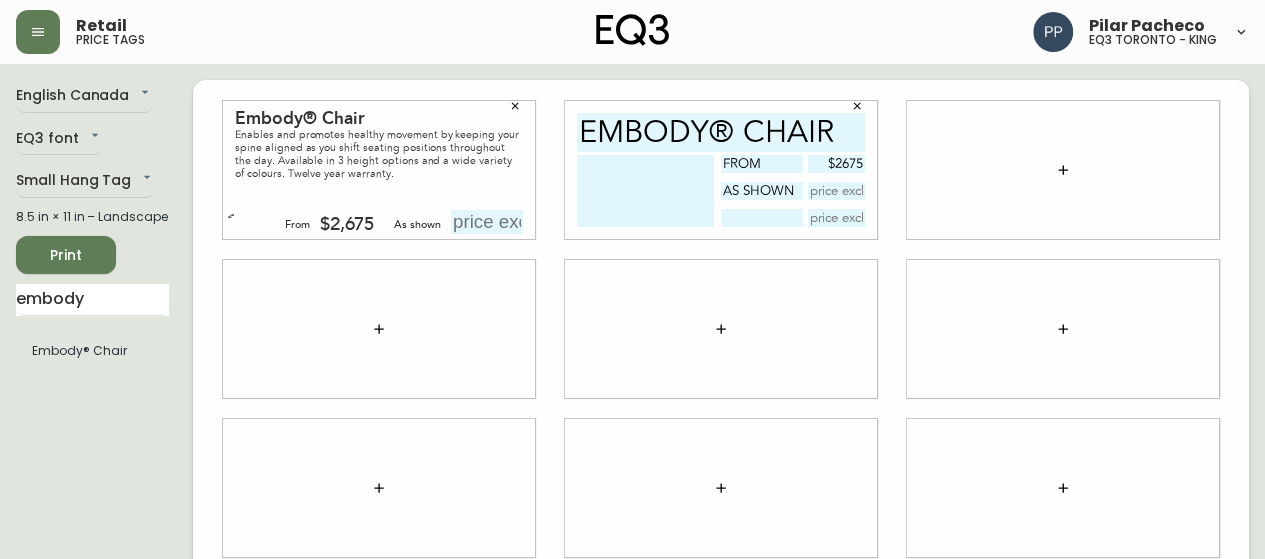 type on "$4" 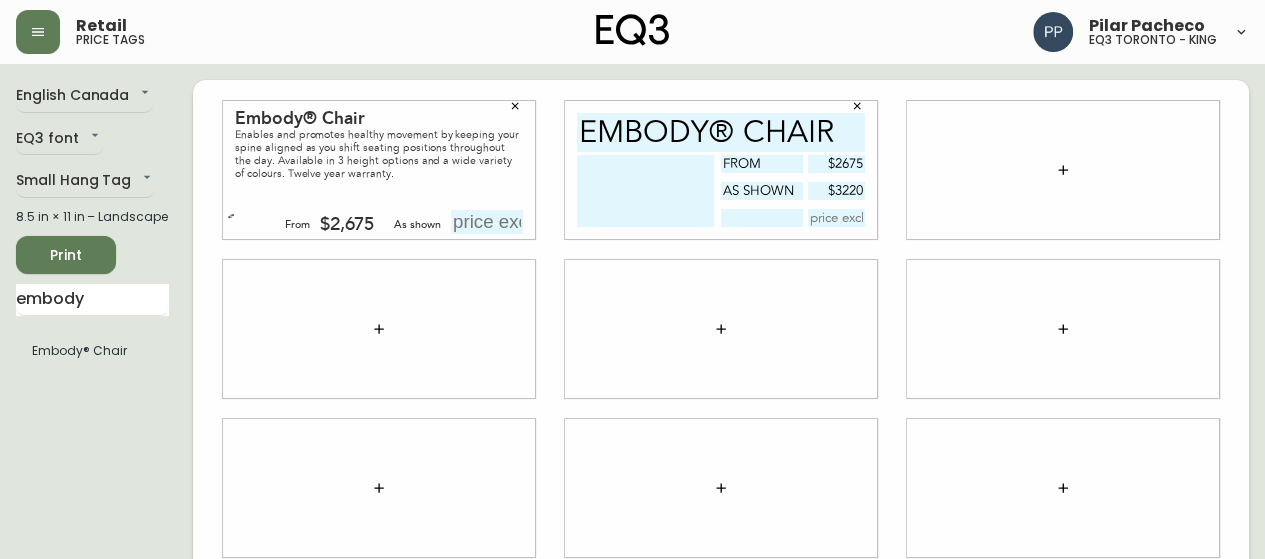 type on "$3220" 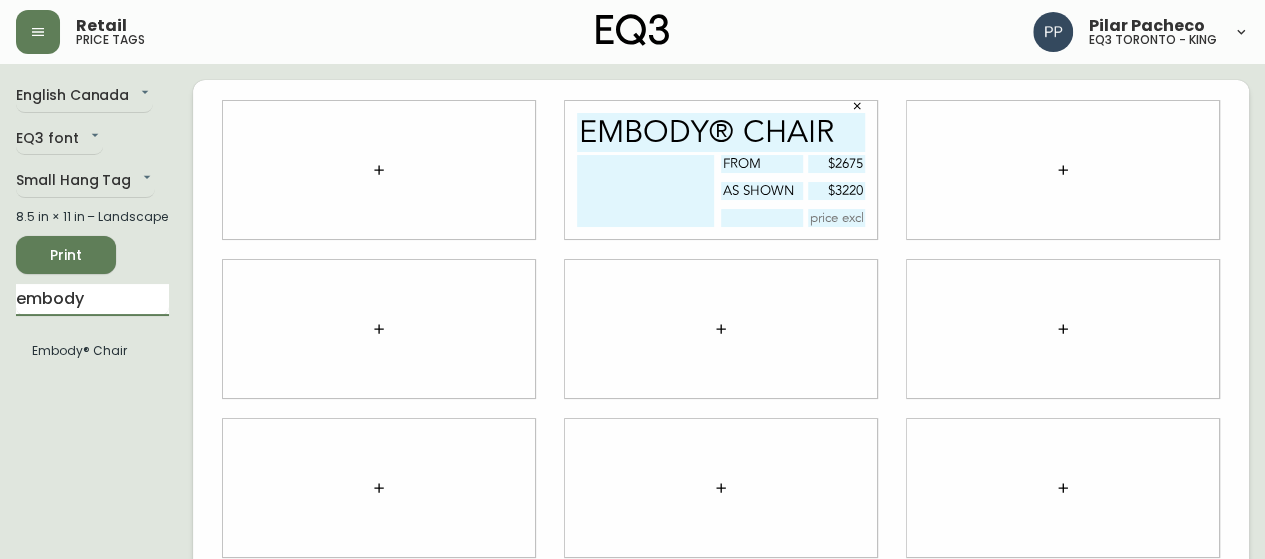 drag, startPoint x: 146, startPoint y: 307, endPoint x: 0, endPoint y: 336, distance: 148.85228 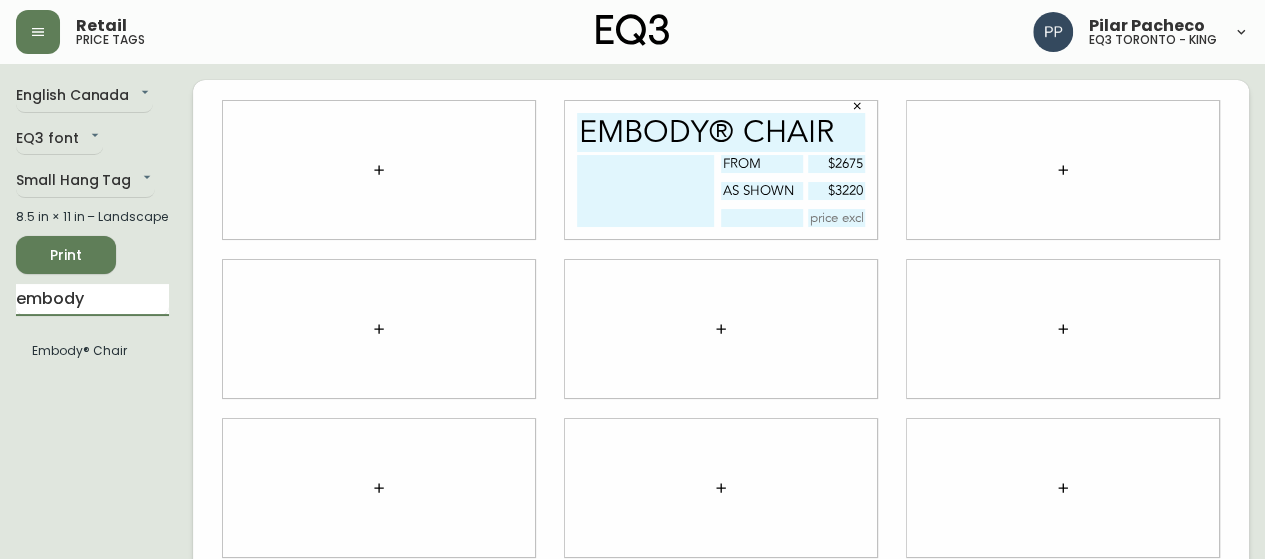 click on "English Canada [STATE] EQ3 font EQ3 Small Hang Tag small 8.5 in × 11 in – Landscape Print embody Embody® Chair Embody® Chair FROM $2675 As shown $3220" at bounding box center [632, 480] 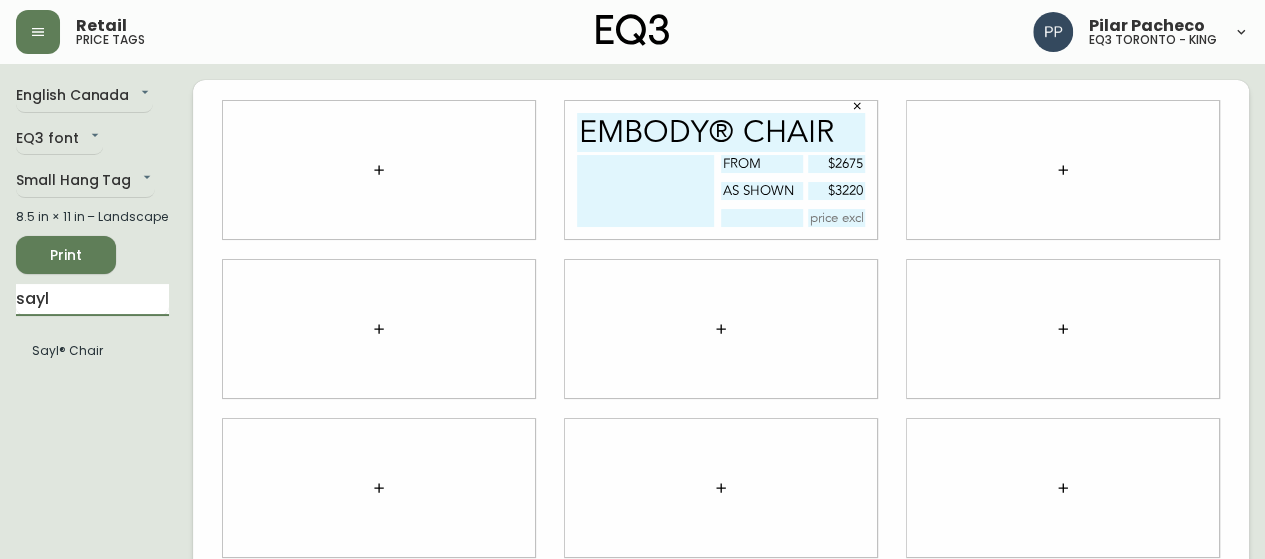 type on "sayl" 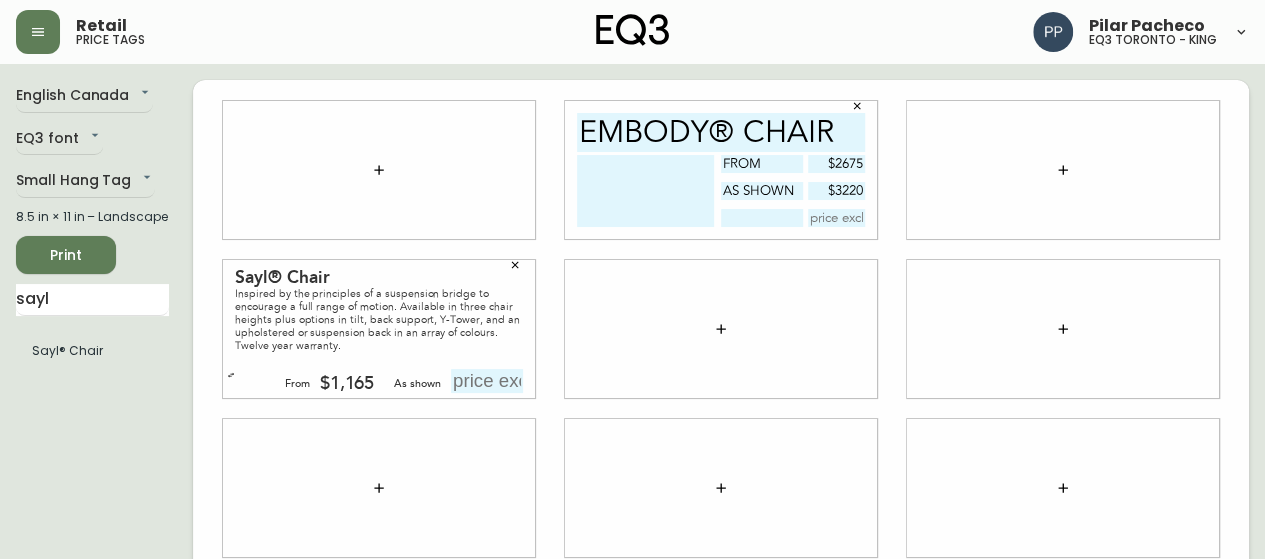 click 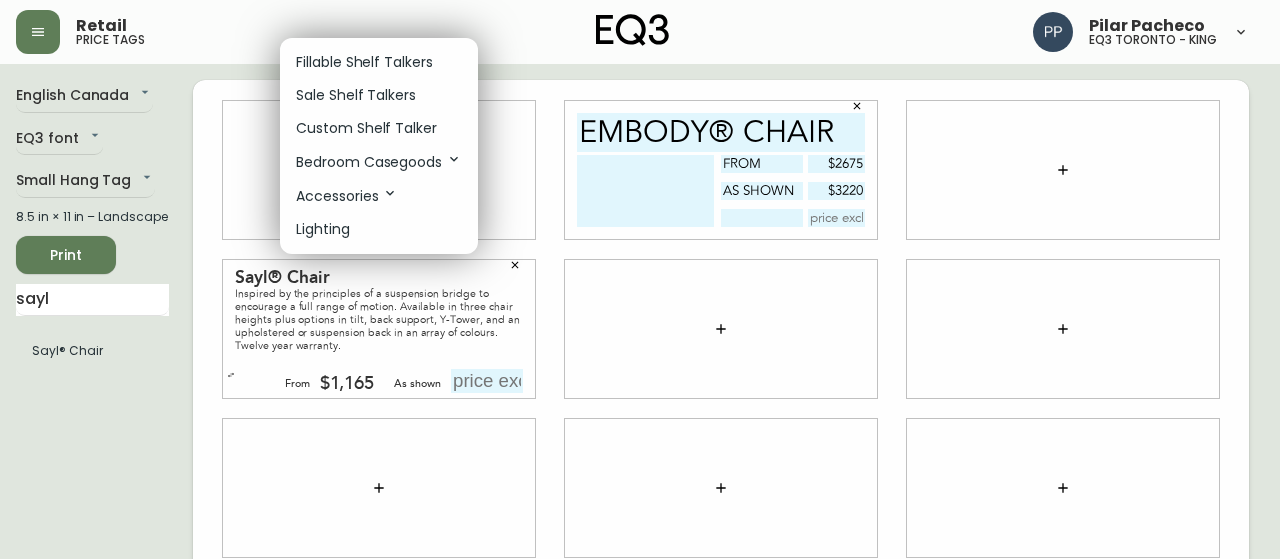 click on "Fillable Shelf Talkers" at bounding box center (364, 62) 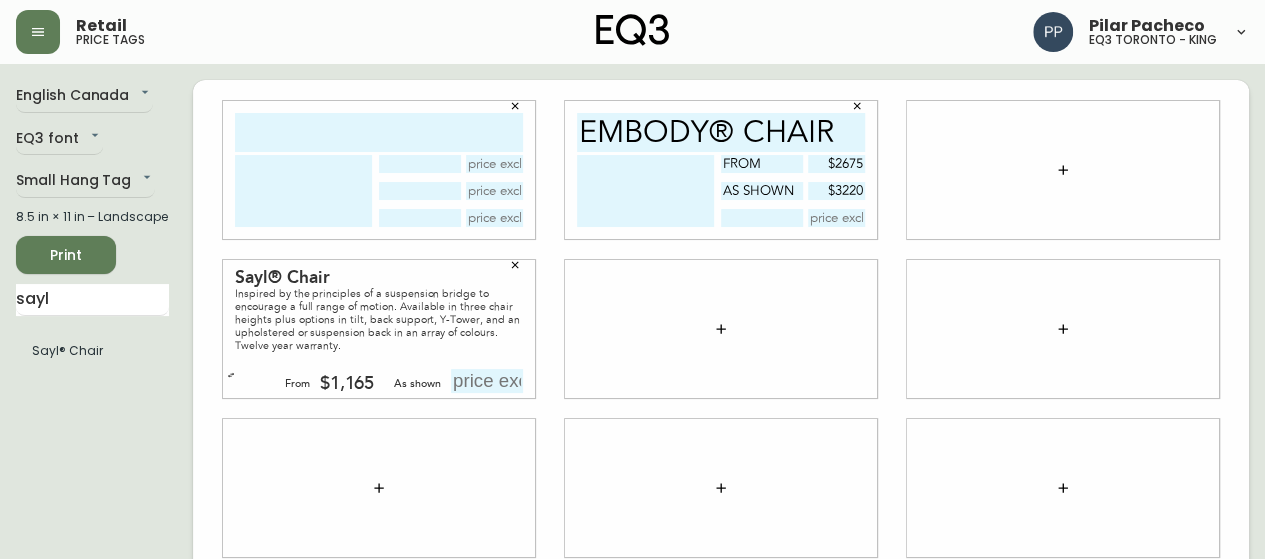 click on "Sayl® Chair" at bounding box center [379, 278] 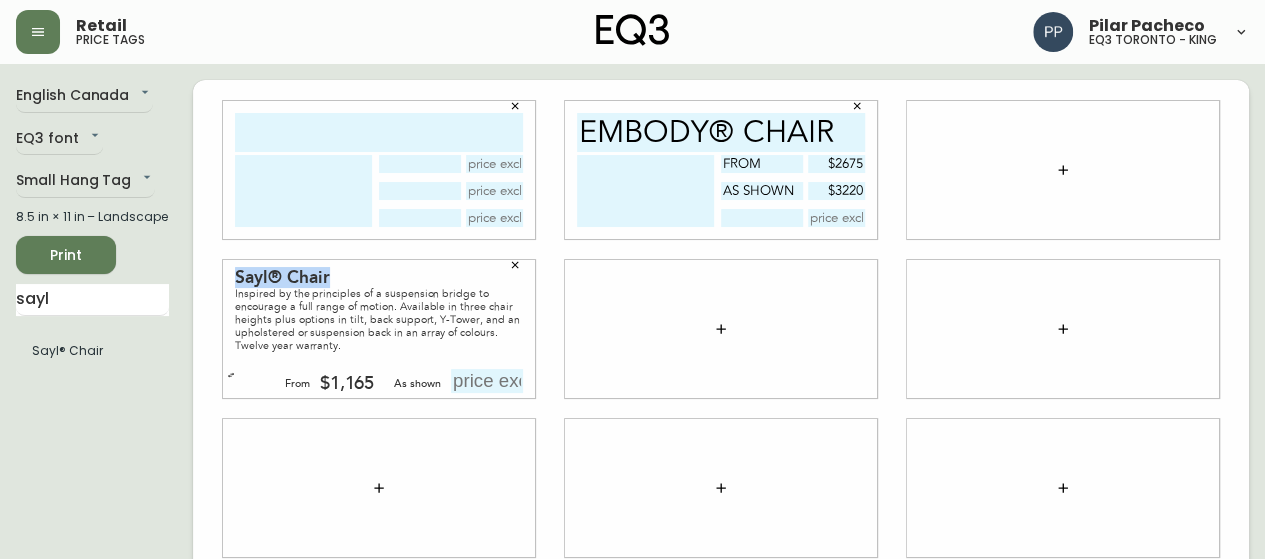 drag, startPoint x: 332, startPoint y: 279, endPoint x: 230, endPoint y: 279, distance: 102 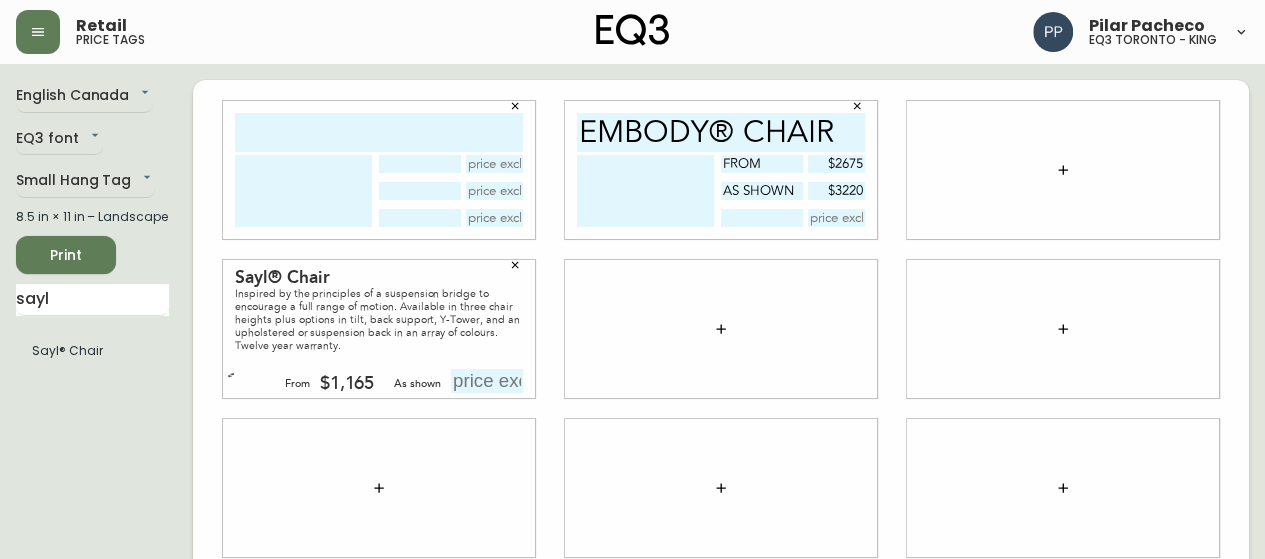 click at bounding box center (379, 132) 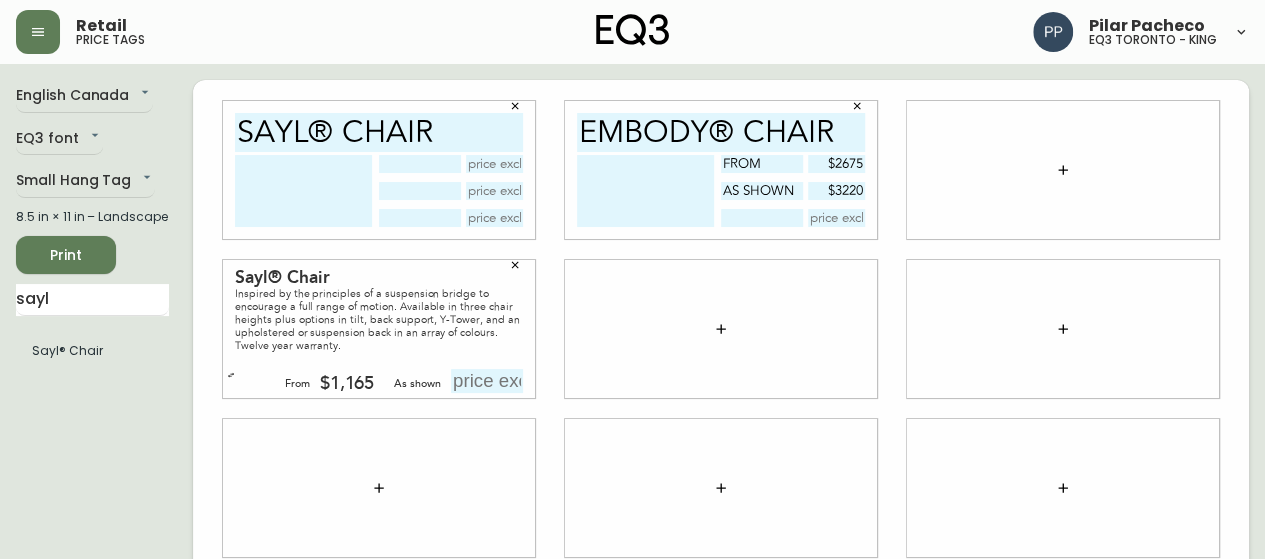 type on "Sayl® Chair" 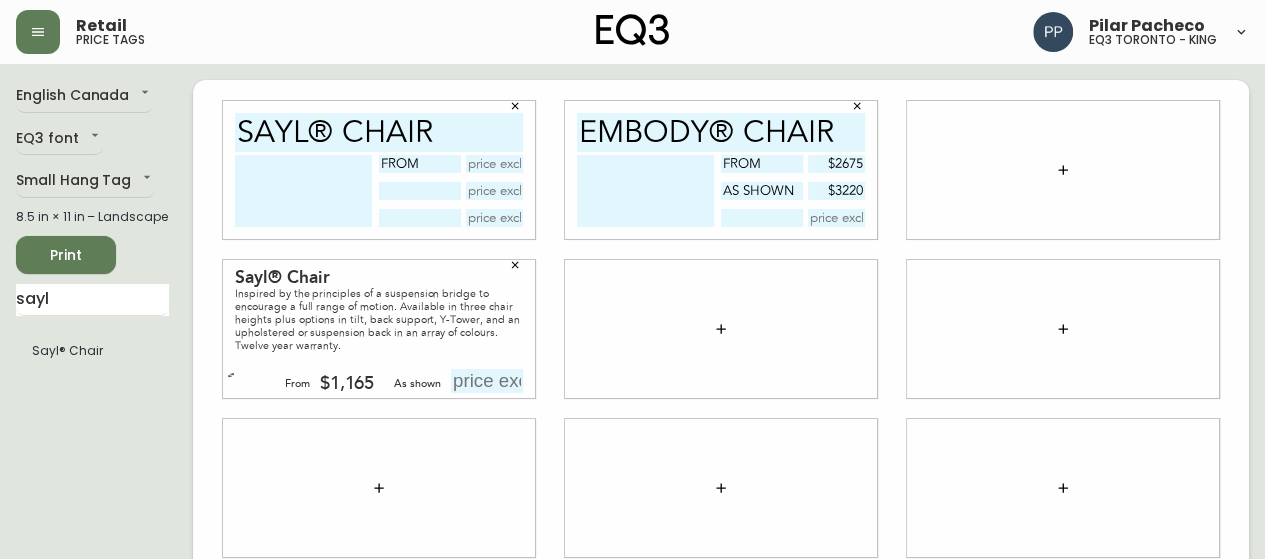 type on "from" 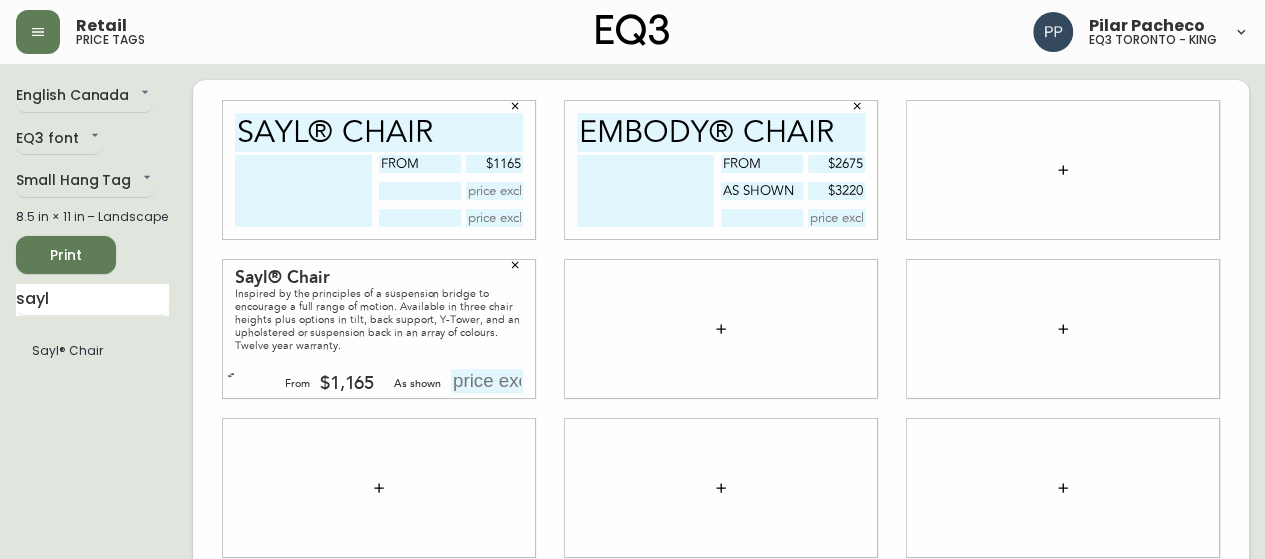 type on "$1165" 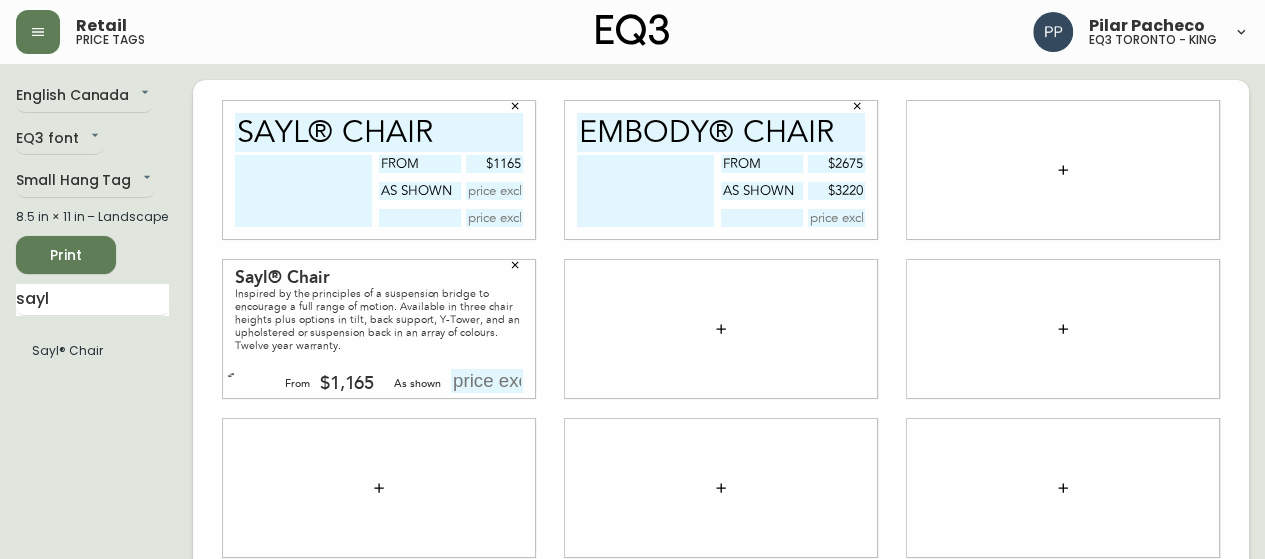 type on "as shown" 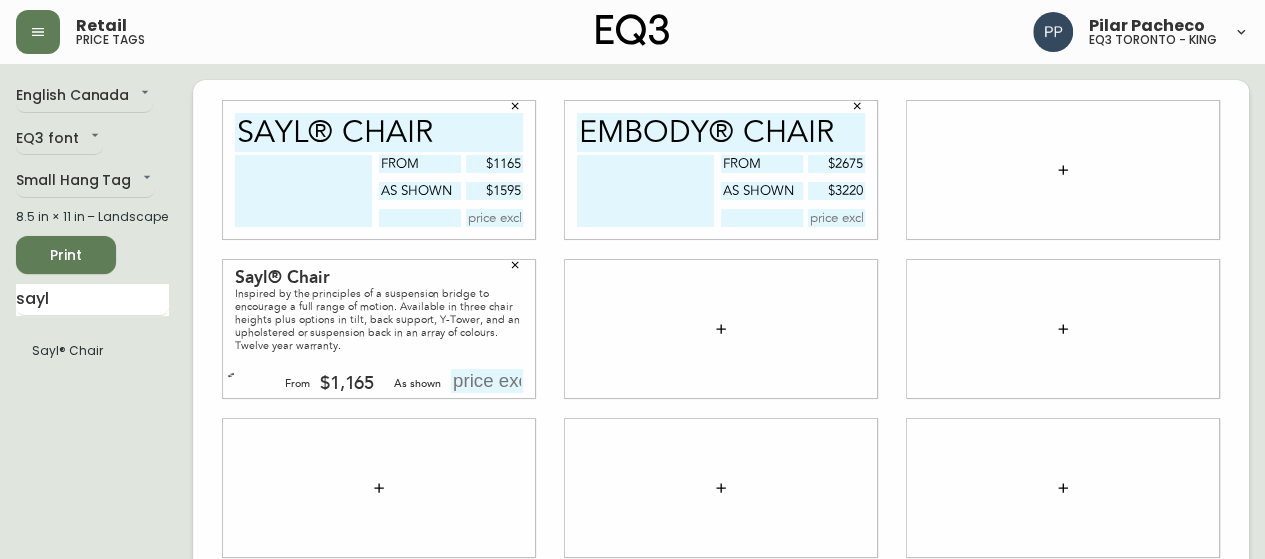 type on "$1595" 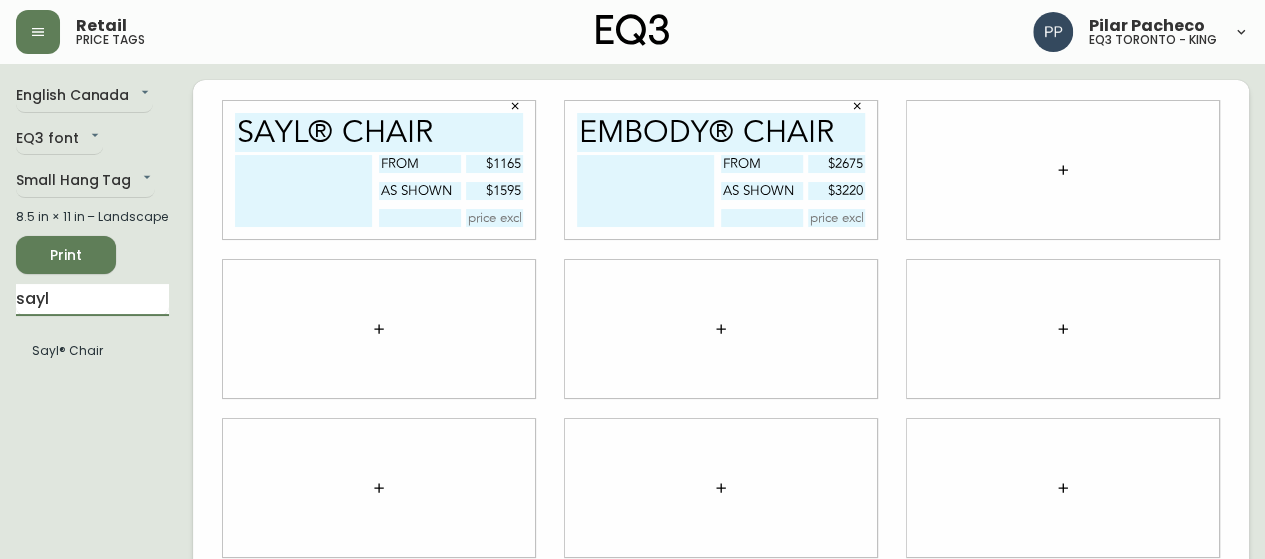 drag, startPoint x: 98, startPoint y: 299, endPoint x: 0, endPoint y: 316, distance: 99.46356 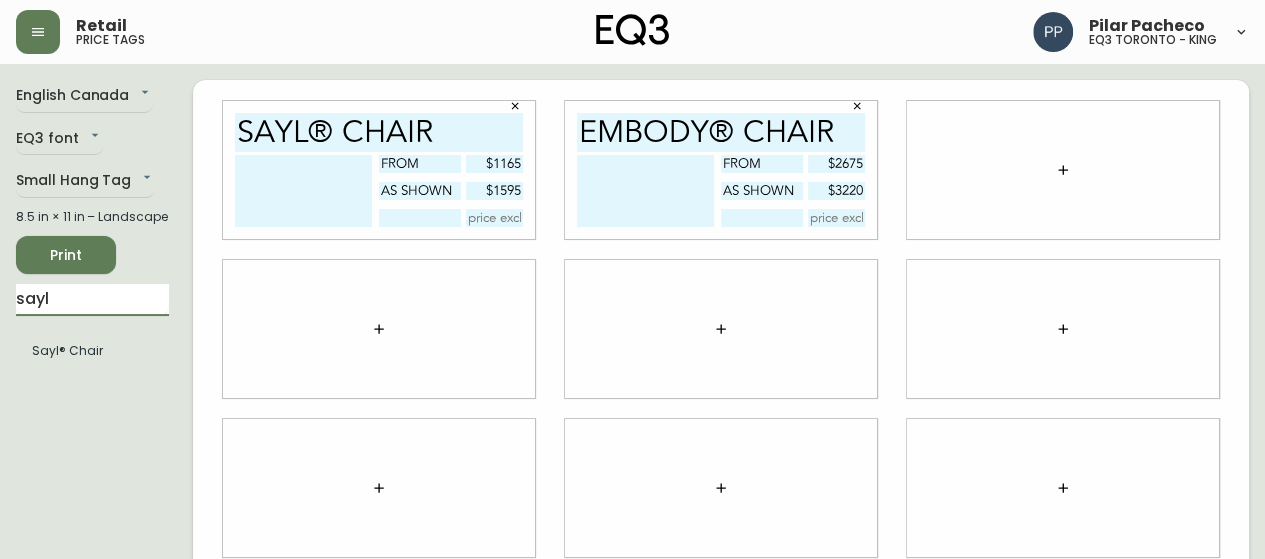 click on "English Canada en_CA EQ3 font EQ3 Small Hang Tag small 8.5 in × 11 in – Landscape Print sayl Sayl® Chair Sayl® Chair from $[PRICE] as shown $[PRICE] Embody® Chair FROM $[PRICE] As shown $[PRICE]" at bounding box center [632, 480] 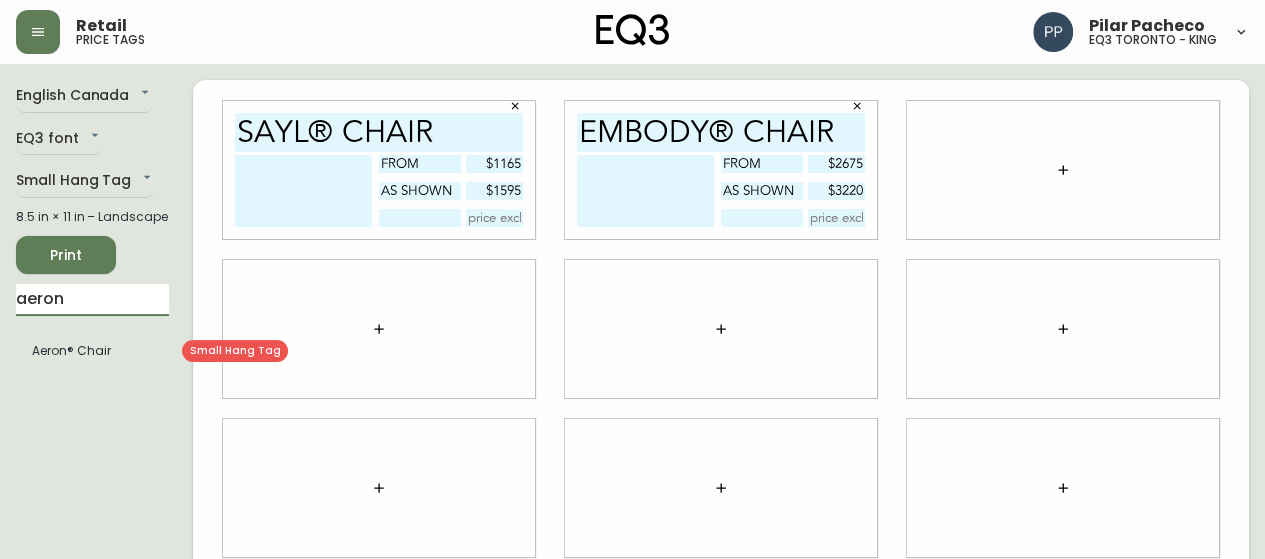 type on "aeron" 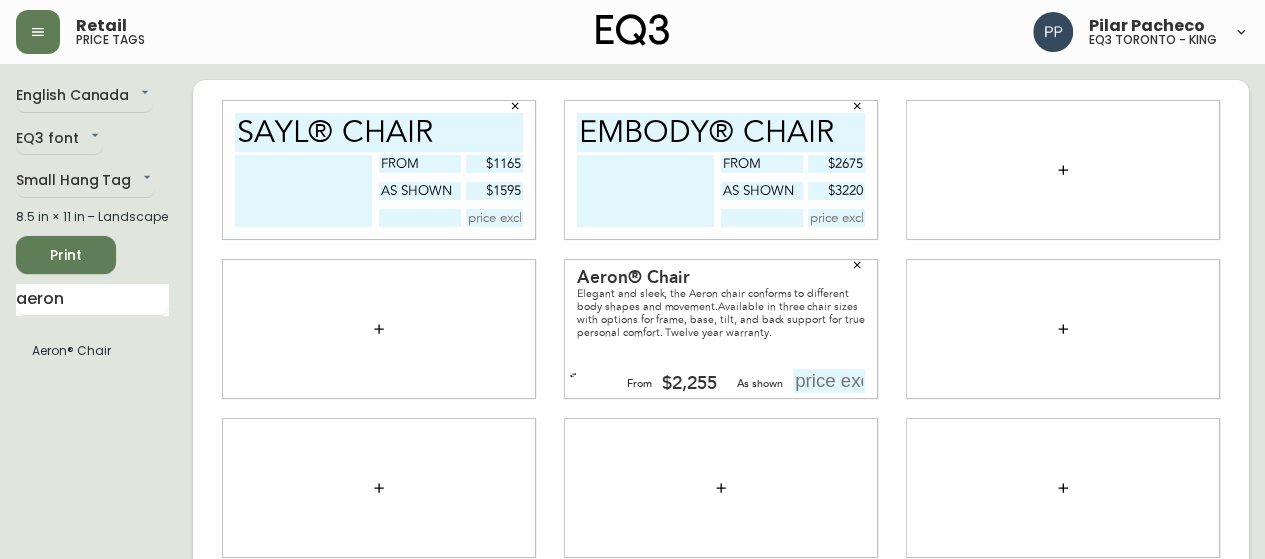 click at bounding box center (1063, 170) 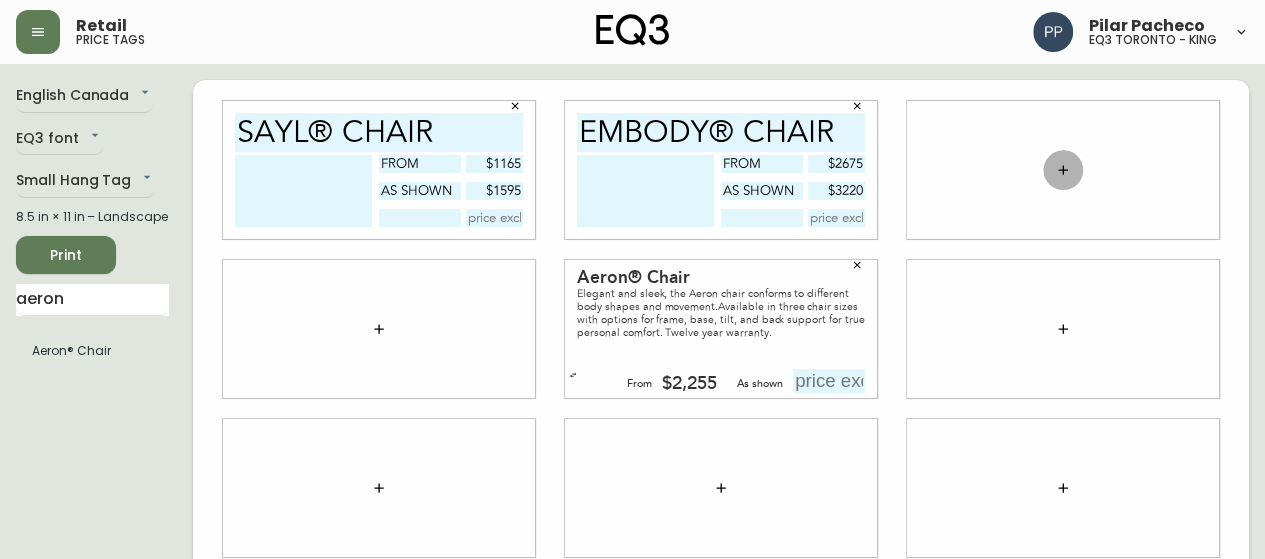 click 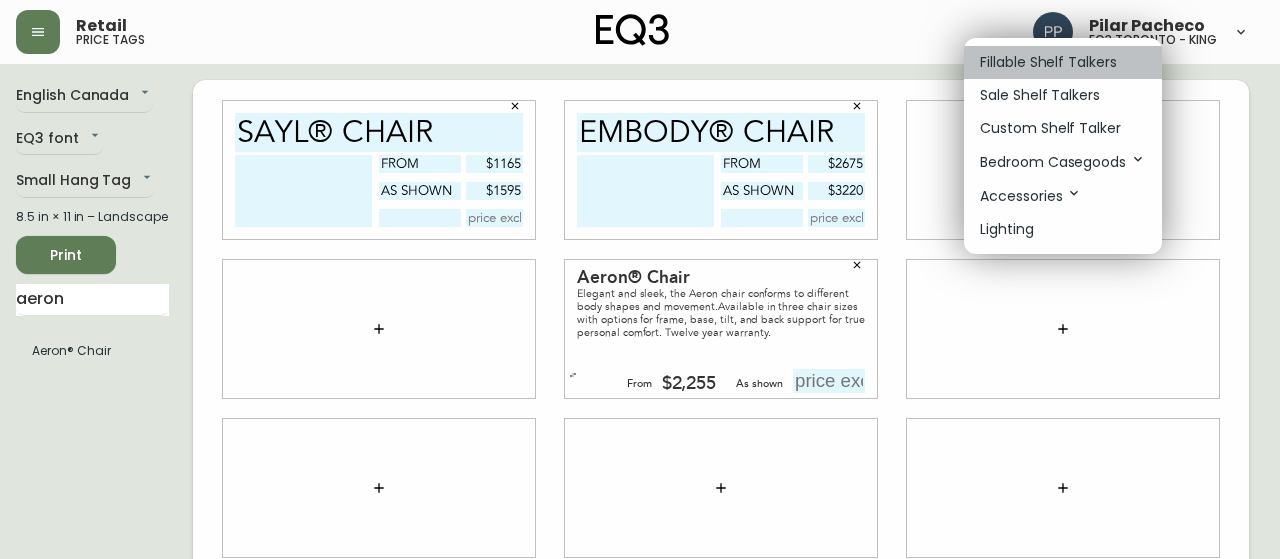 click on "Fillable Shelf Talkers" at bounding box center (1048, 62) 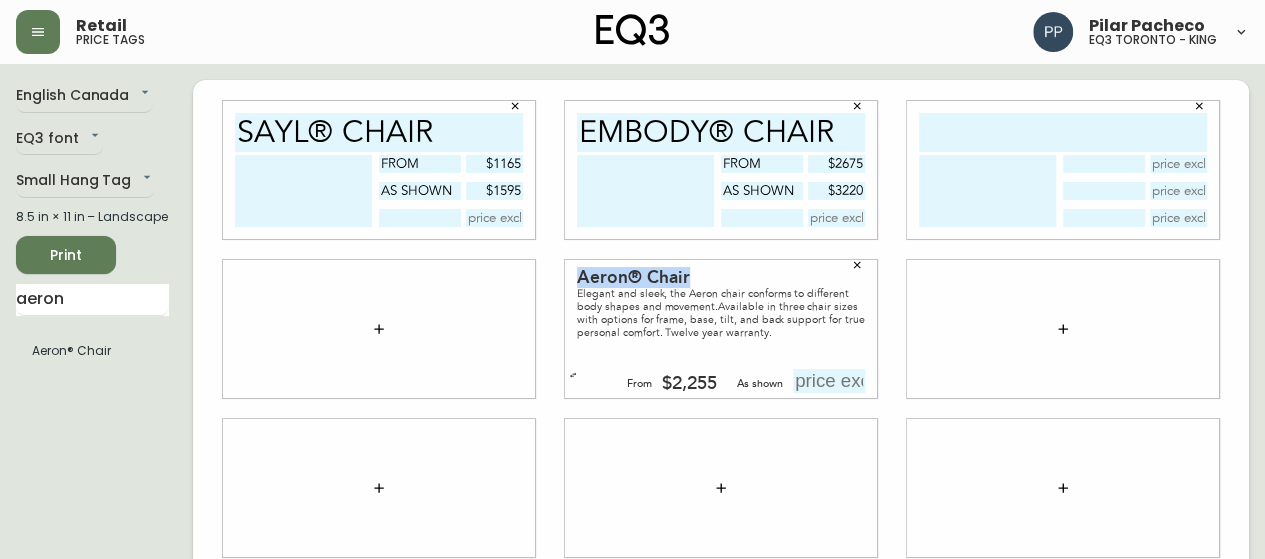 drag, startPoint x: 706, startPoint y: 279, endPoint x: 571, endPoint y: 283, distance: 135.05925 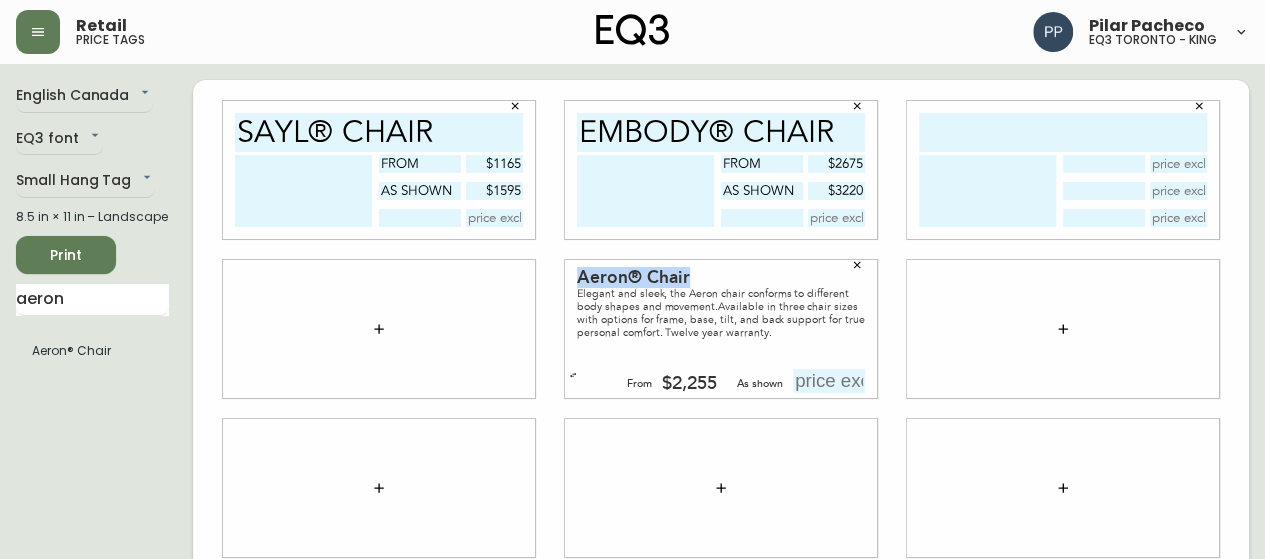 click on "Aeron® Chair Elegant and sleek, the Aeron chair conforms to different body shapes and movement.Available in three chair sizes with options for frame, base, tilt, and back support for true personal comfort. Twelve year warranty. From   $2,255 As shown" at bounding box center (721, 329) 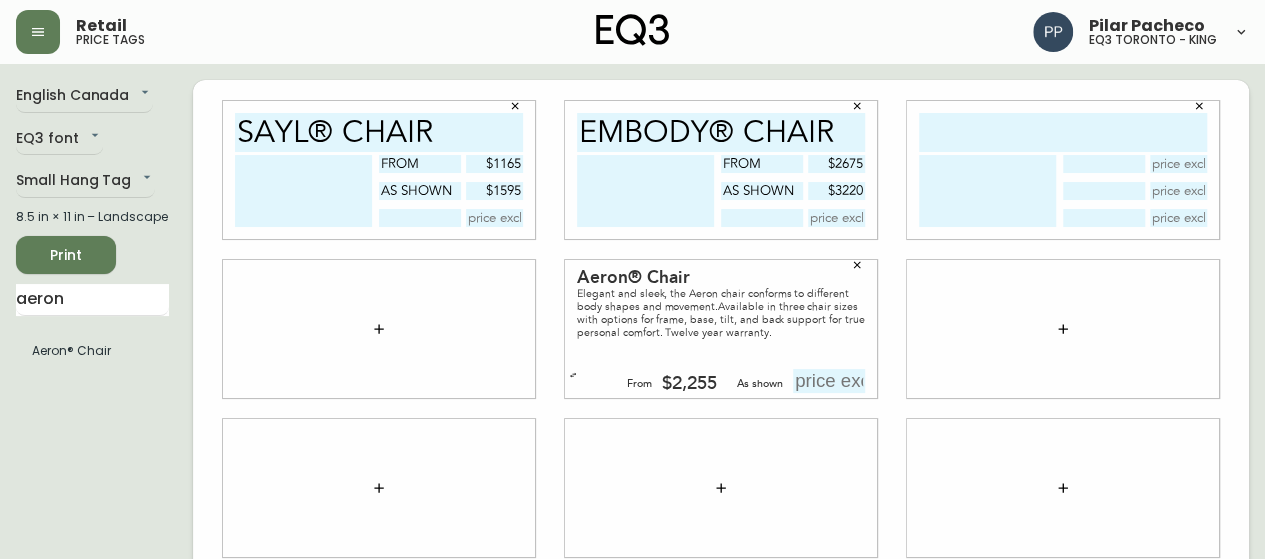 click at bounding box center (1063, 132) 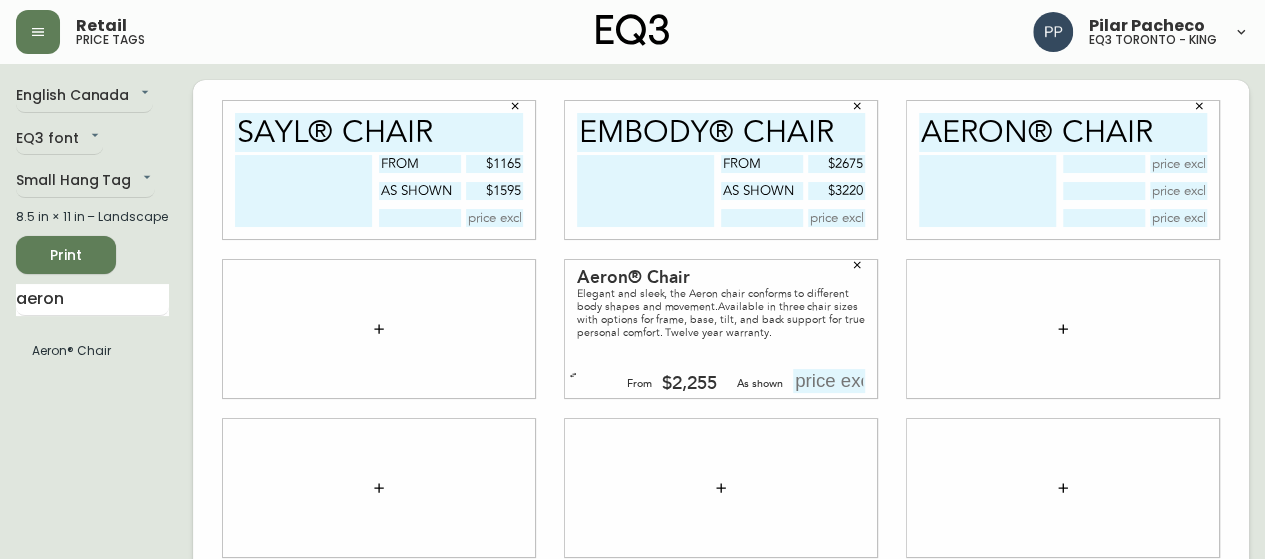 type on "Aeron® Chair" 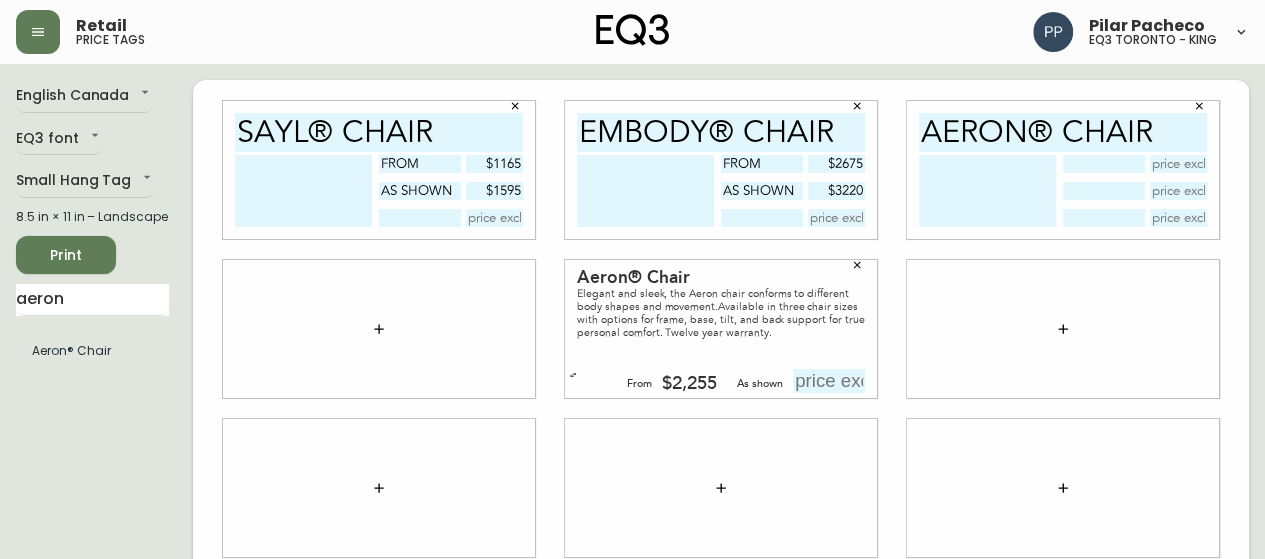 click at bounding box center (1103, 164) 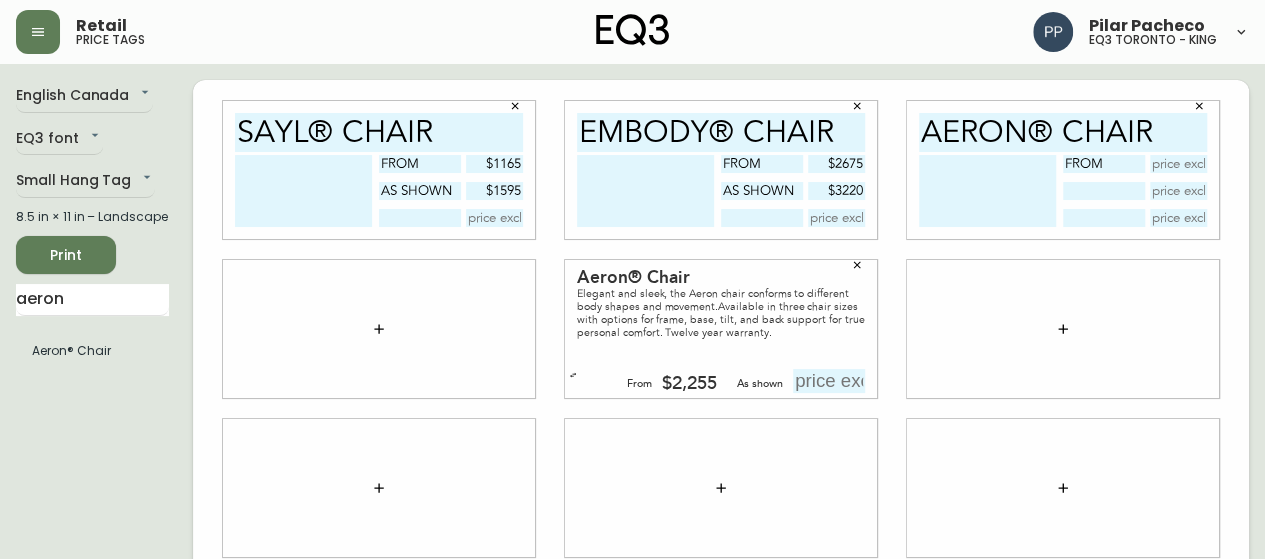 type on "from" 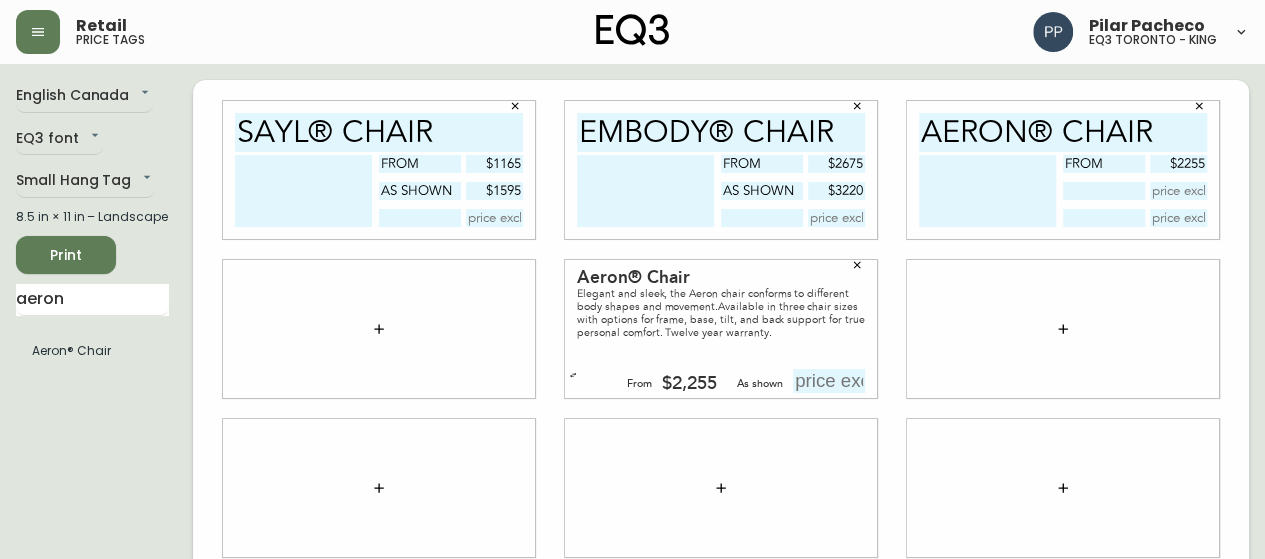 type on "$2255" 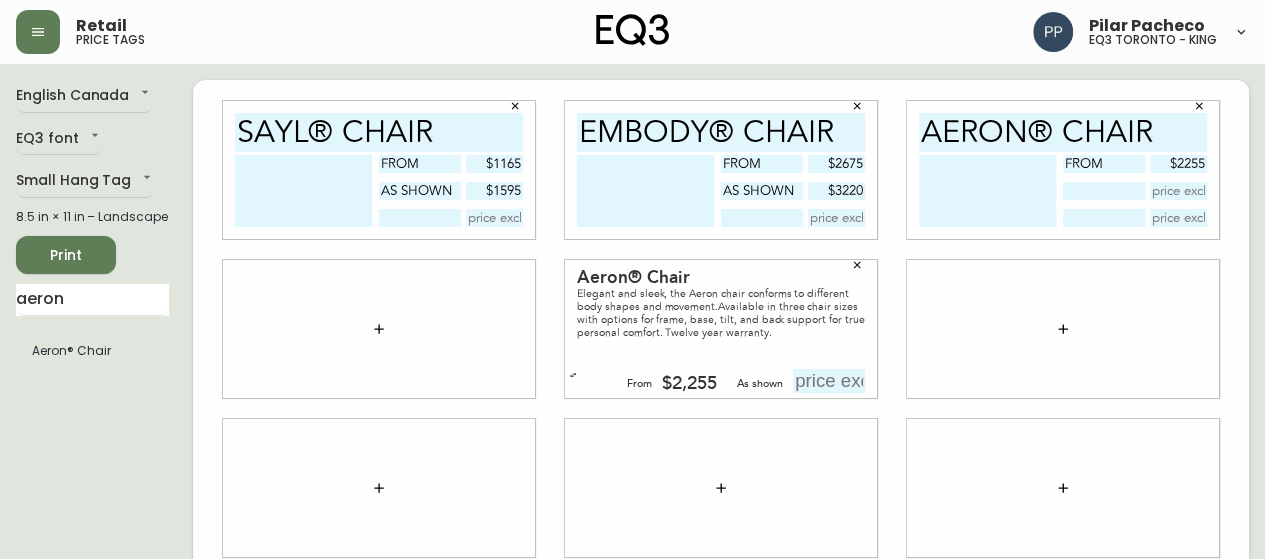 click at bounding box center [1103, 191] 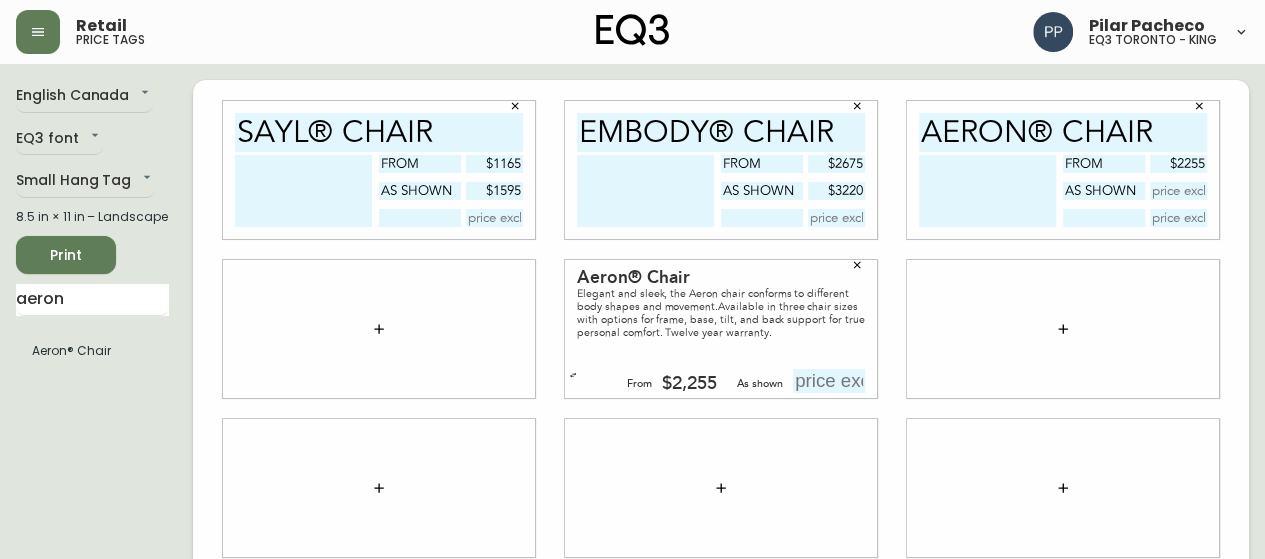 type on "as shown" 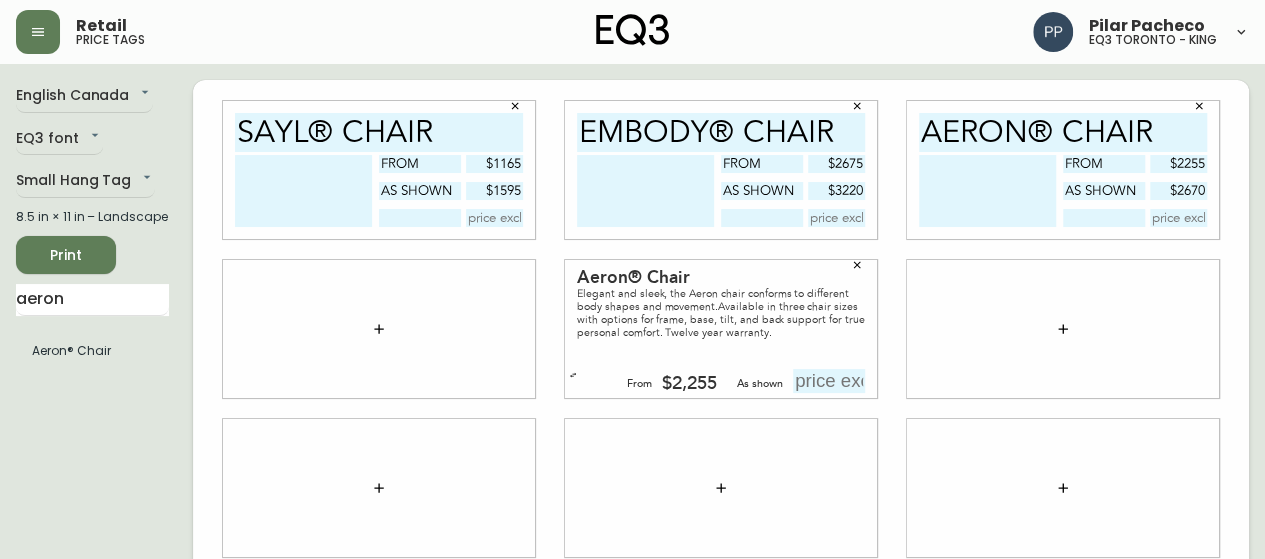 type on "$2670" 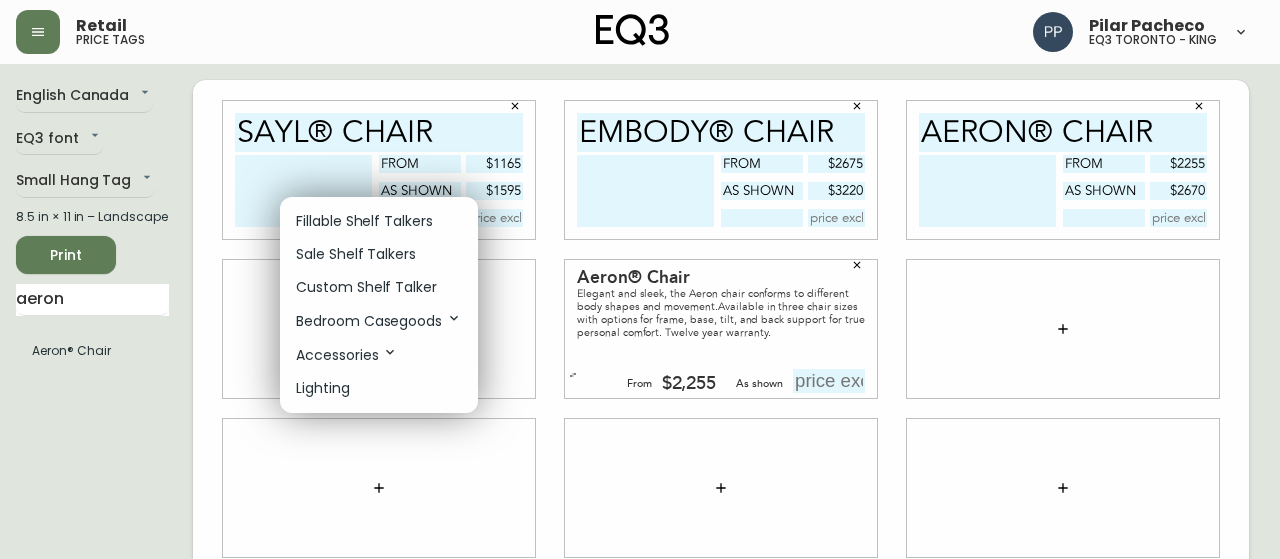 drag, startPoint x: 390, startPoint y: 215, endPoint x: 400, endPoint y: 210, distance: 11.18034 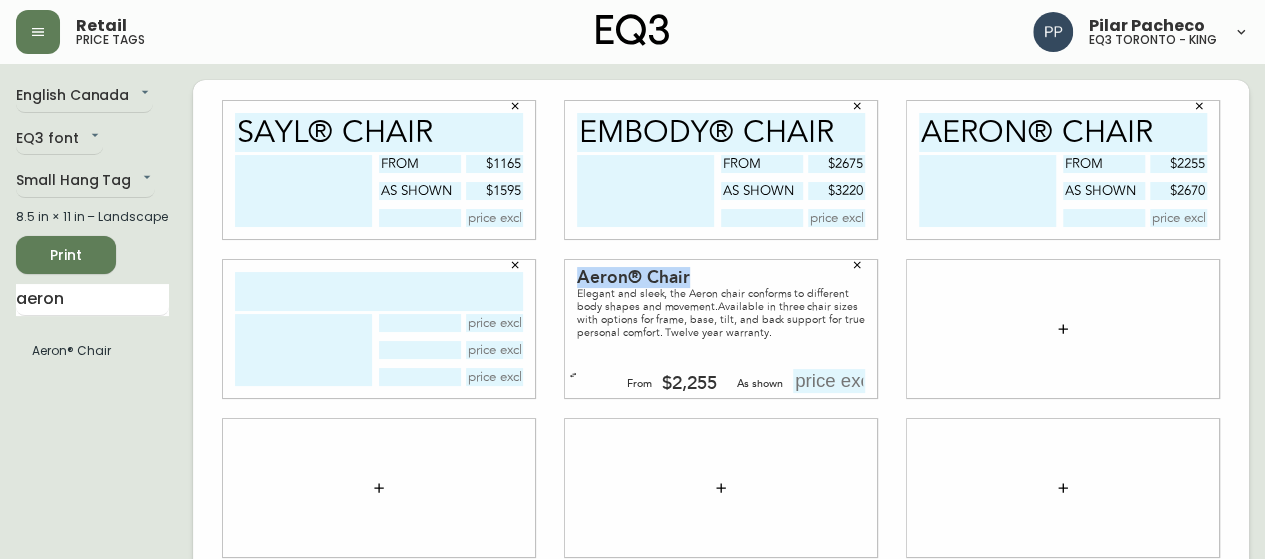 drag, startPoint x: 704, startPoint y: 275, endPoint x: 564, endPoint y: 279, distance: 140.05713 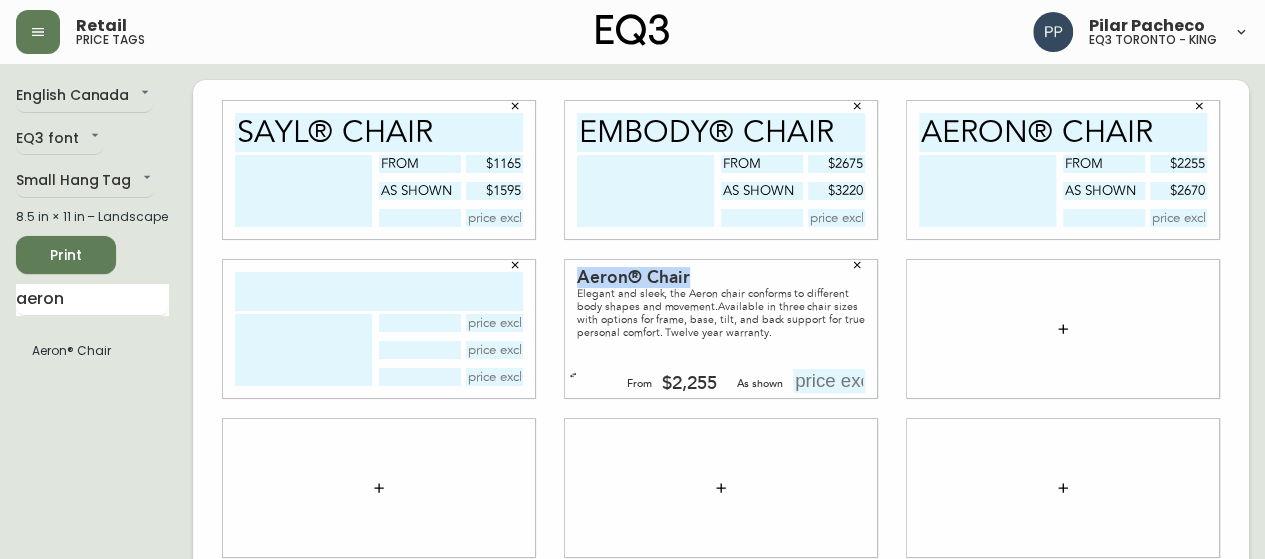 click on "Aeron® Chair Elegant and sleek, the Aeron chair conforms to different body shapes and movement.Available in three chair sizes with options for frame, base, tilt, and back support for true personal comfort. Twelve year warranty. From   $2,255 As shown" at bounding box center [721, 329] 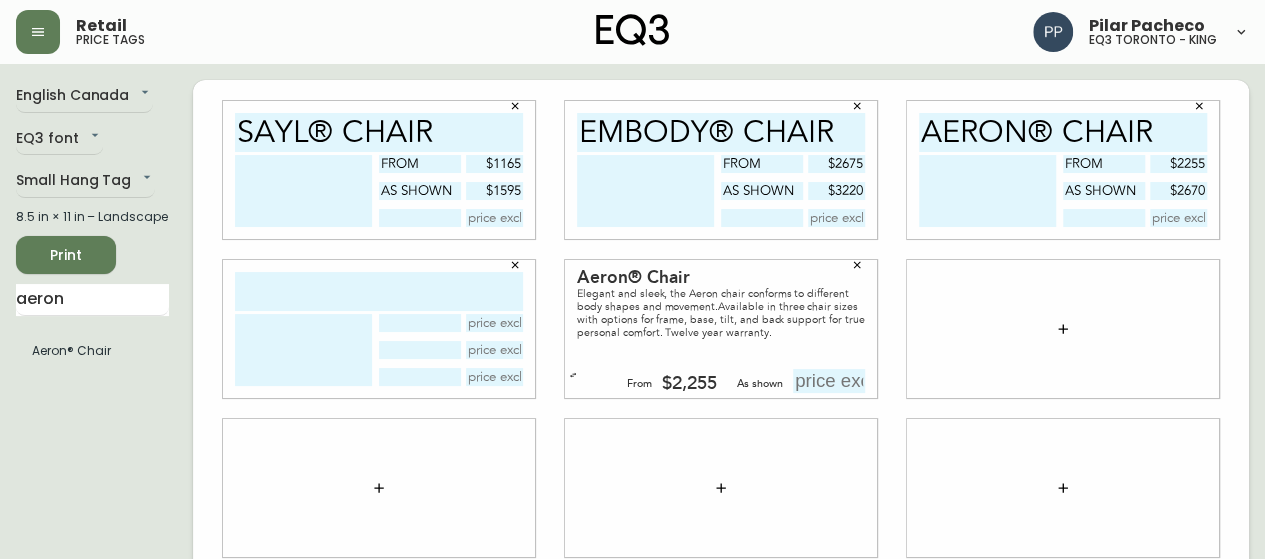 click at bounding box center [379, 291] 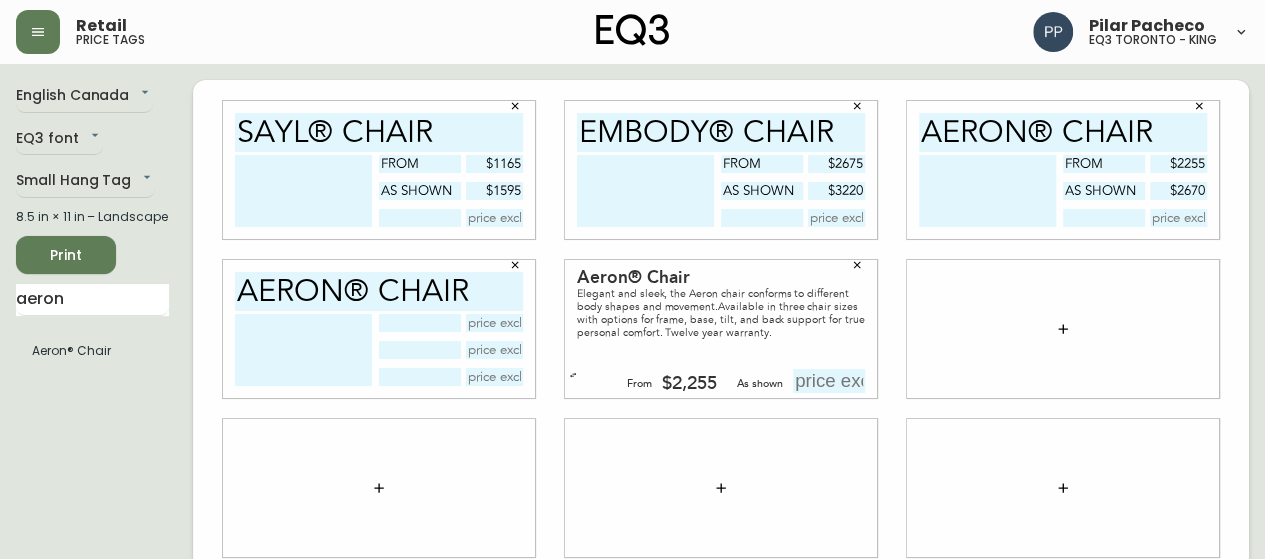 type on "Aeron® Chair" 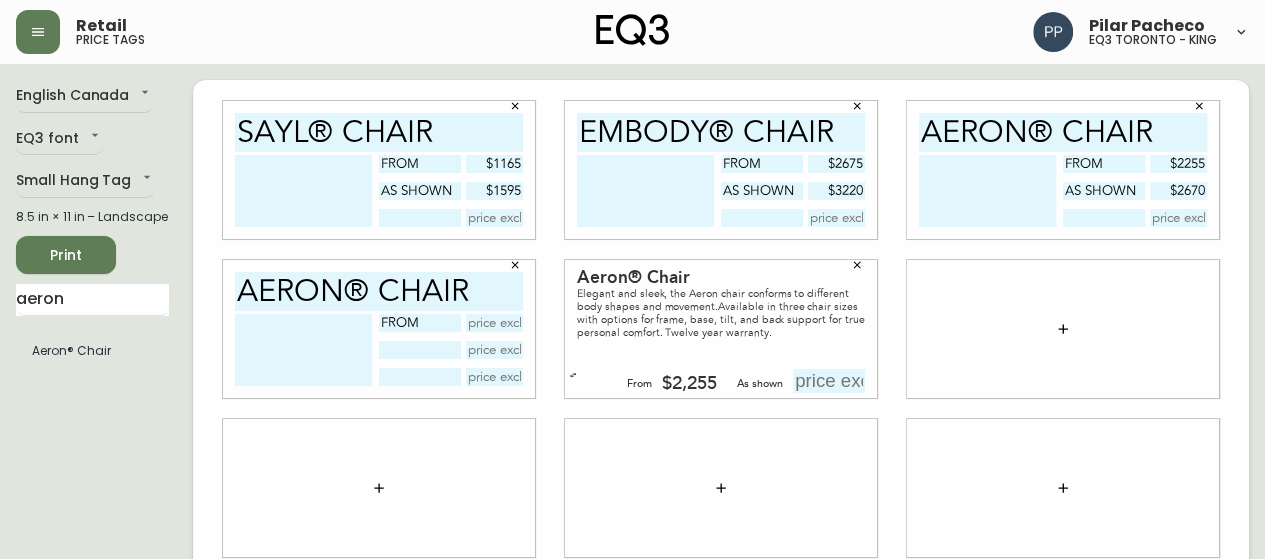 type on "from" 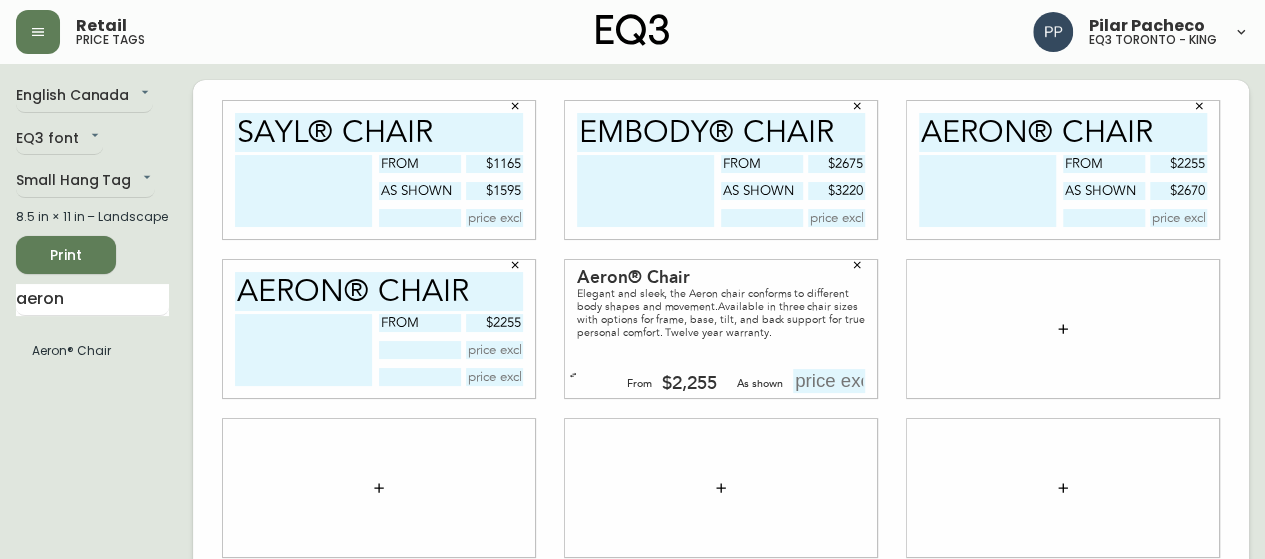type on "$2255" 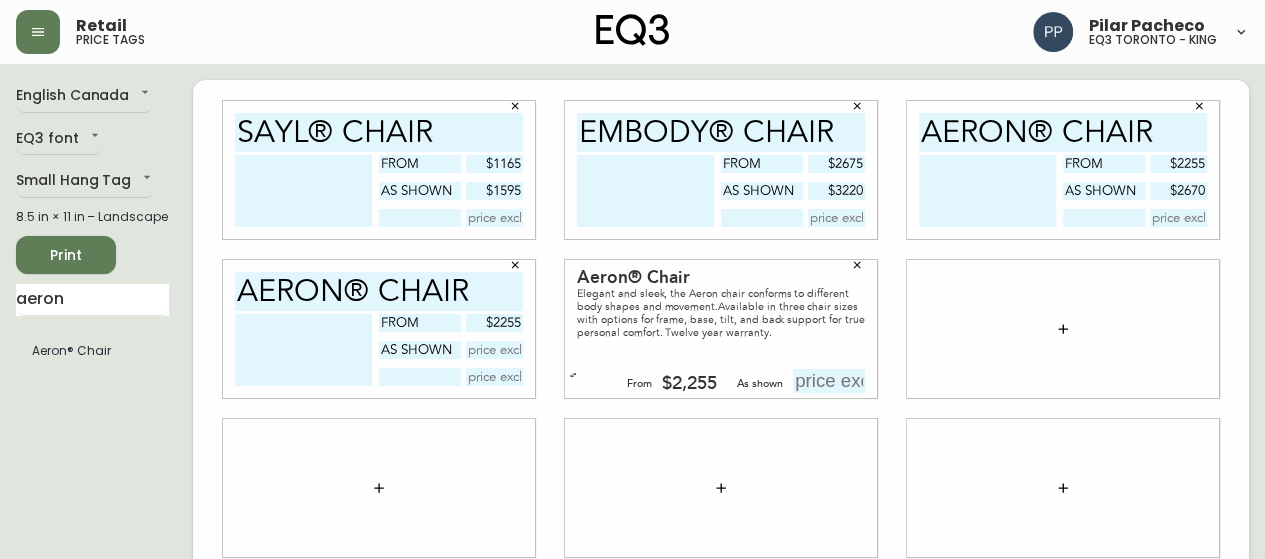 type on "as shown" 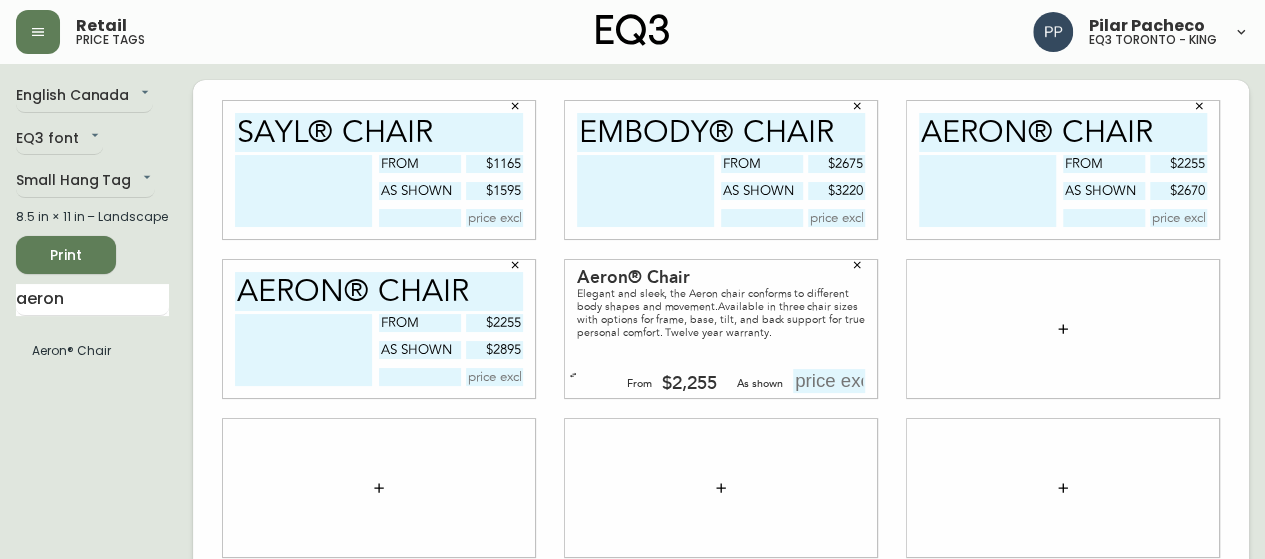 type on "$2895" 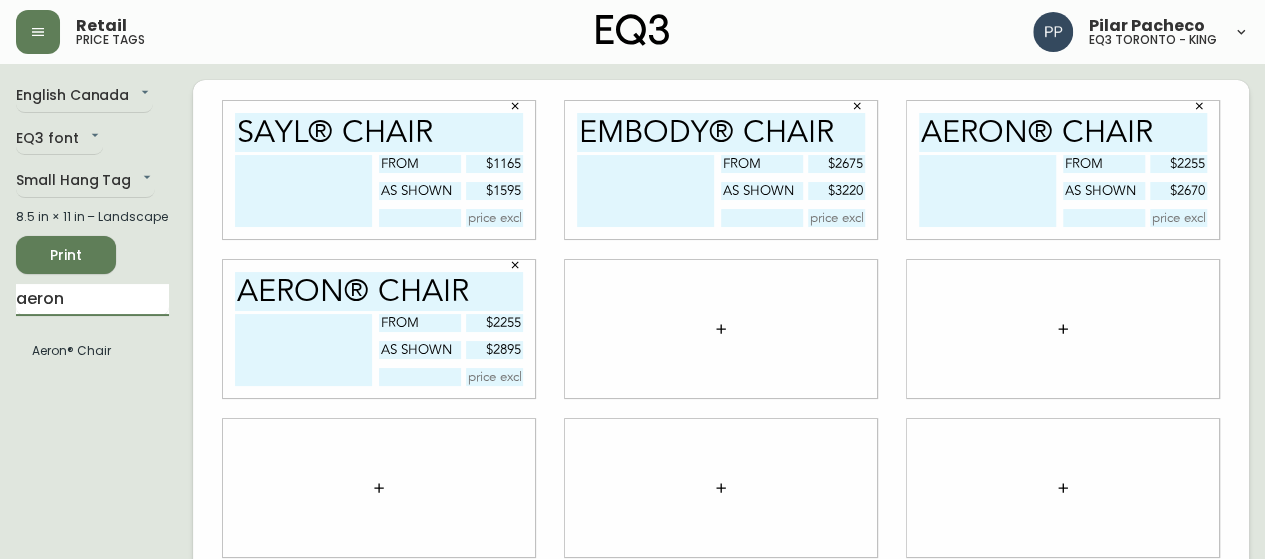 drag, startPoint x: 97, startPoint y: 302, endPoint x: 0, endPoint y: 291, distance: 97.62172 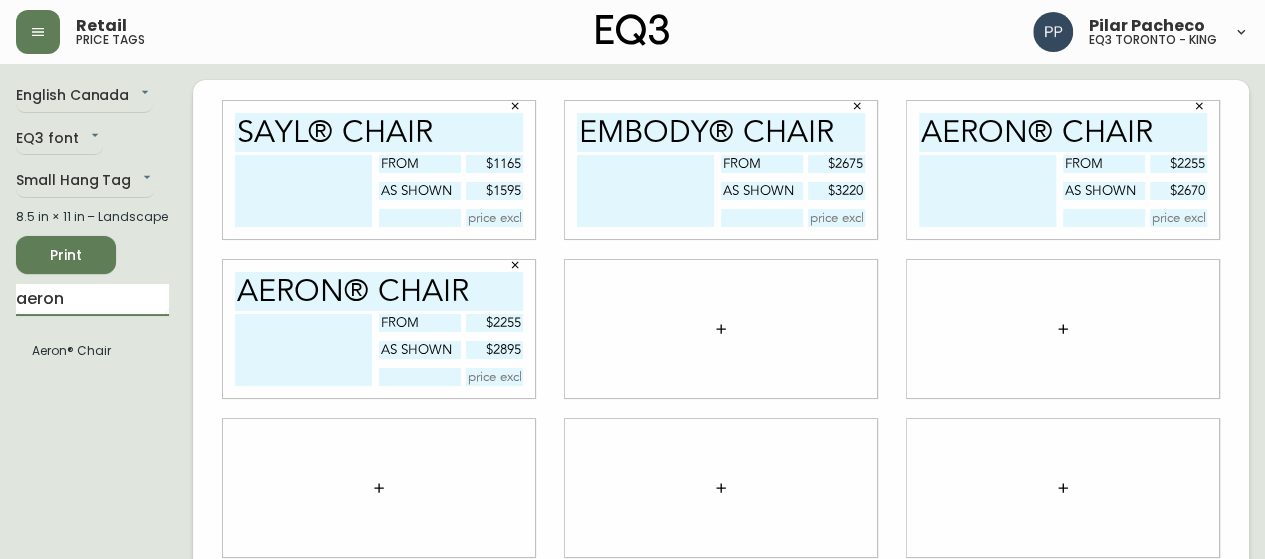 click on "English Canada en_CA EQ3 font EQ3 Small Hang Tag small 8.5 in × 11 in – Landscape Print aeron Aeron® Chair Sayl® Chair from $[PRICE] as shown $[PRICE] Embody® Chair FROM $[PRICE] As shown $[PRICE] Aeron® Chair from $[PRICE] as shown $[PRICE] Aeron® Chair from $[PRICE] as shown $[PRICE]" at bounding box center [632, 480] 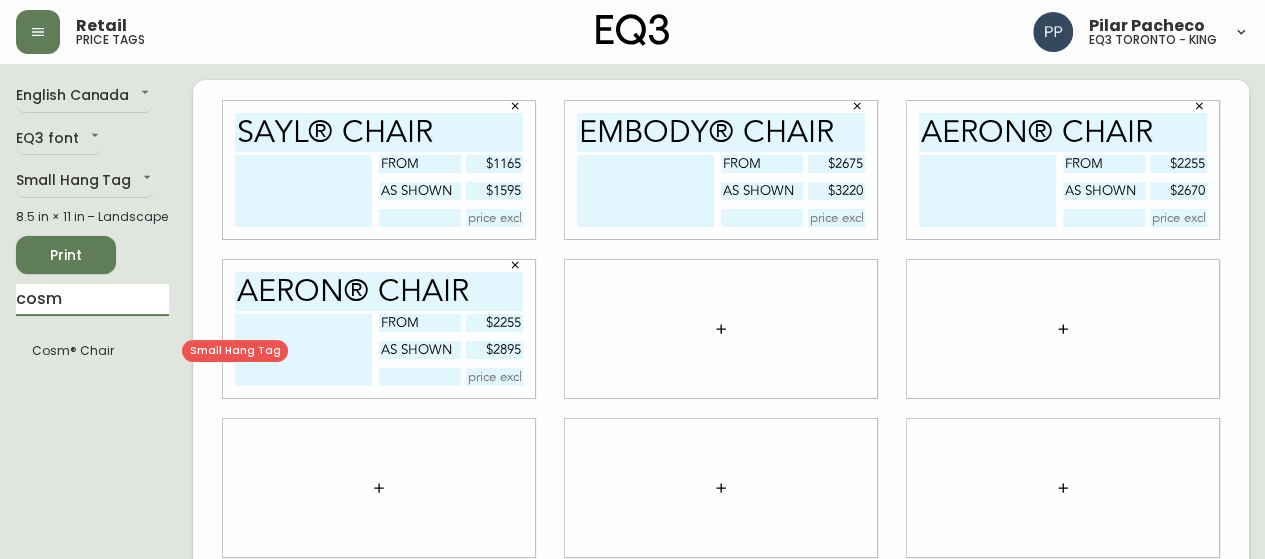 type on "cosm" 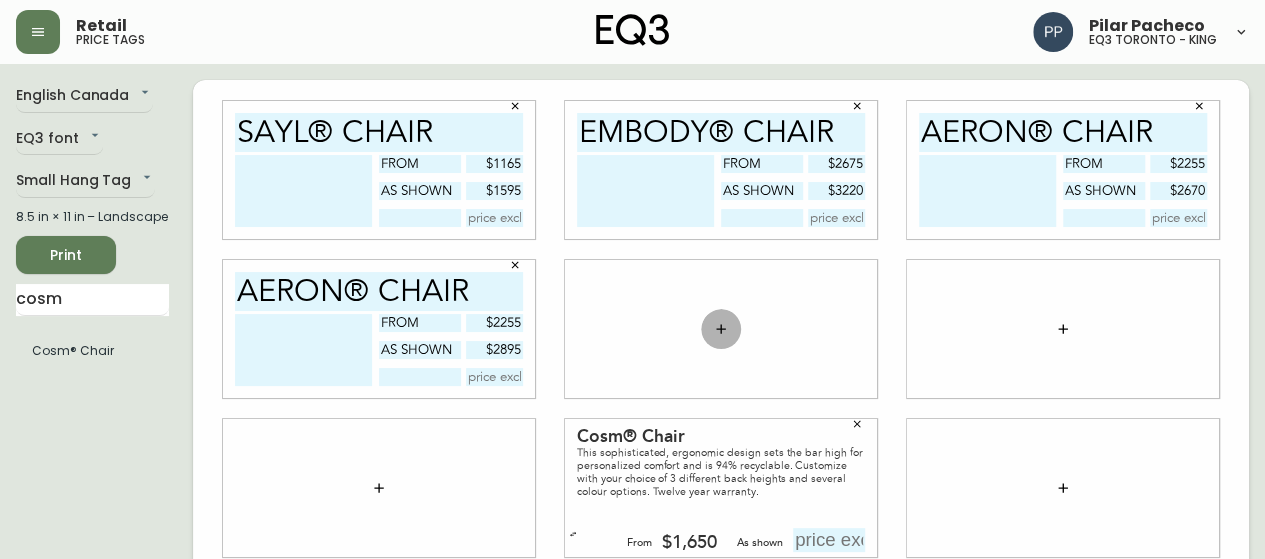 click at bounding box center (721, 329) 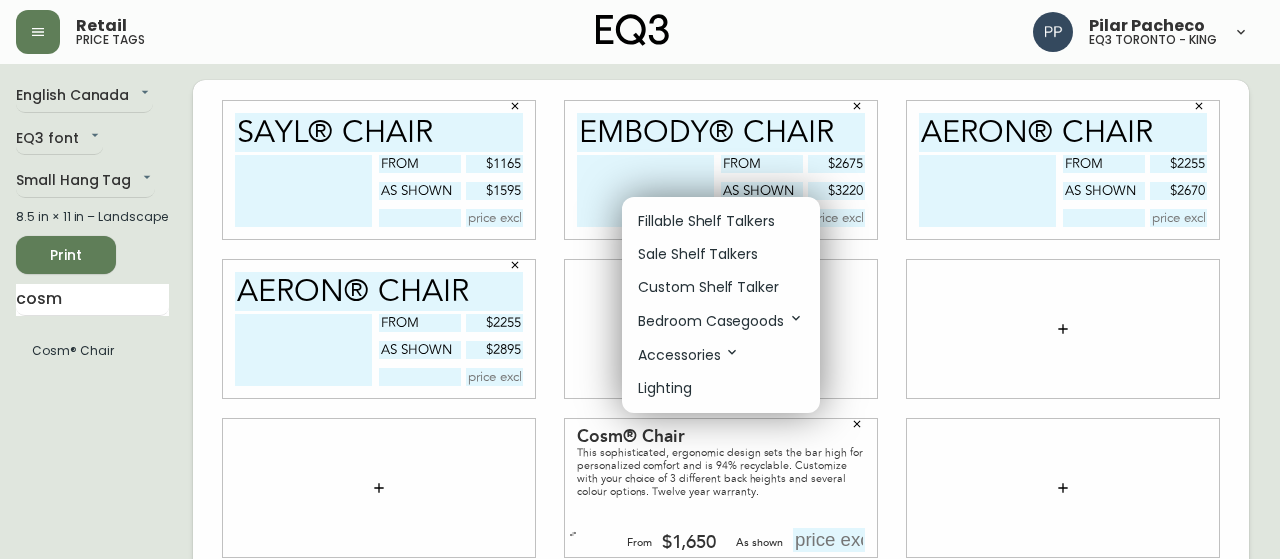 click on "Fillable Shelf Talkers" at bounding box center [706, 221] 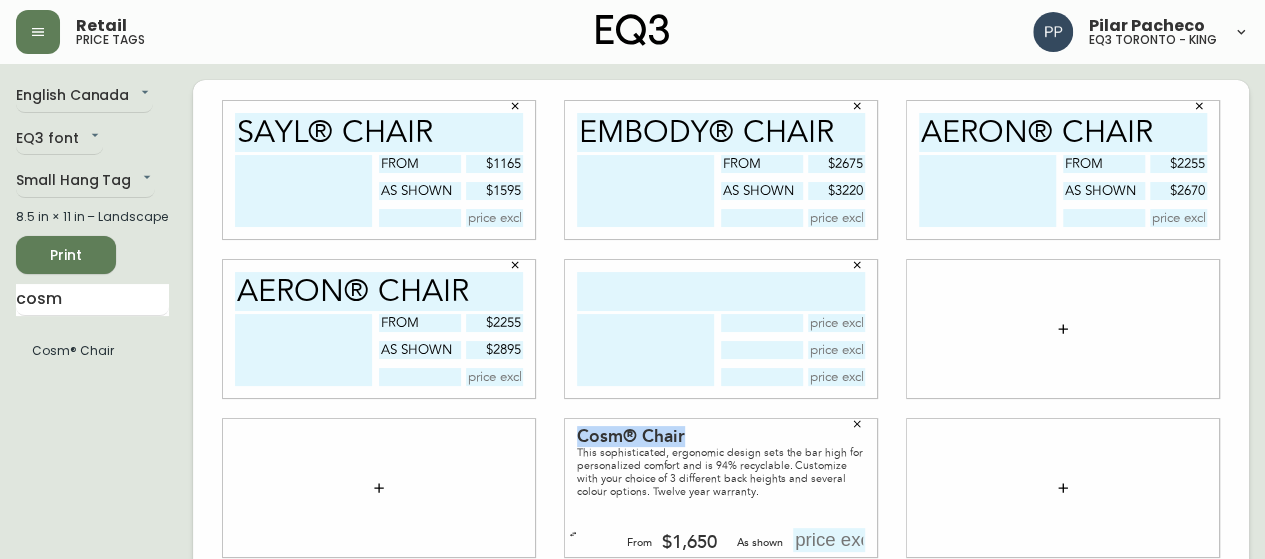 drag, startPoint x: 685, startPoint y: 437, endPoint x: 577, endPoint y: 439, distance: 108.01852 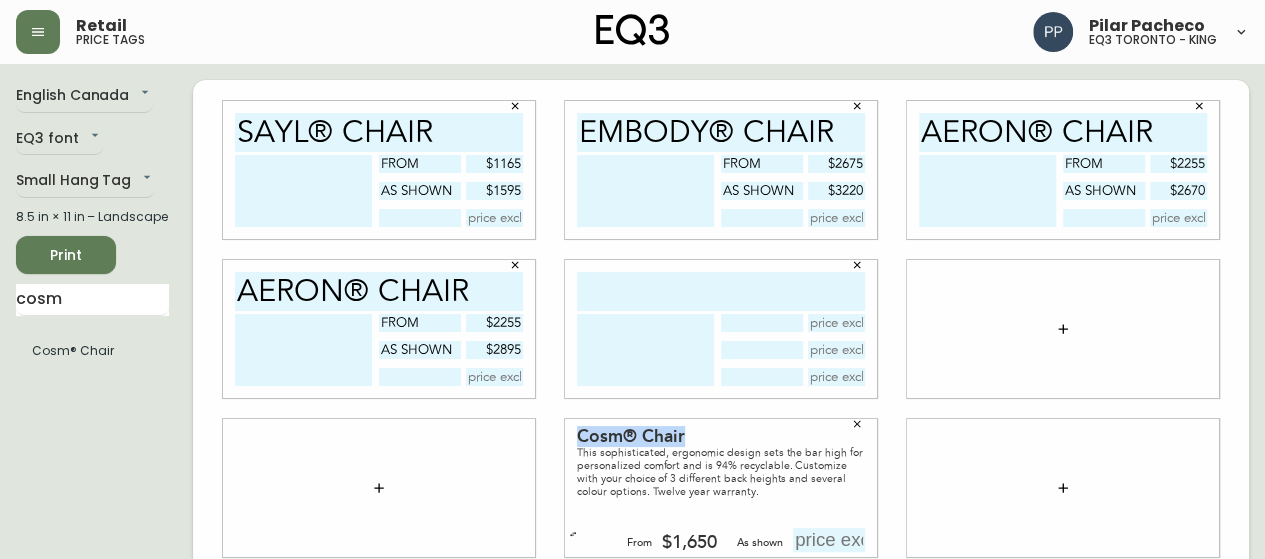 click on "Cosm® Chair" at bounding box center [721, 437] 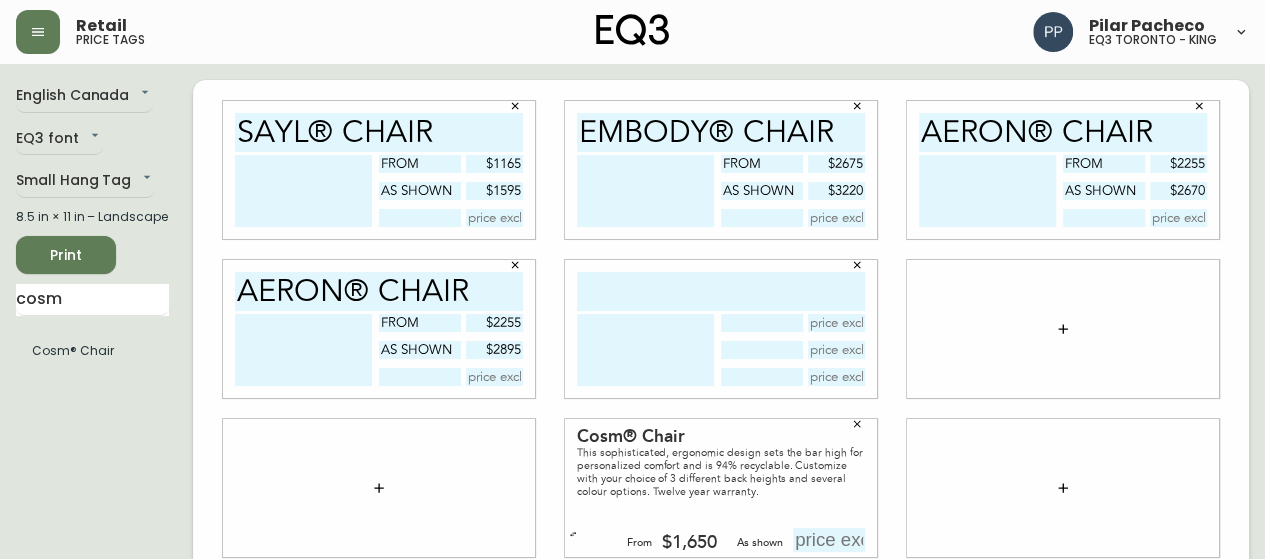 paste on "Cosm® Chair" 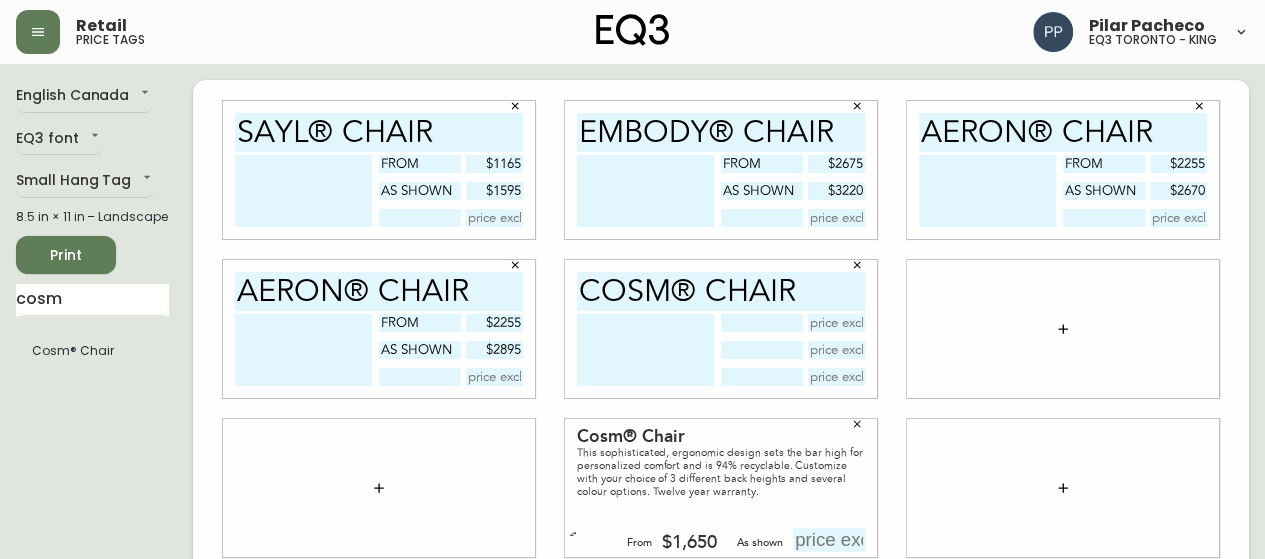 type on "Cosm® Chair" 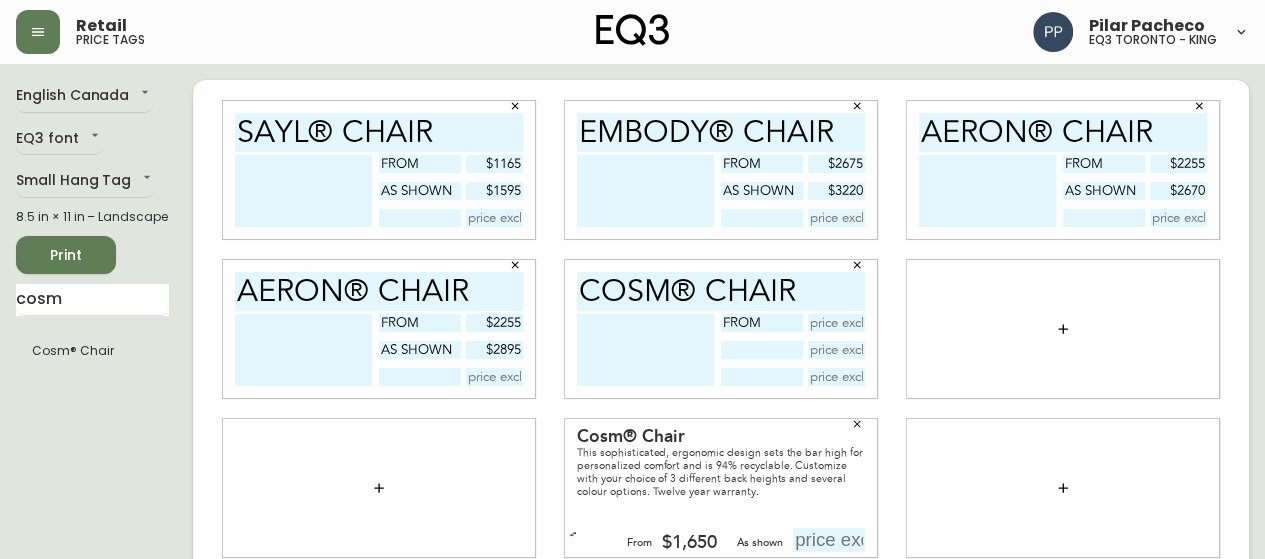 type on "from" 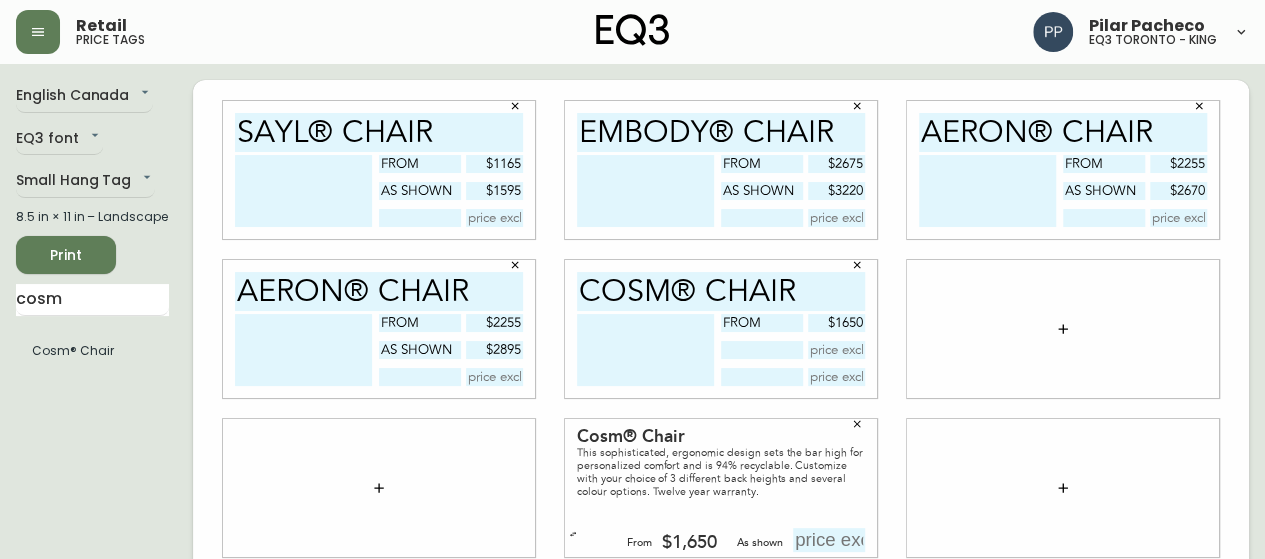 type on "$1650" 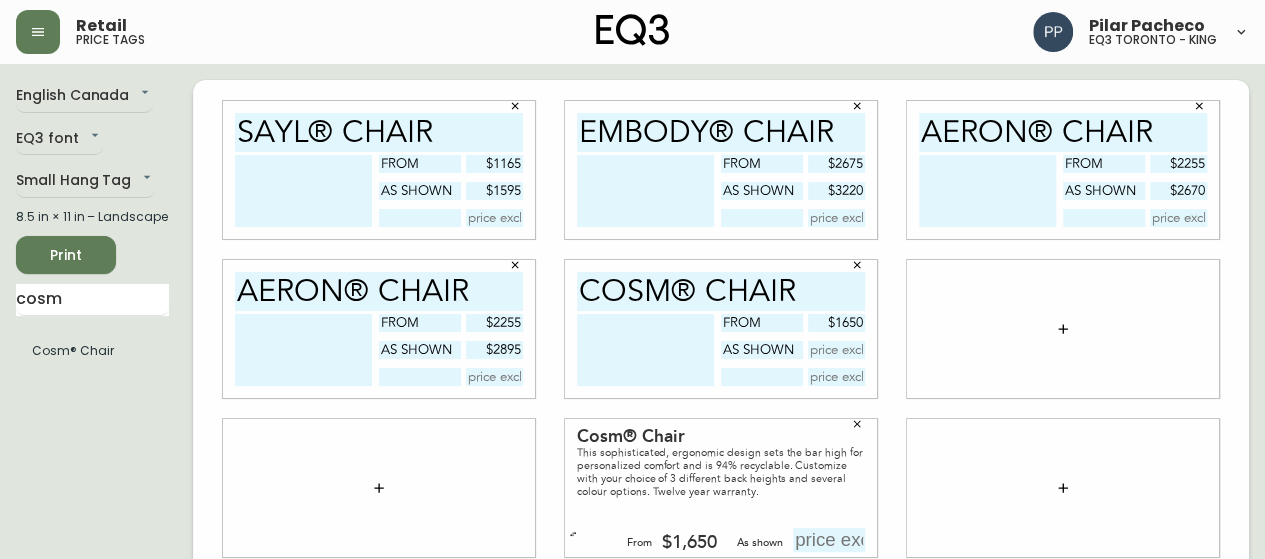 type on "as shown" 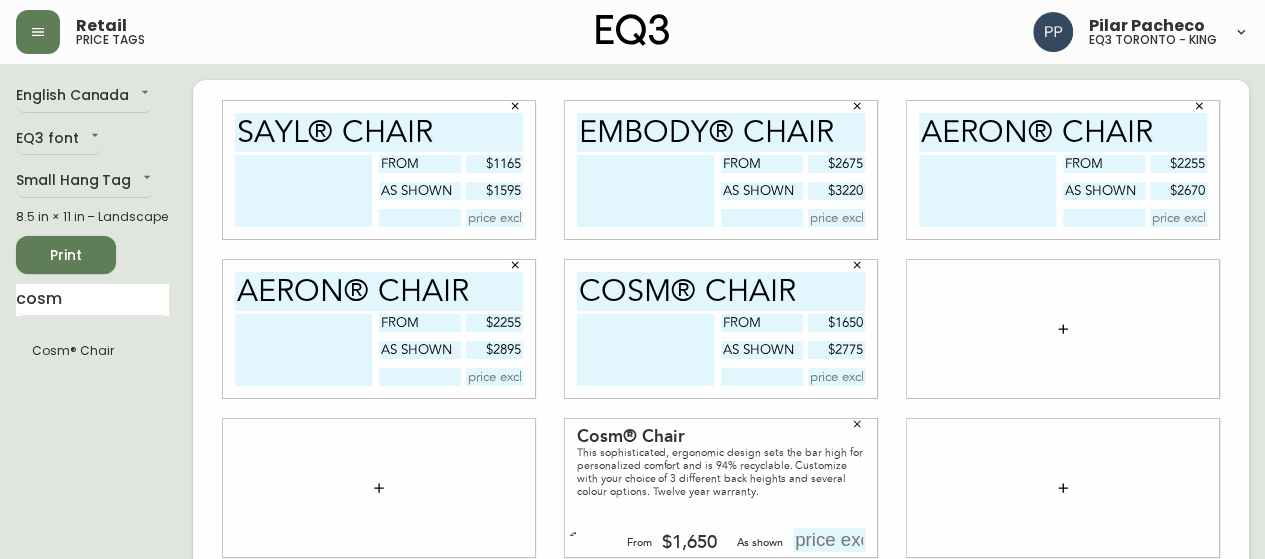 type on "$2775" 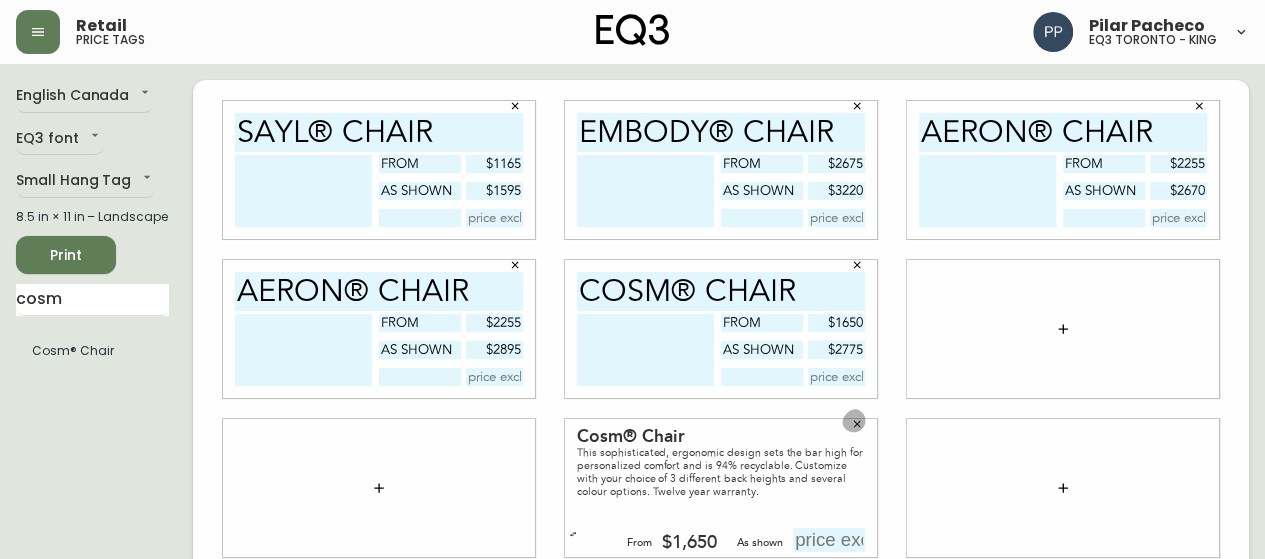 click 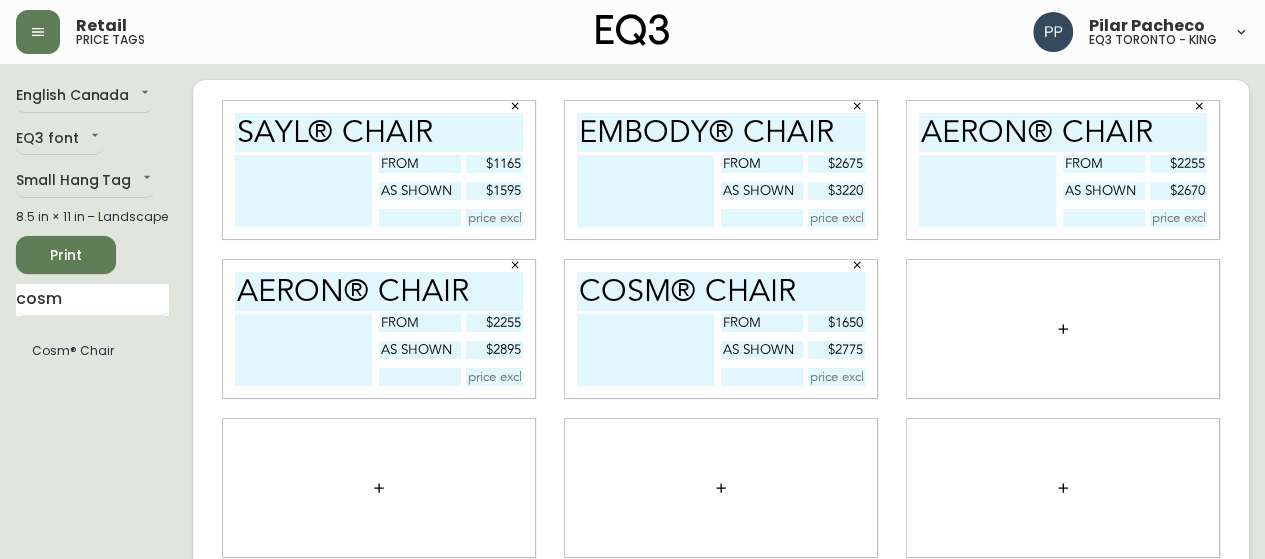 click on "$3220" at bounding box center [837, 191] 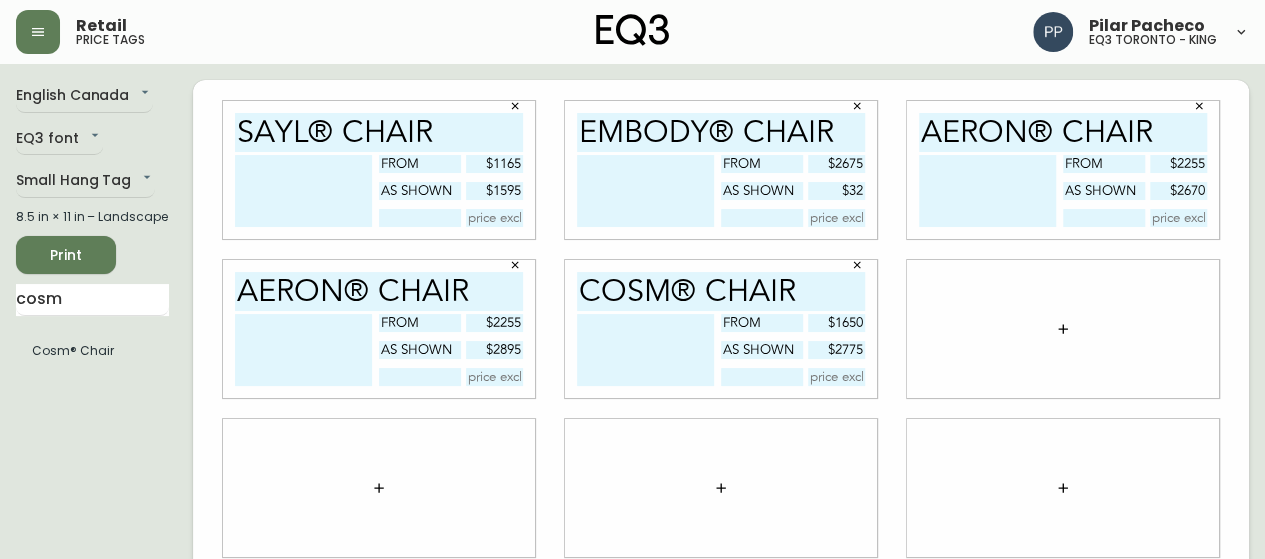 type on "$3" 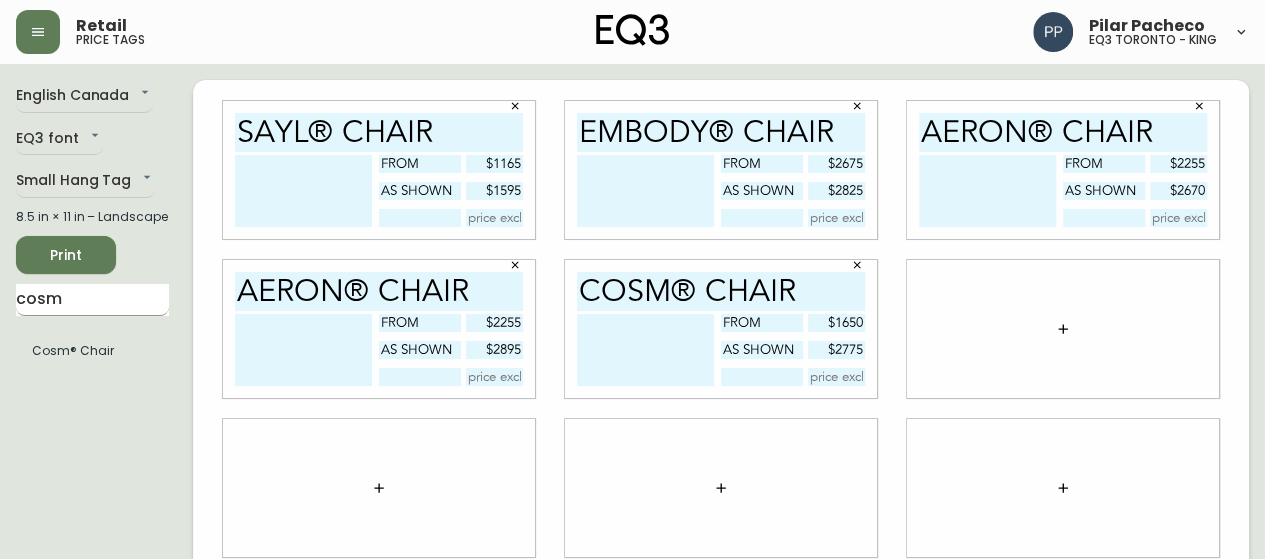 type on "$2825" 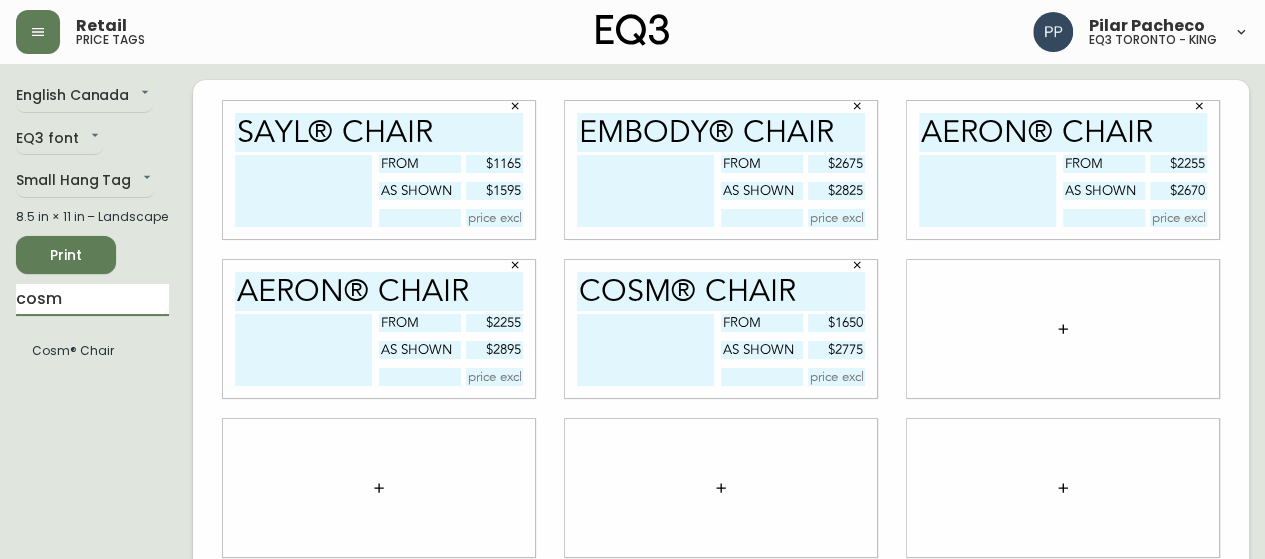 drag, startPoint x: 94, startPoint y: 297, endPoint x: 0, endPoint y: 285, distance: 94.76286 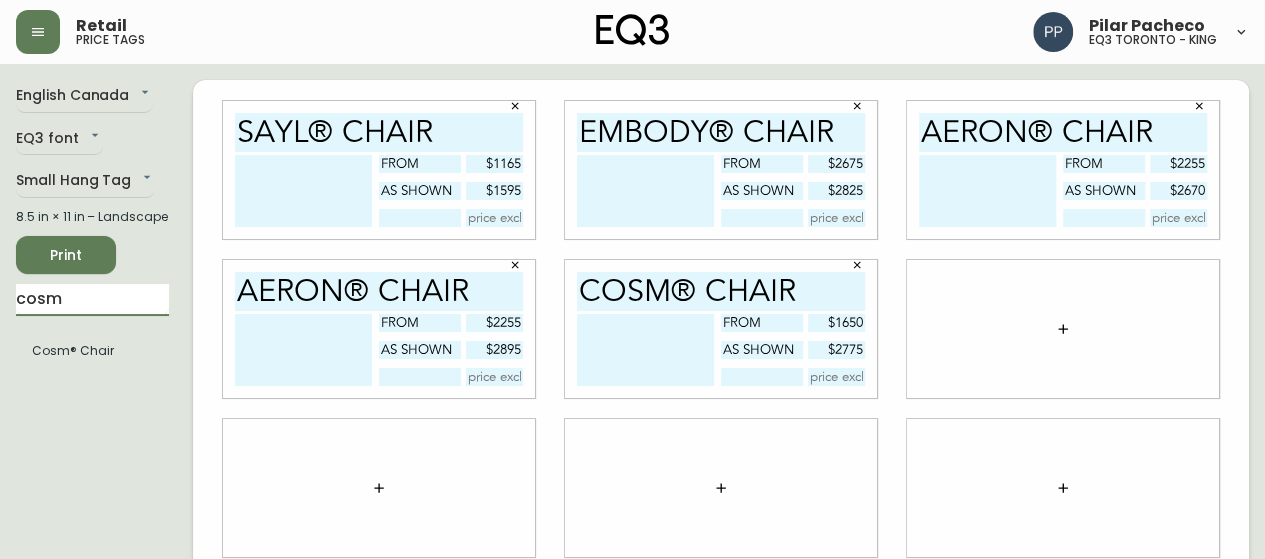 click on "English Canada [STATE] EQ3 font EQ3 Small Hang Tag small 8.5 in × 11 in – Landscape Print cosm Cosm® Chair Sayl® Chair from $1165 as shown $1595 Embody® Chair FROM $2675 As shown $2825 Aeron® Chair from $2255 as shown $2670 Aeron® Chair from $2255 as shown $2895 Cosm® Chair from $1650 as shown $2775" at bounding box center (632, 480) 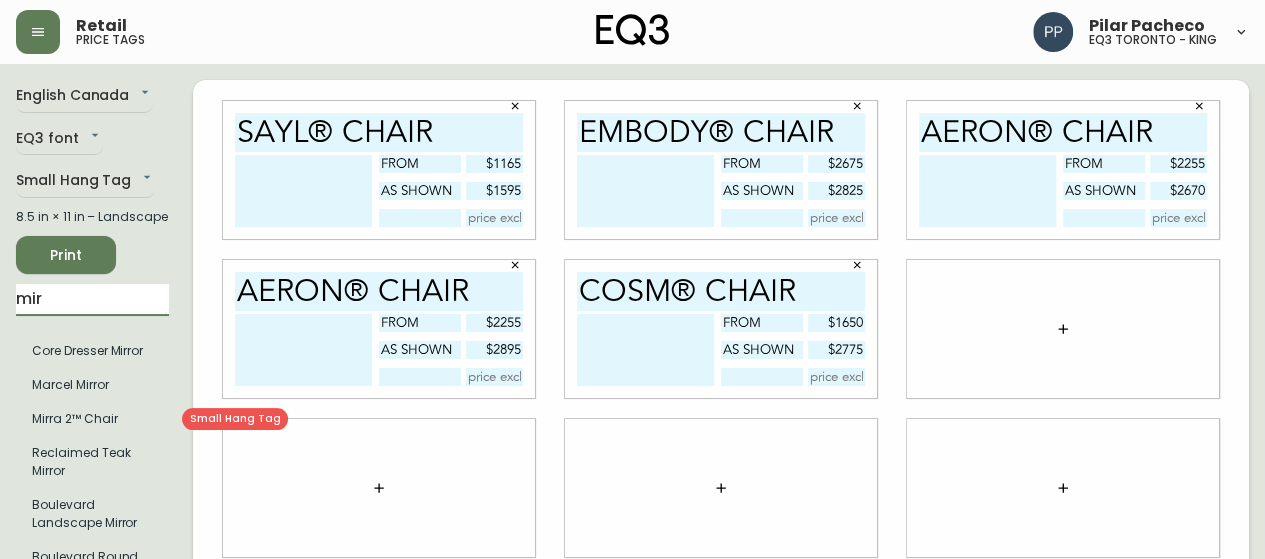 type on "mir" 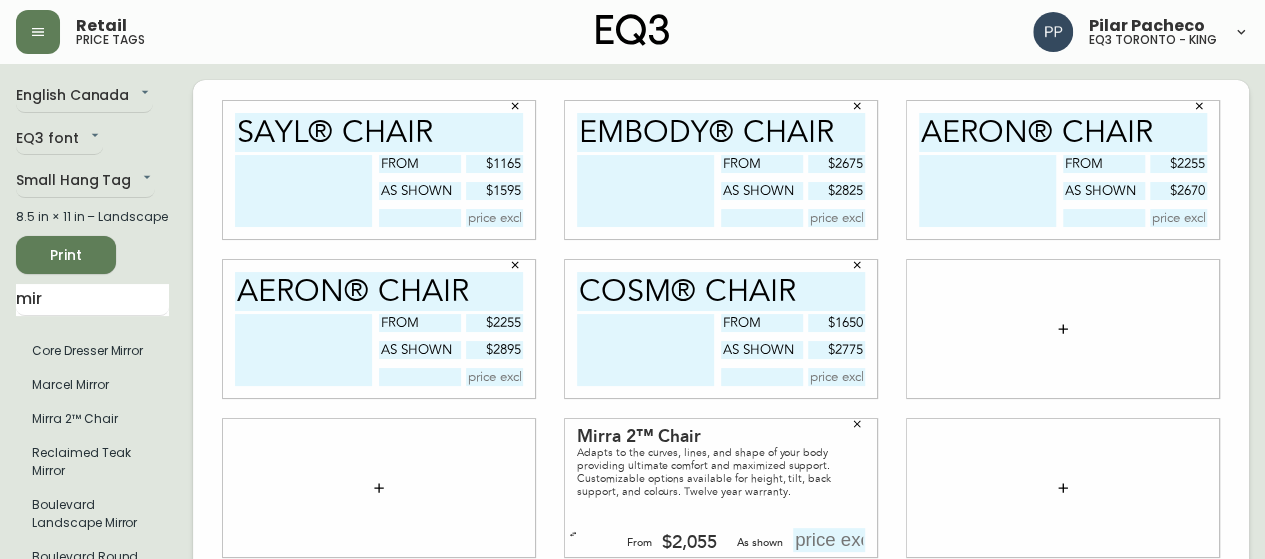 click at bounding box center [1063, 329] 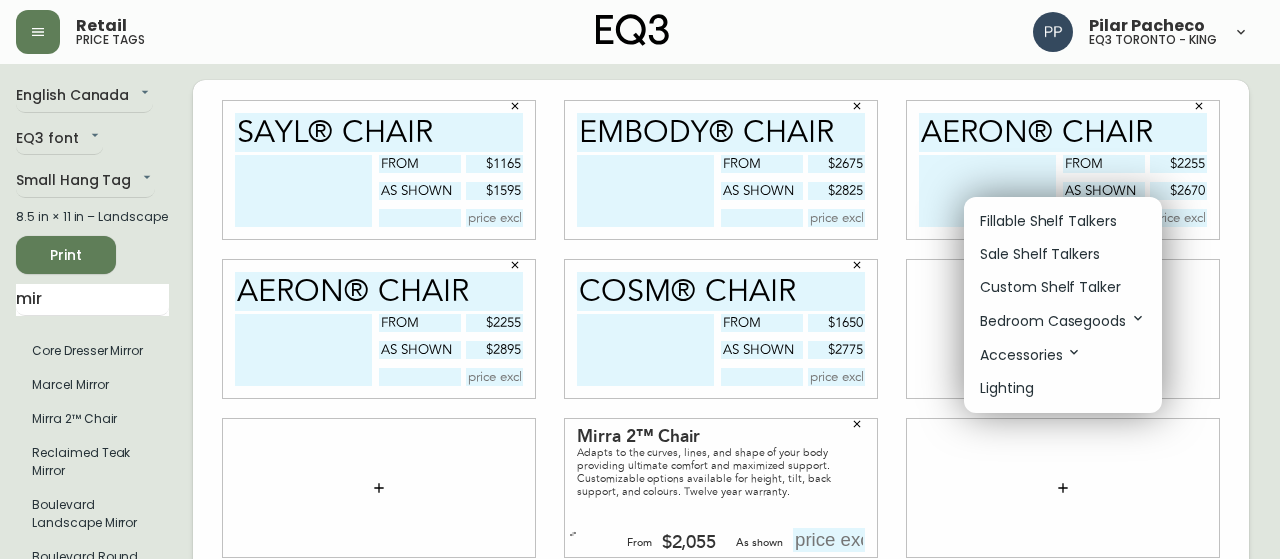 click on "Fillable Shelf Talkers" at bounding box center (1048, 221) 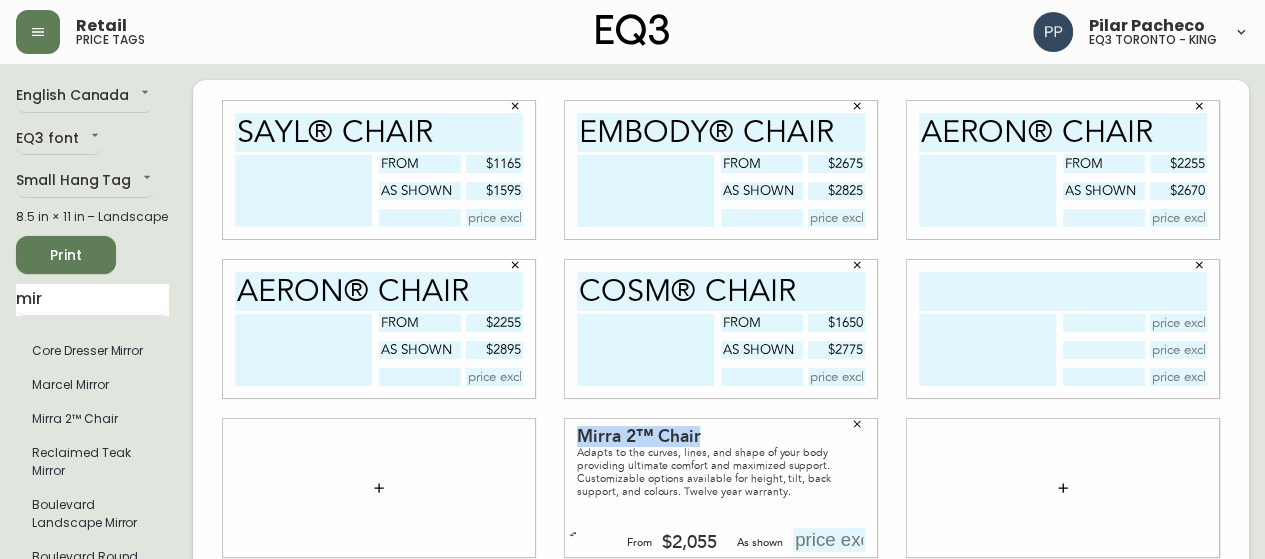 drag, startPoint x: 723, startPoint y: 433, endPoint x: 560, endPoint y: 433, distance: 163 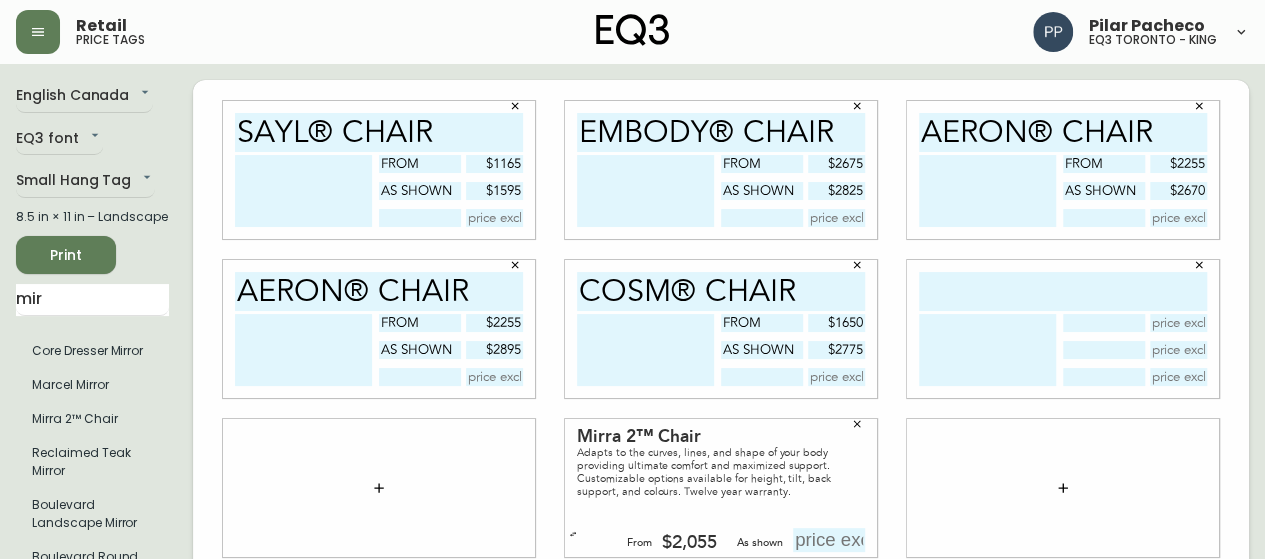 click at bounding box center (1063, 291) 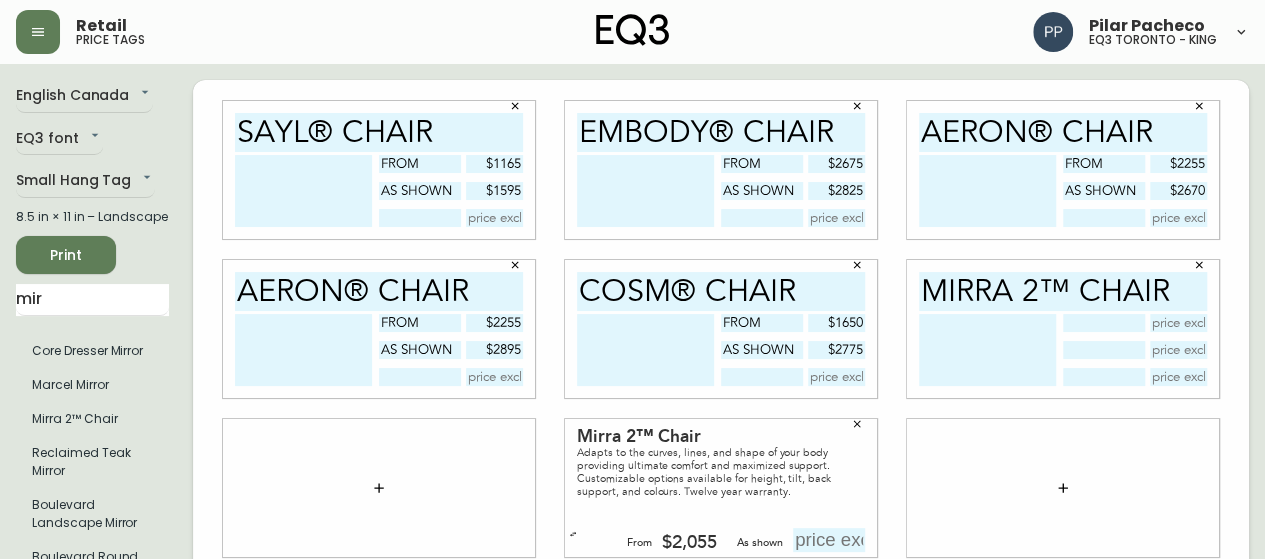 type on "Mirra 2™ Chair" 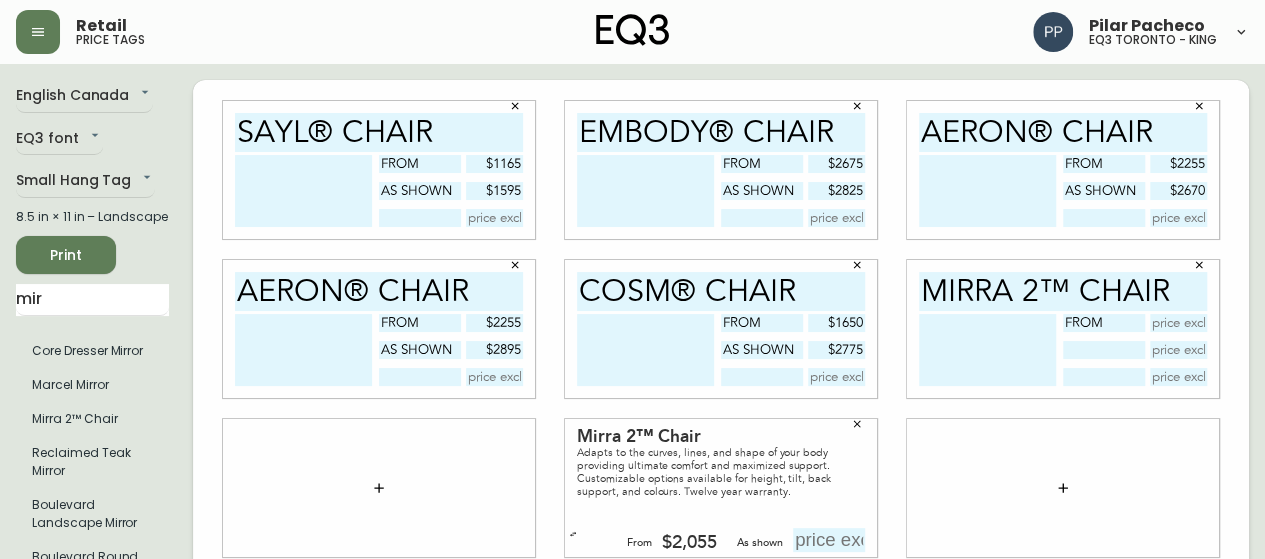 type on "from" 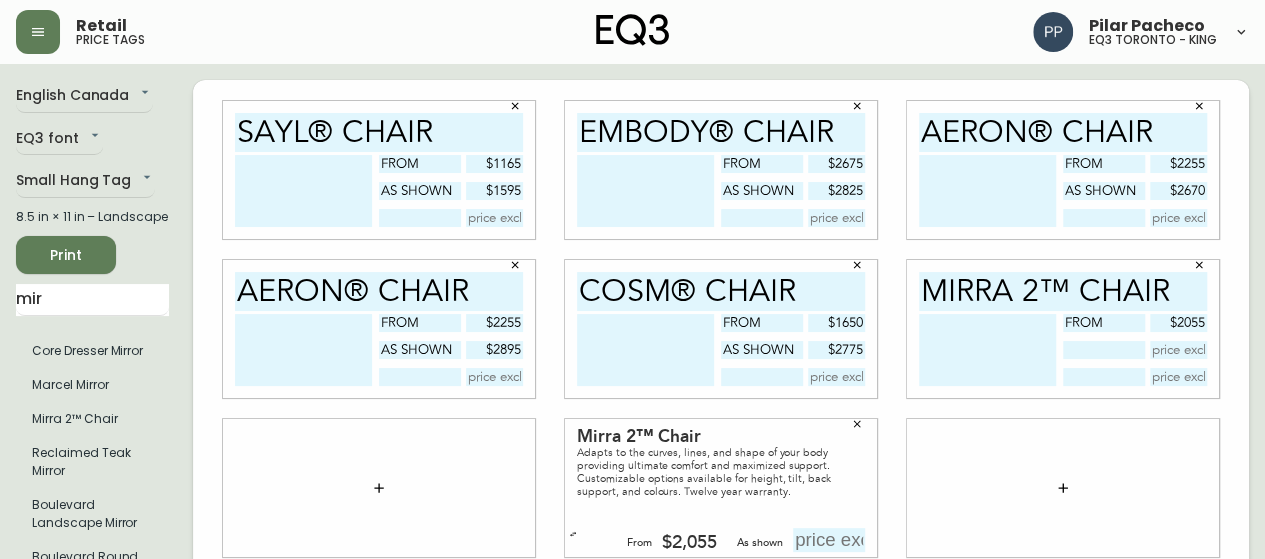 type on "$2055" 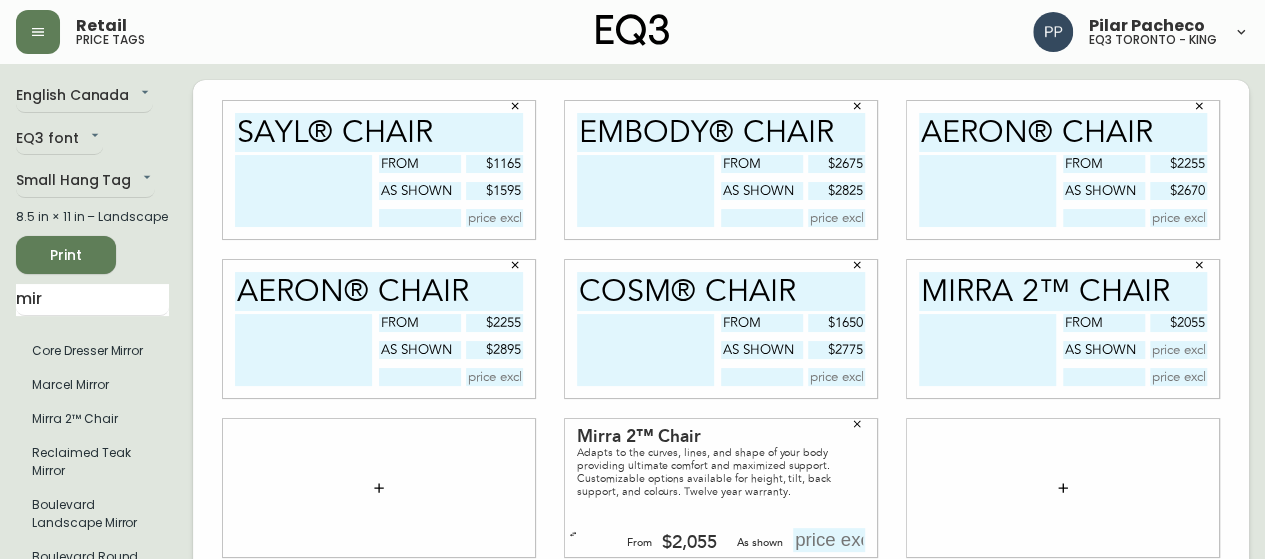 type on "as shown" 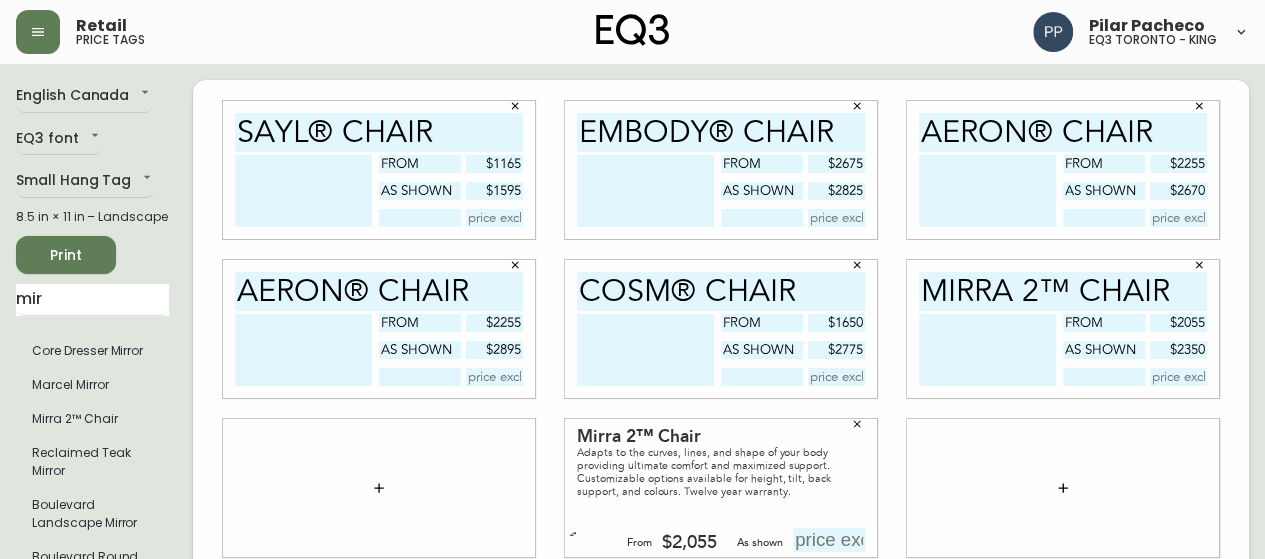 type on "$2350" 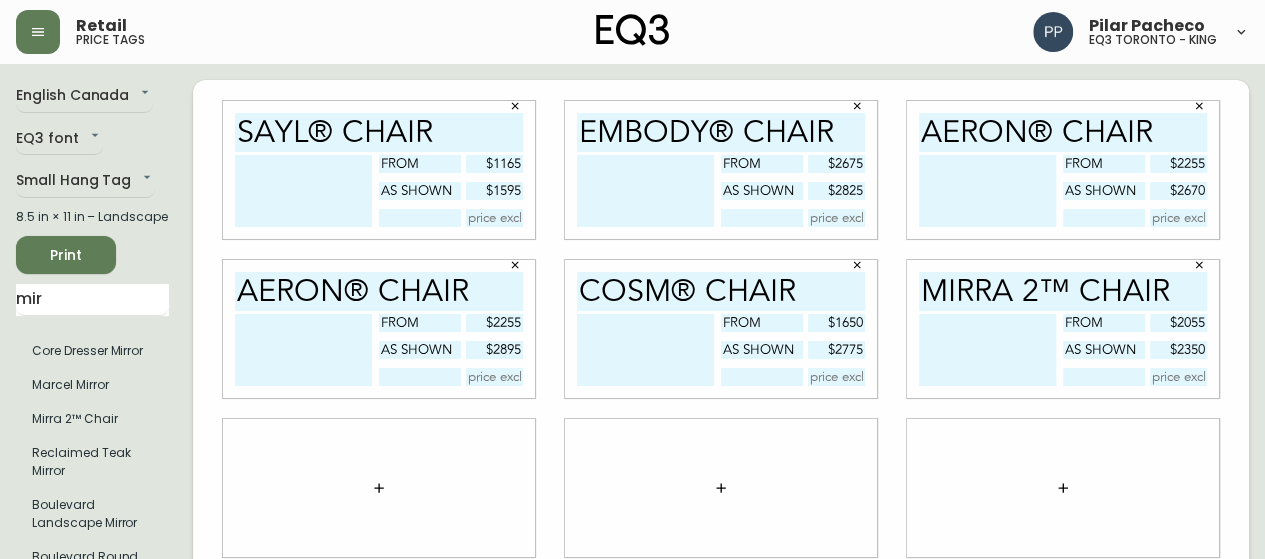 click on "Print" at bounding box center [66, 255] 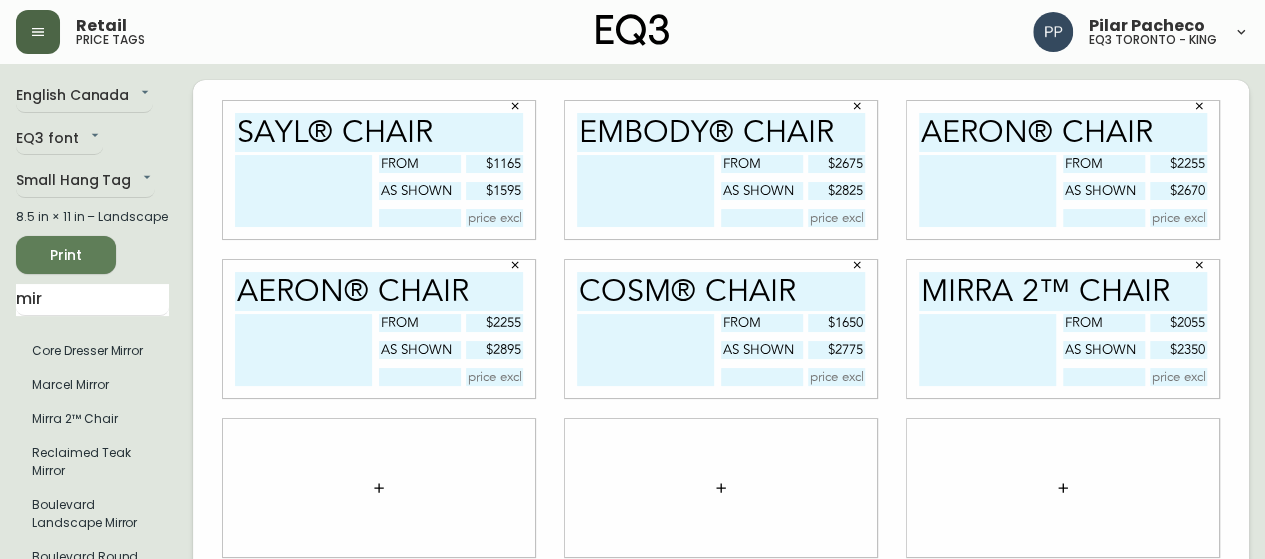 click at bounding box center [38, 32] 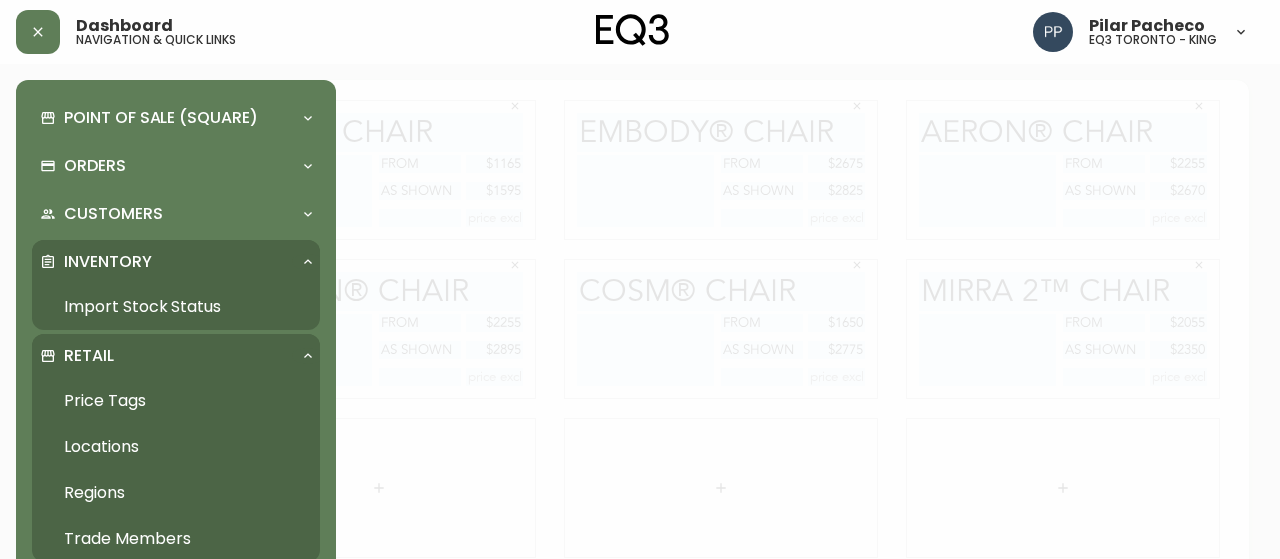 click on "Price Tags" at bounding box center [176, 401] 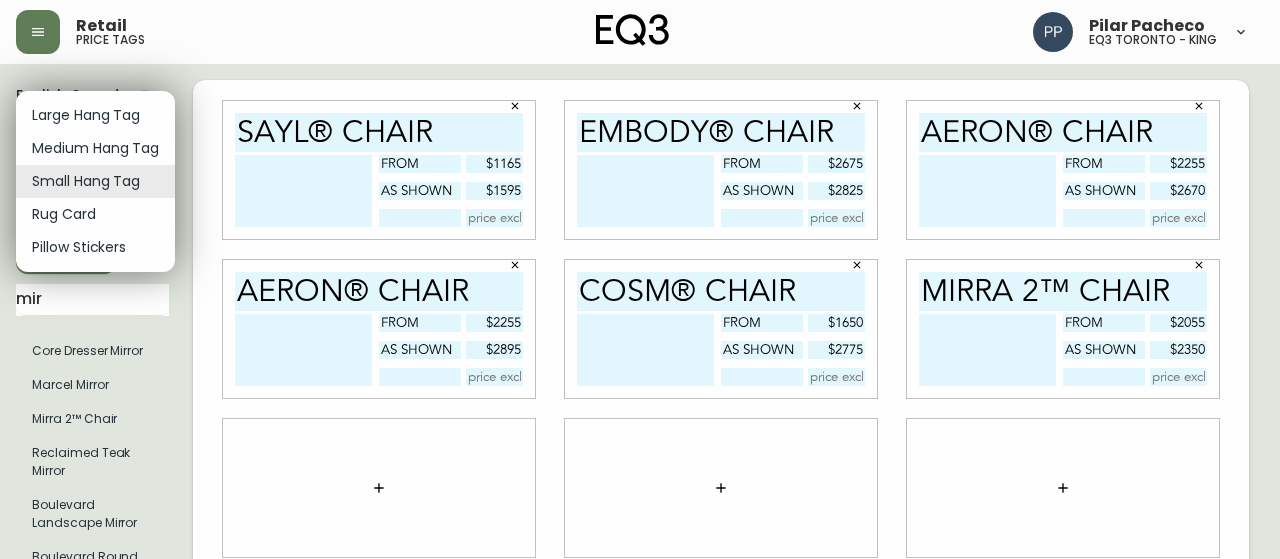 click on "Retail price tags Pilar Pacheco eq3 toronto - king   English Canada [STATE] EQ3 font EQ3 Small Hang Tag small 8.5 in × 11 in – Landscape Print mir Core Dresser Mirror Marcel Mirror Mirra 2™ Chair Reclaimed Teak Mirror Boulevard Landscape Mirror Boulevard Round Mirror Annex Square Mirror Annex Floor Mirror Shore Landscape Mirror Shore Floor Mirror Mirage Cachemire Rug Cachemire Rug Sayl® Chair from $1165 as shown $1595 Embody® Chair FROM $2675 As shown $2825 Aeron® Chair from $2255 as shown $2670 Aeron® Chair from $2255 as shown $2895 Cosm® Chair from $1650 as shown $2775 Mirra 2™ Chair from $2055 as shown $2350
Large Hang Tag Medium Hang Tag Small Hang Tag Rug Card Pillow Stickers" at bounding box center (640, 448) 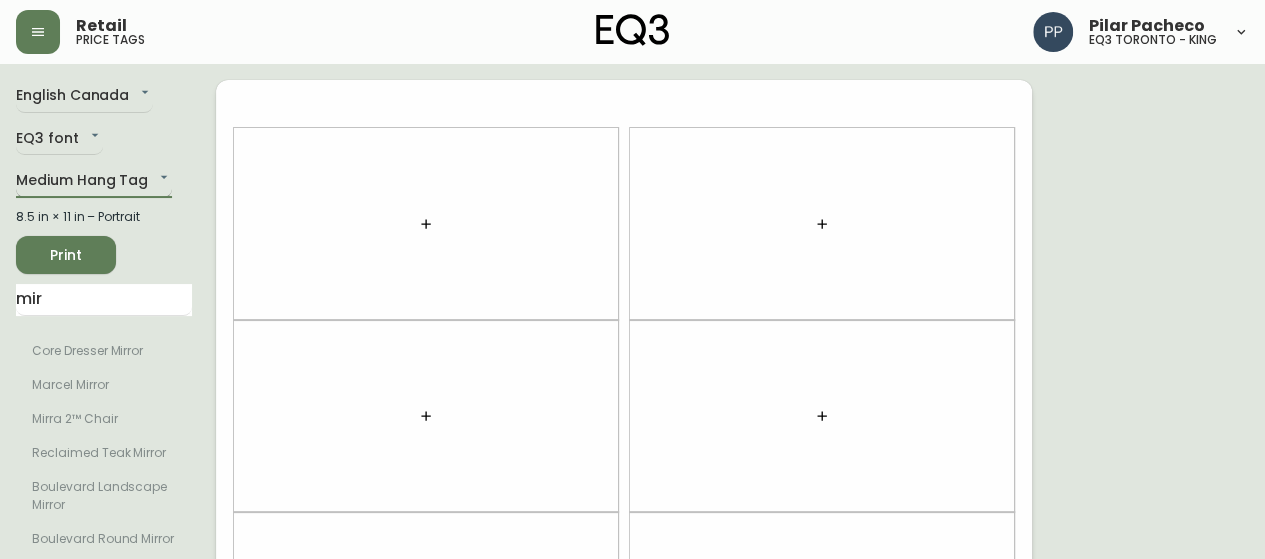 click on "Retail price tags [PERSON] eq3 toronto - king   English Canada en_CA EQ3 font EQ3 Medium Hang Tag medium 8.5 in × 11 in – Portrait Print mir Core Dresser Mirror Marcel Mirror Mirra 2™ Chair Reclaimed Teak Mirror Boulevard Landscape Mirror Boulevard Round Mirror Annex Square Mirror Annex Floor Mirror Shore Landscape Mirror Shore Floor Mirror Mirage Cachemire Rug Cachemire Rug" at bounding box center [632, 568] 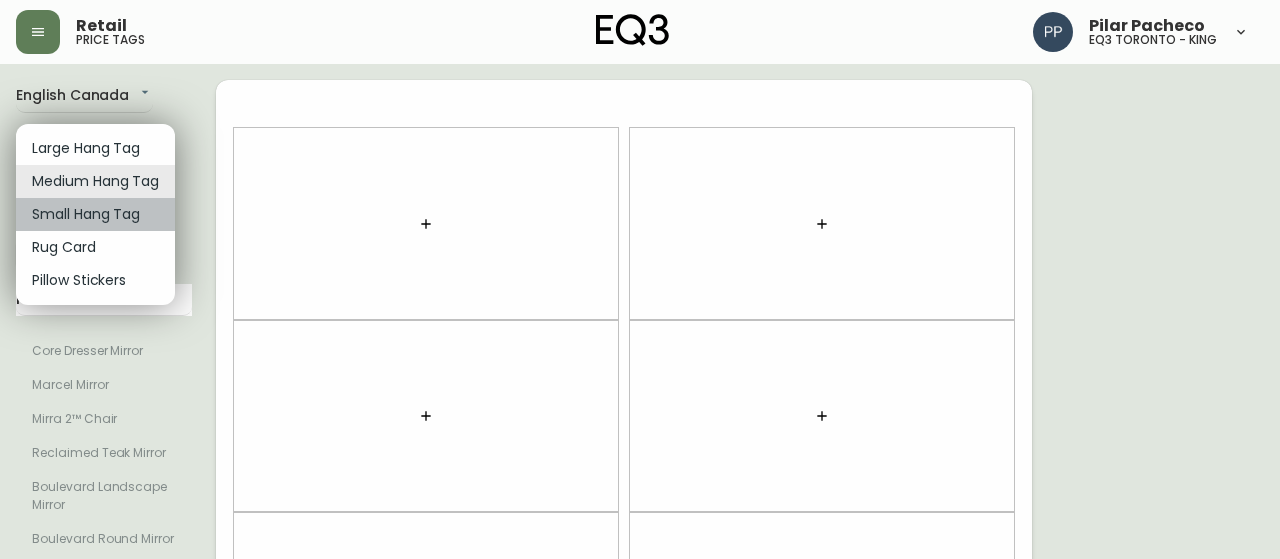 click on "Small Hang Tag" at bounding box center [95, 214] 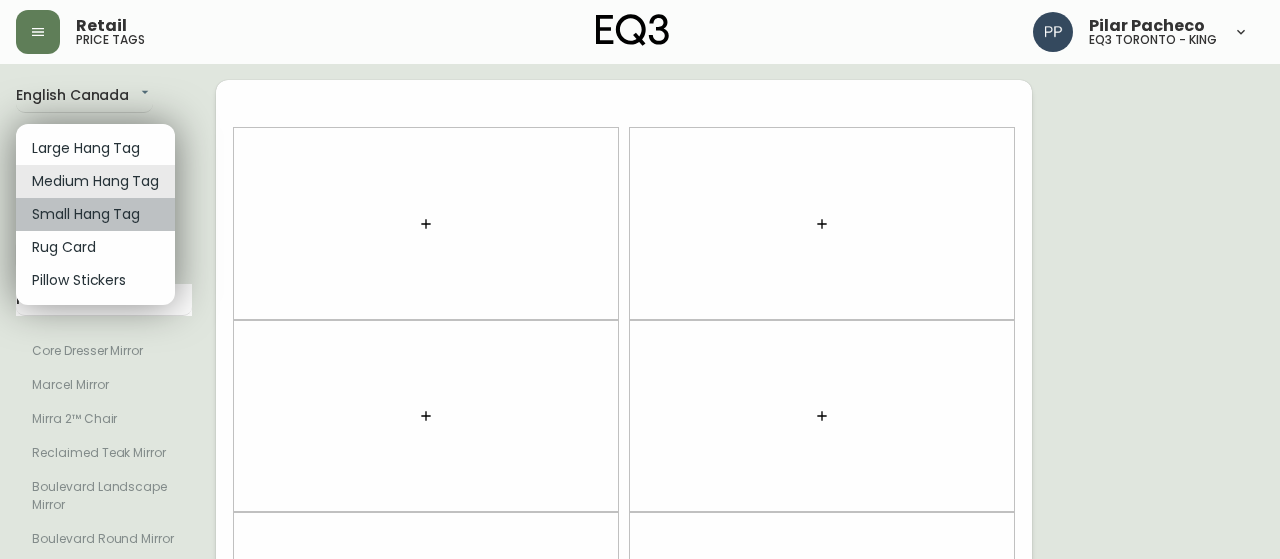 type on "small" 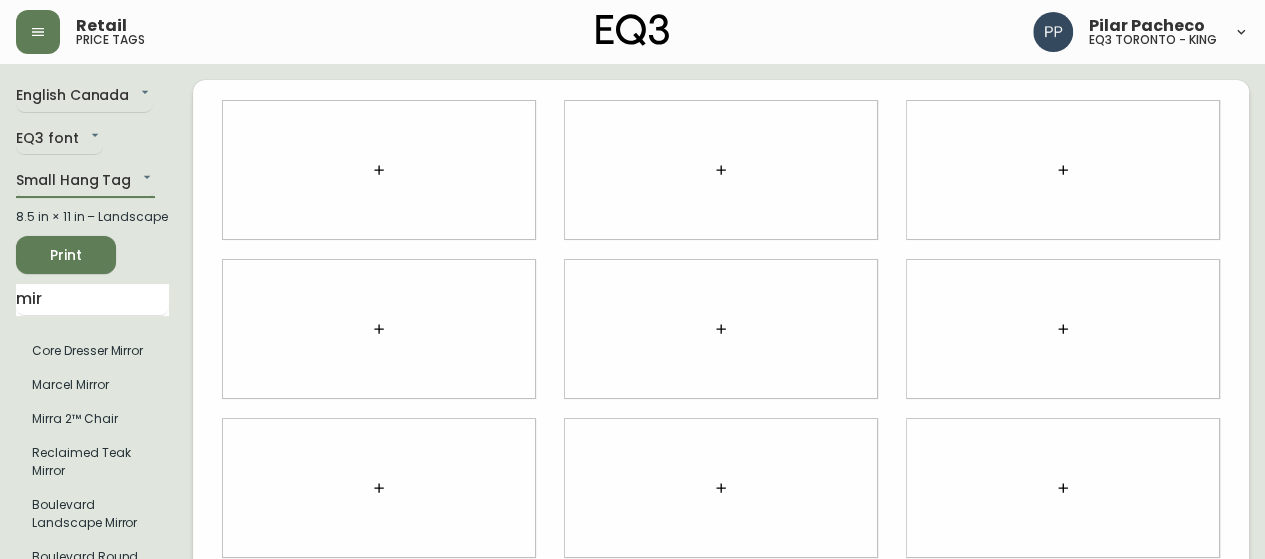 click 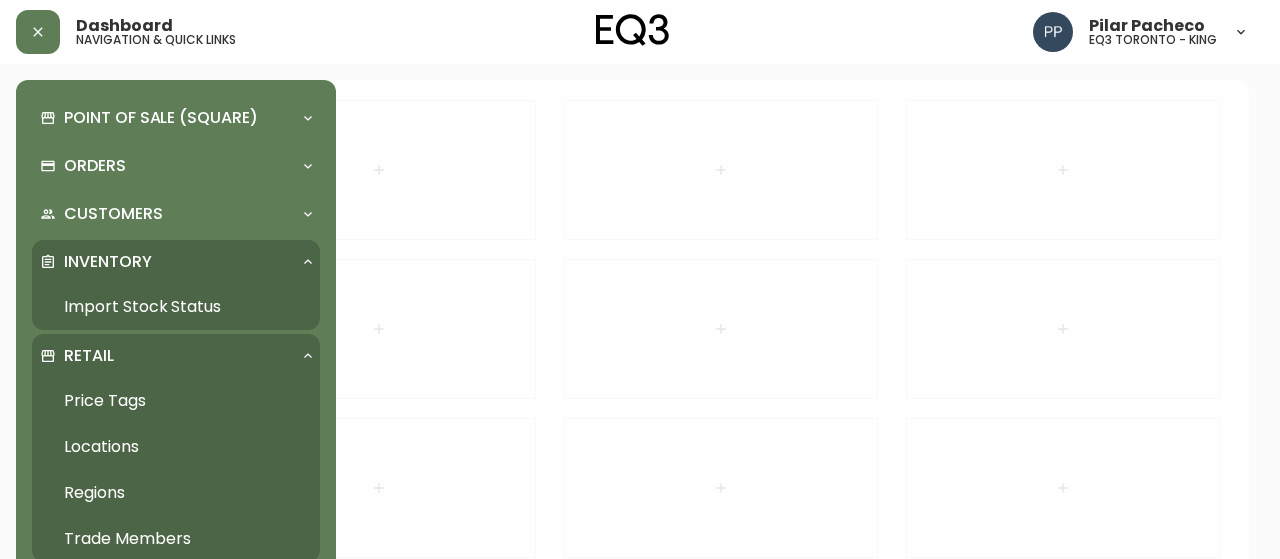 click on "Import Stock Status" at bounding box center [176, 307] 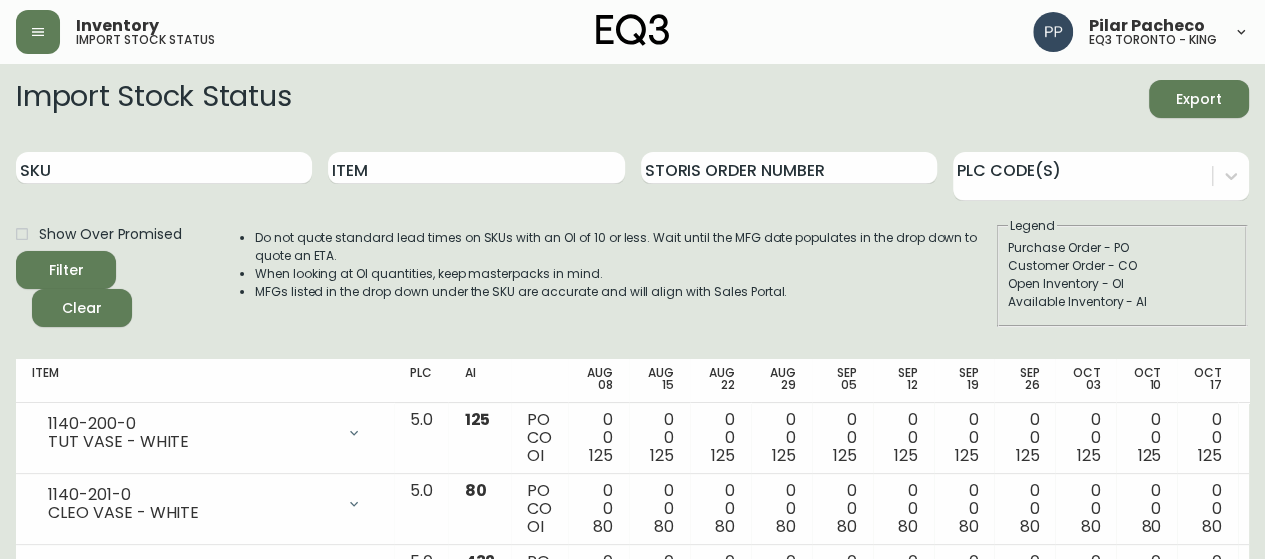 click on "Import Stock Status Export SKU Item Storis Order Number PLC Code(s) Show Over Promised Filter Clear Do not quote standard lead times on SKUs with an OI of 10 or less. Wait until the MFG date populates in the drop down to quote an ETA. When looking at OI quantities, keep masterpacks in mind. MFGs listed in the drop down under the SKU are accurate and will align with Sales Portal. Legend Purchase Order - PO Customer Order - CO Open Inventory - OI Available Inventory - AI Item PLC AI Aug 08 Aug 15 Aug 22 Aug 29 Sep 05 Sep 12 Sep 19 Sep 26 Oct 03 Oct 10 Oct 17 Oct 24 Oct 31 Future [SKU] TUT VASE - WHITE Opening Balance 125 ( Aug 06, [YEAR] ) Available Inventory 125 ( Aug 06, [YEAR] ) 5.0 125 PO CO OI 0 0 125 0 0 125 0 0 125 0 0 125 0 0 125 0 0 125 0 0 125 0 0 125 0 0 125 0 0 125 0 0 125 [SKU] CLEO VASE - WHITE Opening Balance 80 ( Aug 06, [YEAR] ) Available Inventory 80 ( Aug 06, [YEAR] ) 5.0 80 PO CO OI 0 0 80 0 0 80 0 0 80 0 0 80 0 0 80 0 0 80 0 0 80 0 0 80 0 0 80 0 0 80 0 0 80" at bounding box center (632, 2030) 